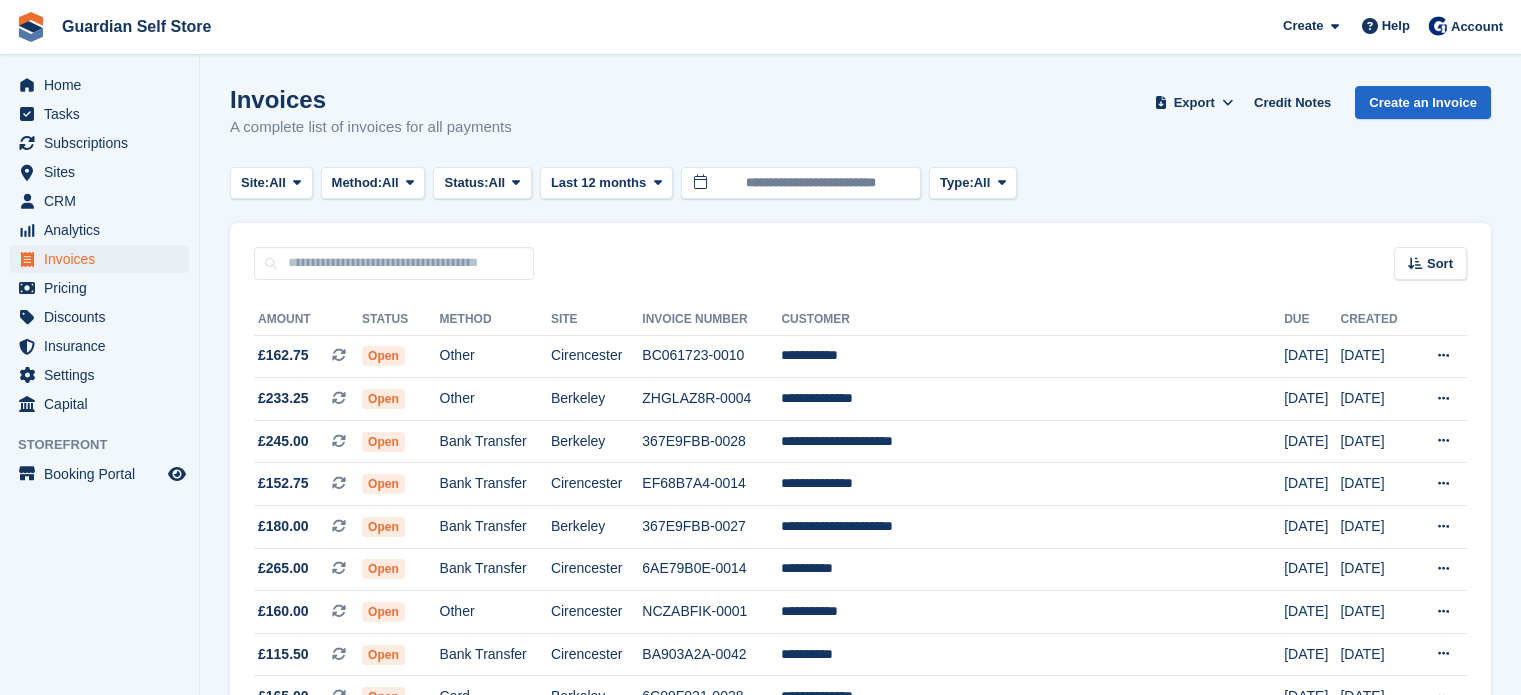 scroll, scrollTop: 0, scrollLeft: 0, axis: both 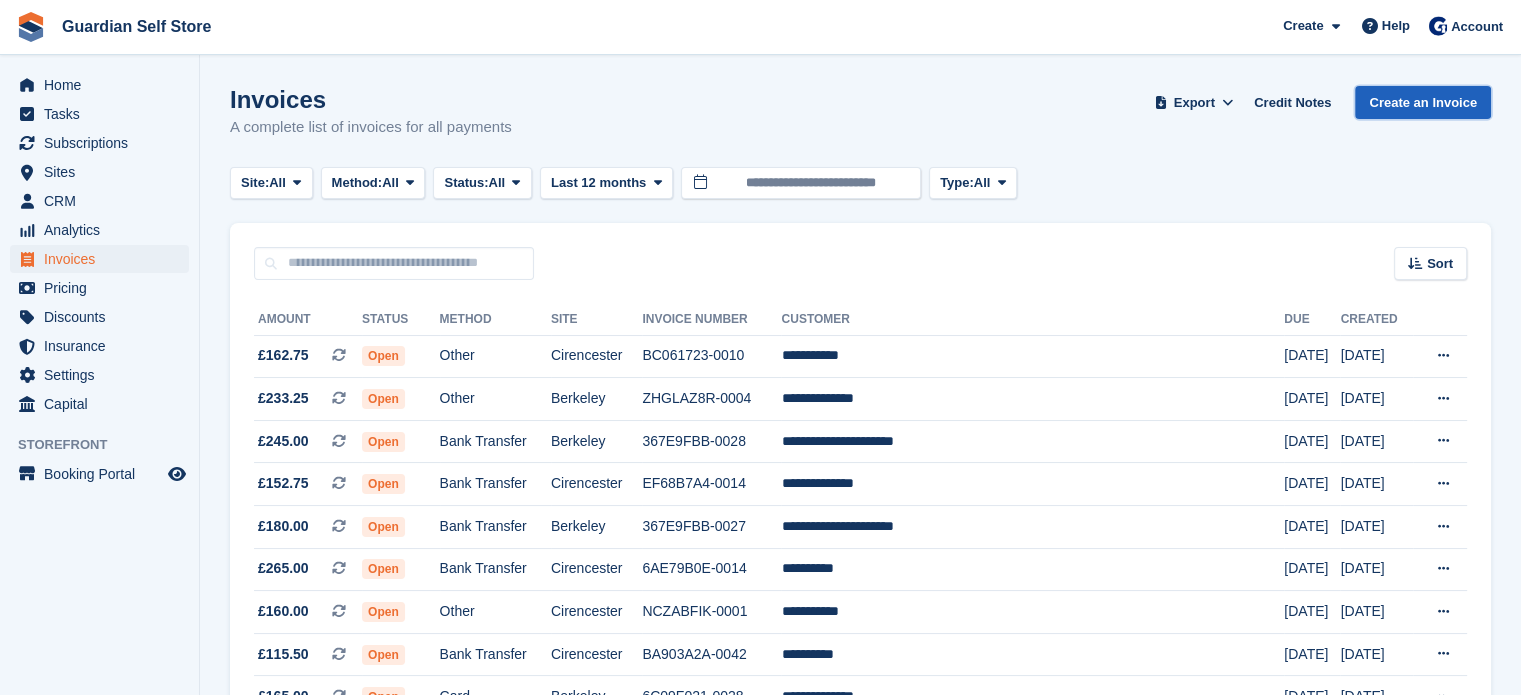 click on "Create an Invoice" at bounding box center (1423, 102) 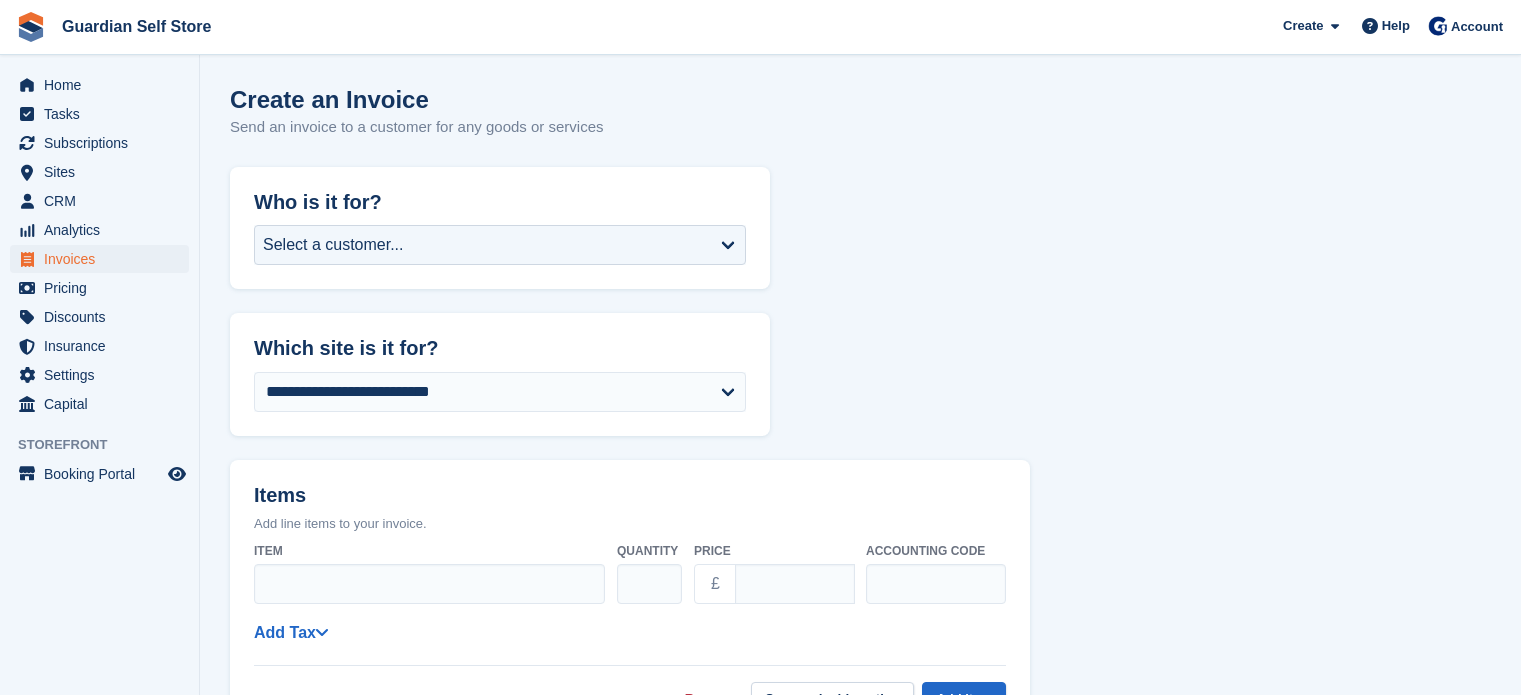 scroll, scrollTop: 0, scrollLeft: 0, axis: both 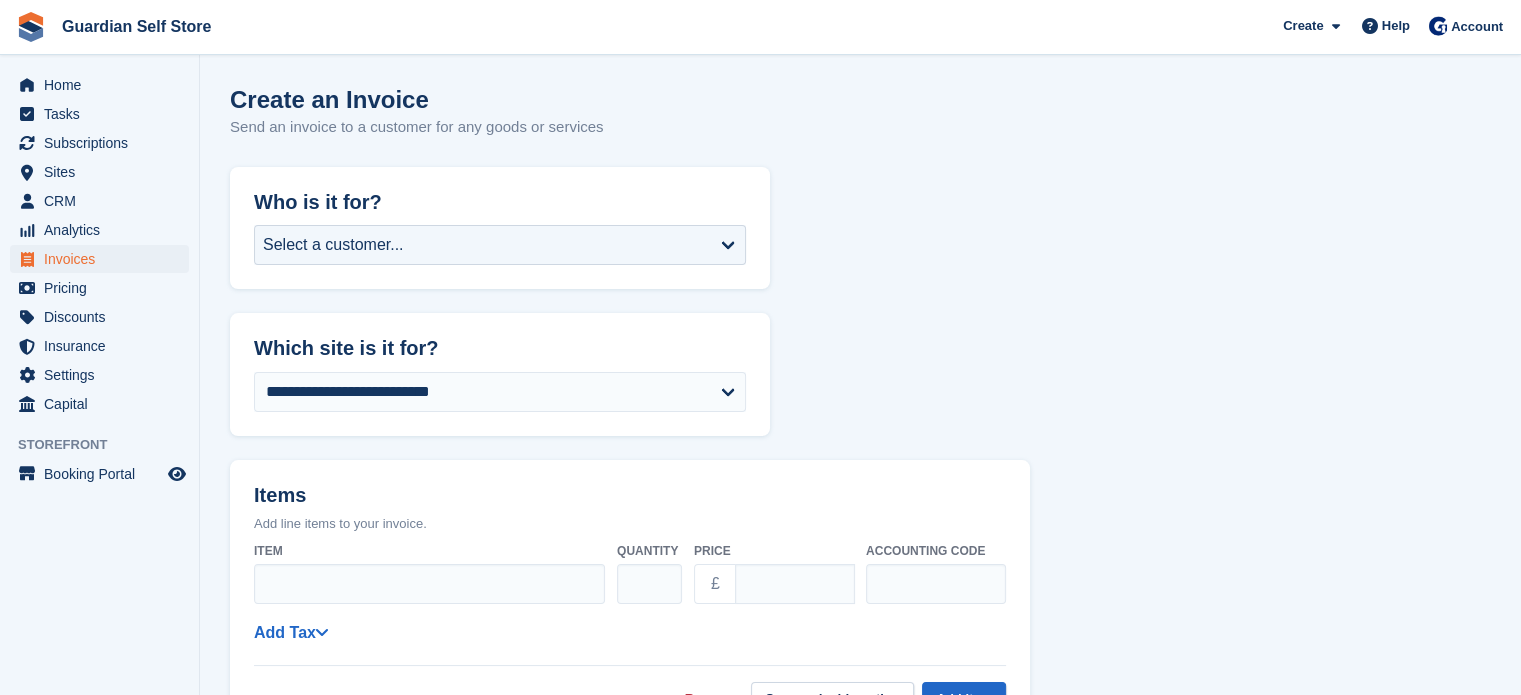 click on "**********" at bounding box center [500, 251] 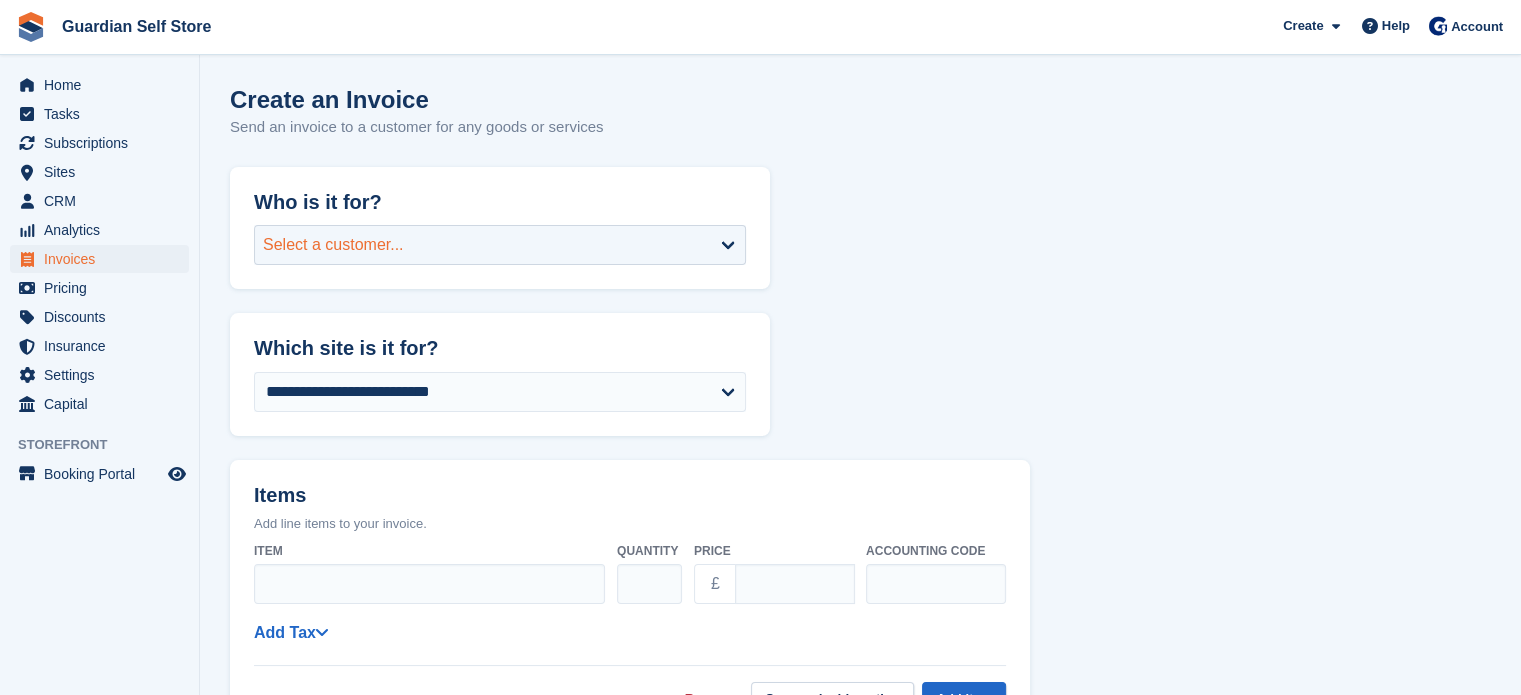 click on "Select a customer..." at bounding box center [333, 245] 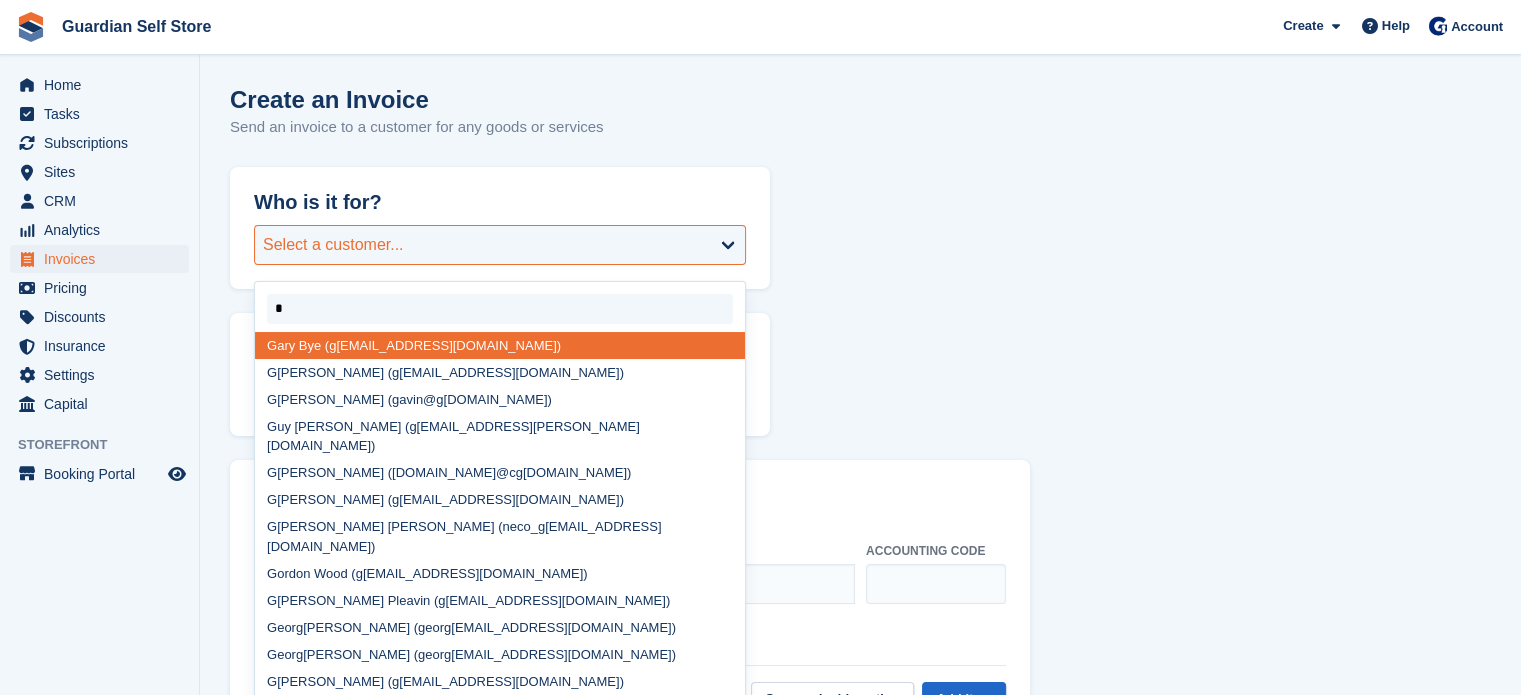 type on "**" 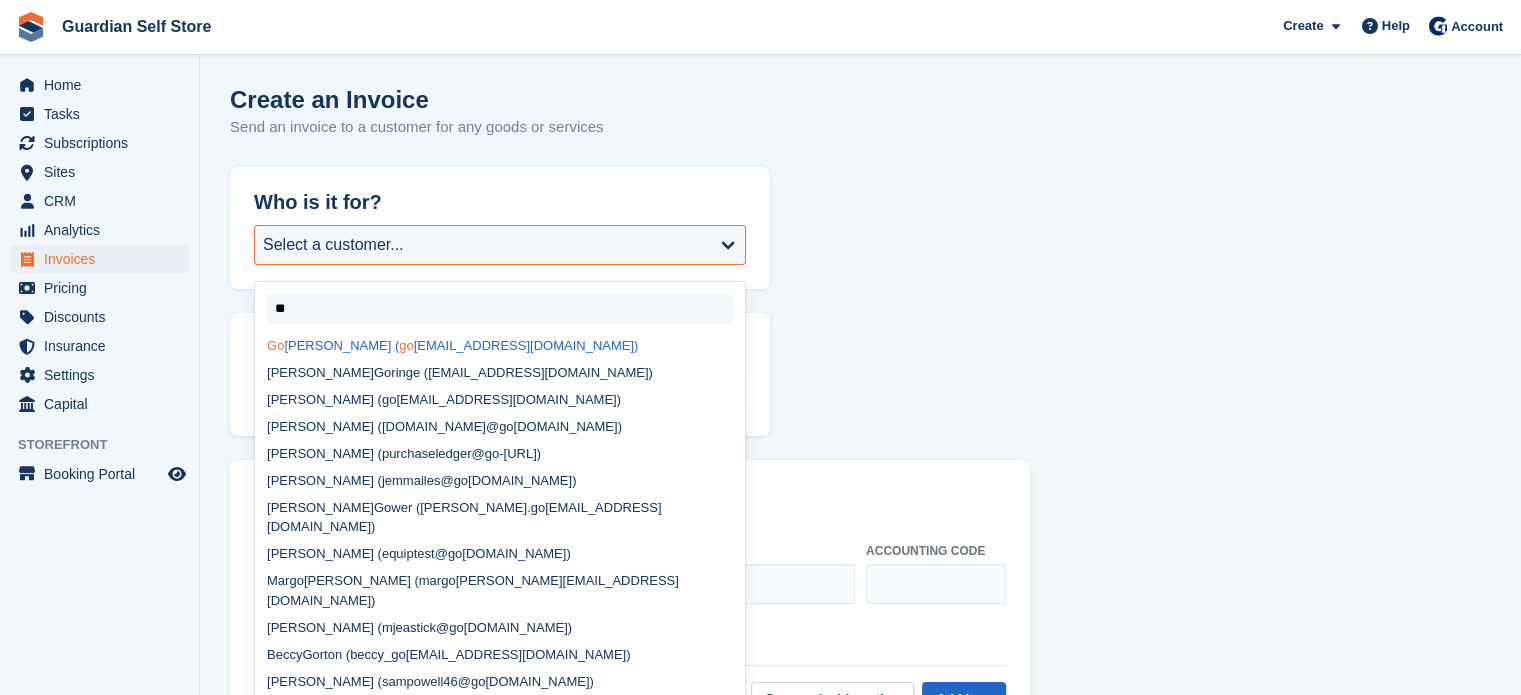 click on "Go [PERSON_NAME] ( go [EMAIL_ADDRESS][DOMAIN_NAME])" at bounding box center (500, 345) 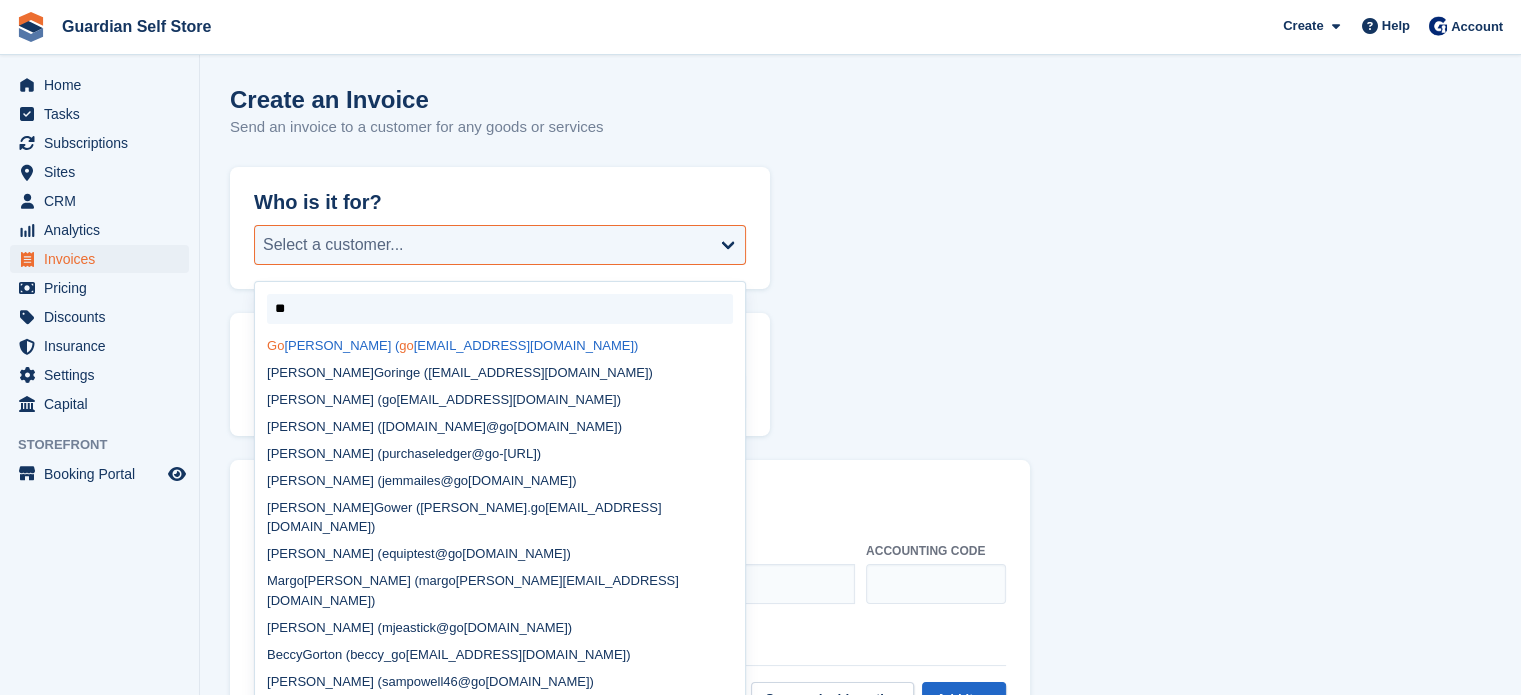 select on "******" 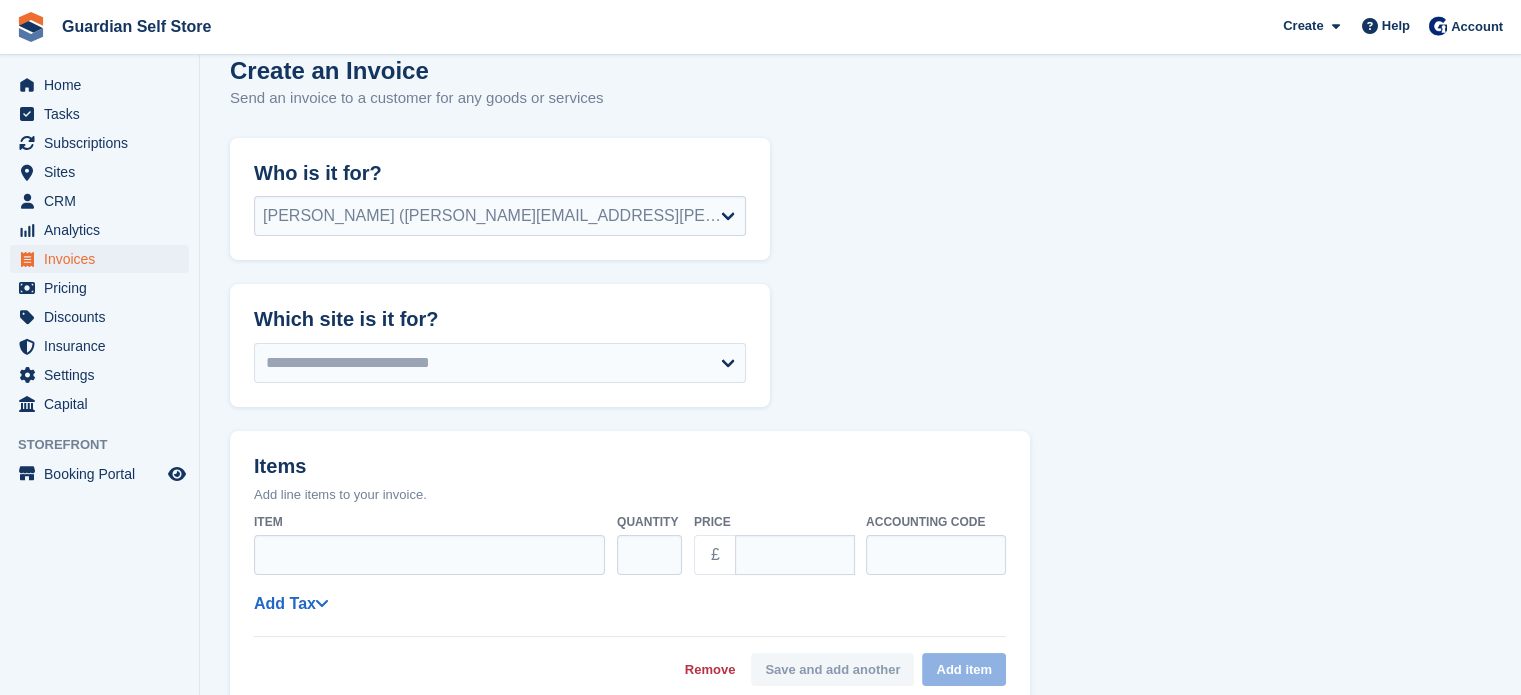 scroll, scrollTop: 166, scrollLeft: 0, axis: vertical 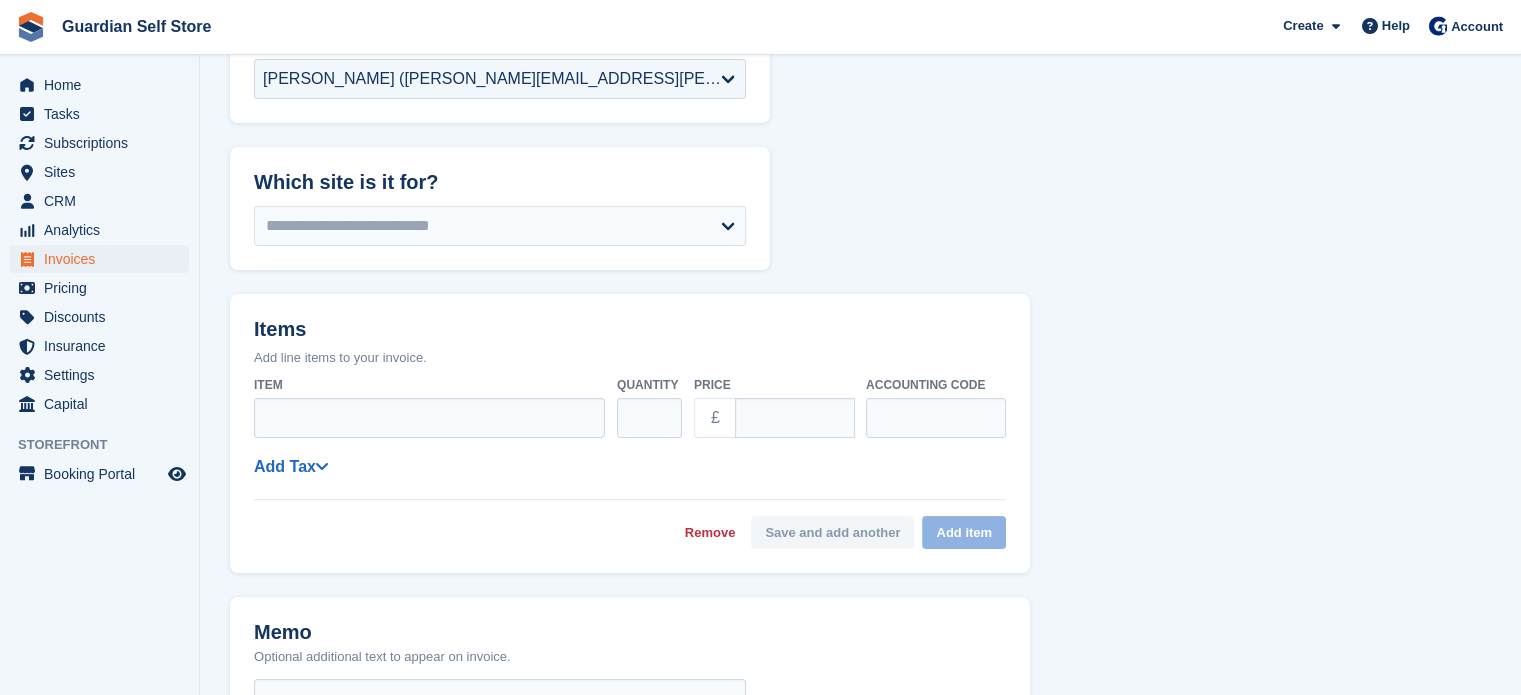 select on "******" 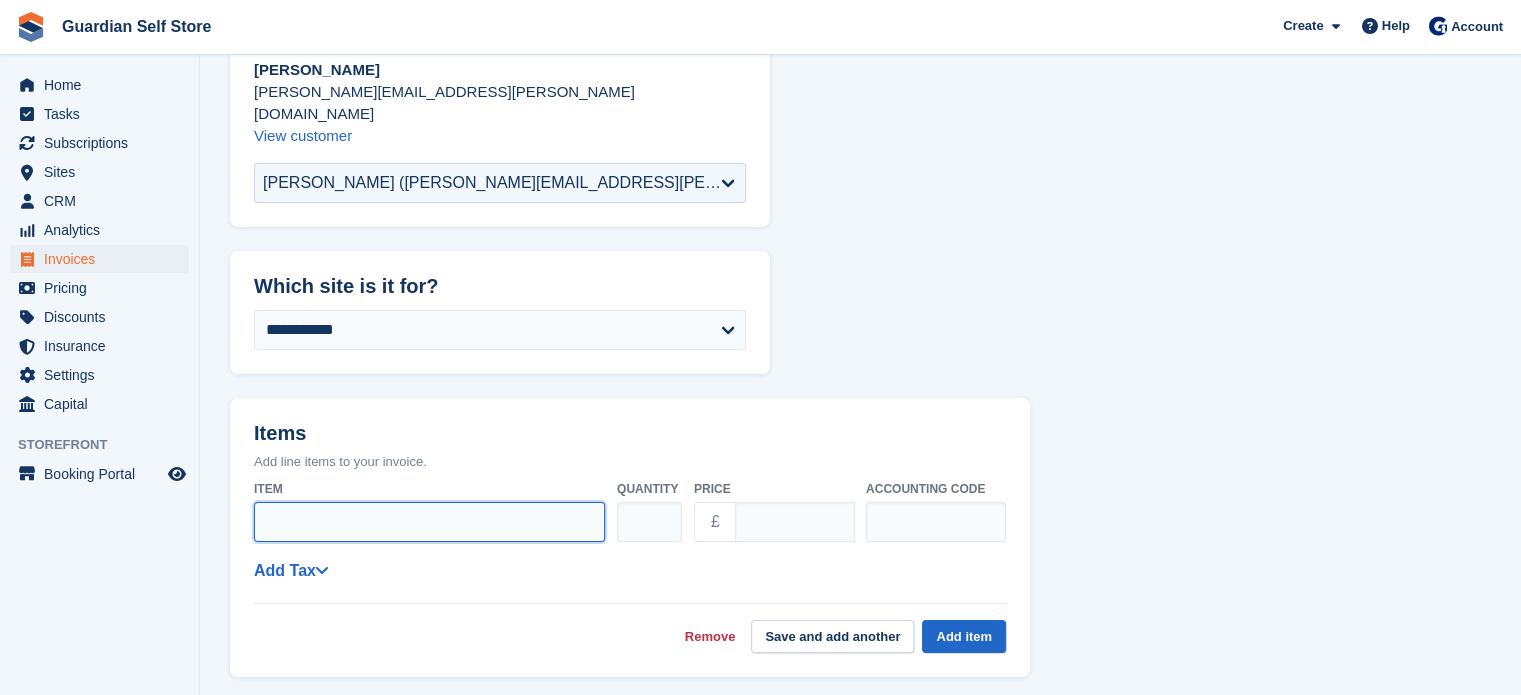 click on "Item" at bounding box center [429, 522] 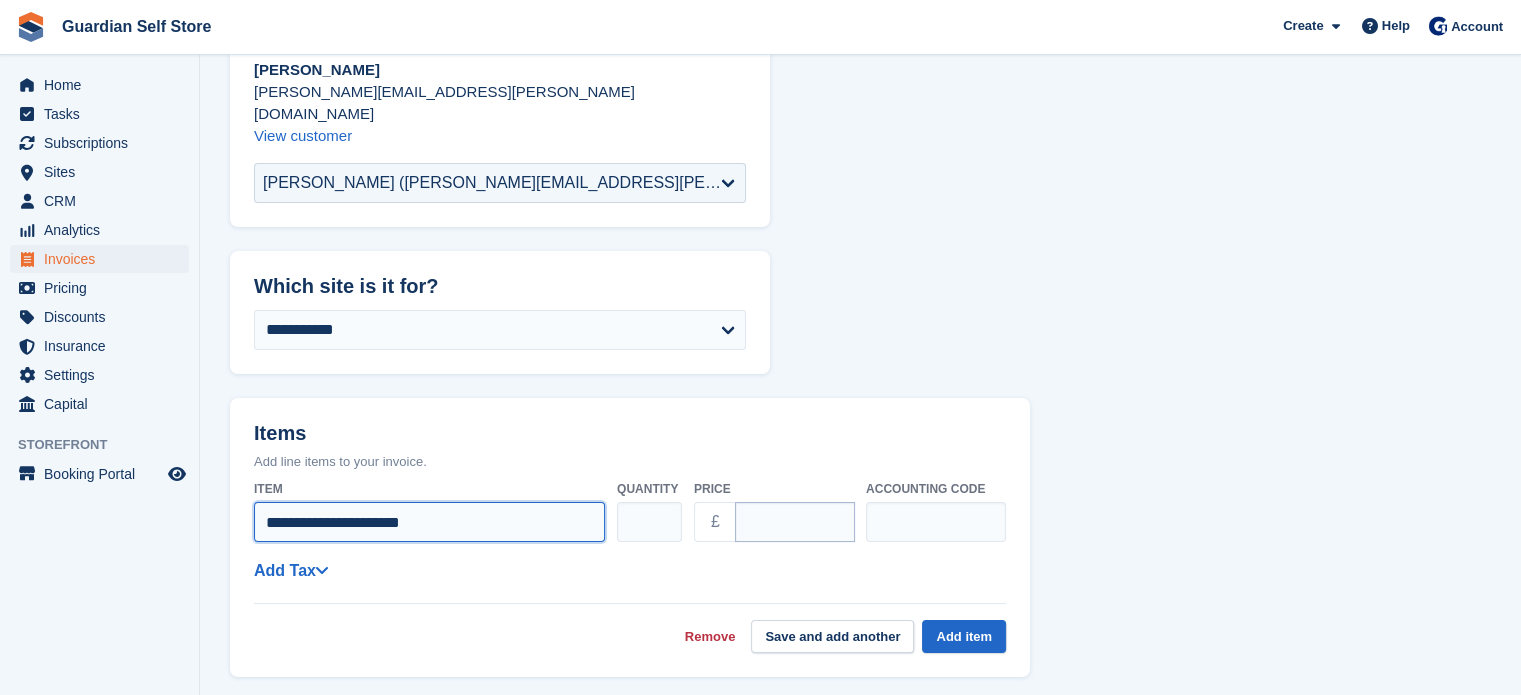 type on "**********" 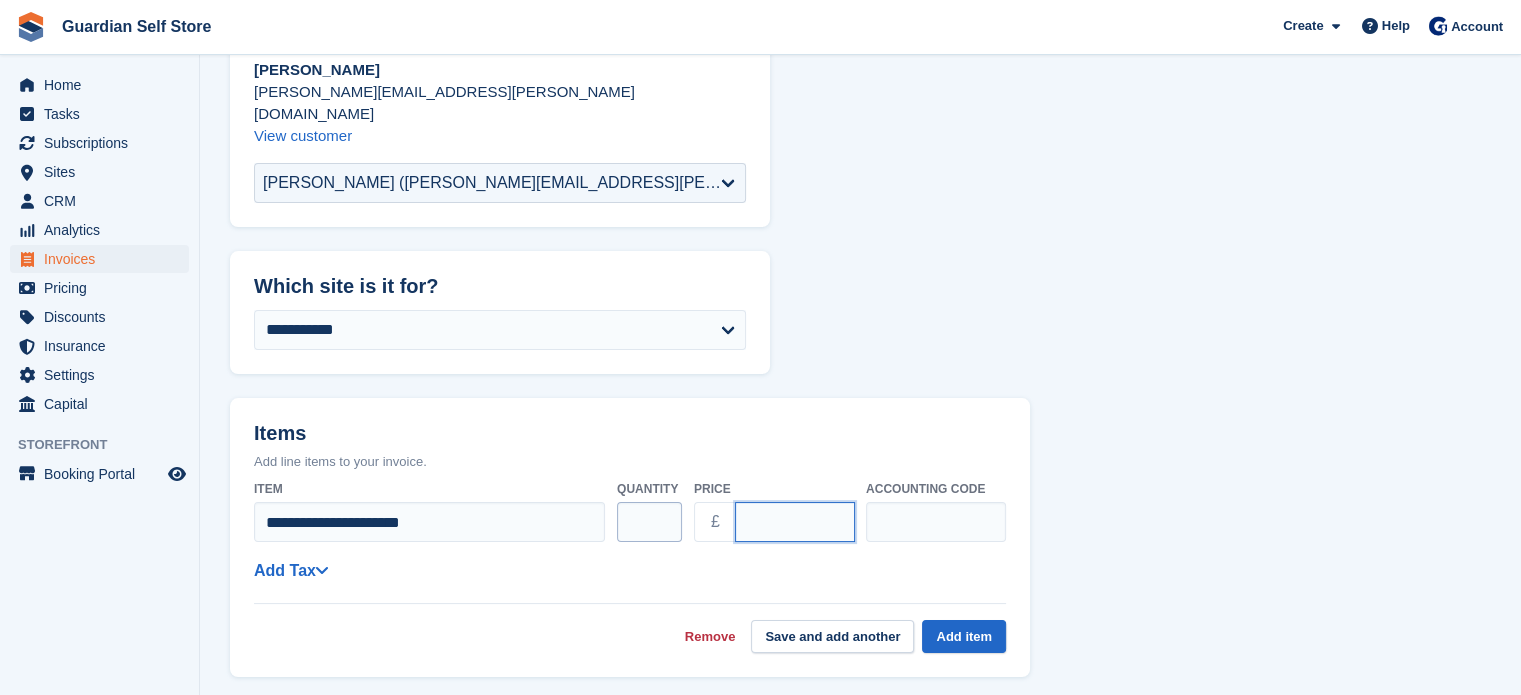 drag, startPoint x: 772, startPoint y: 487, endPoint x: 637, endPoint y: 487, distance: 135 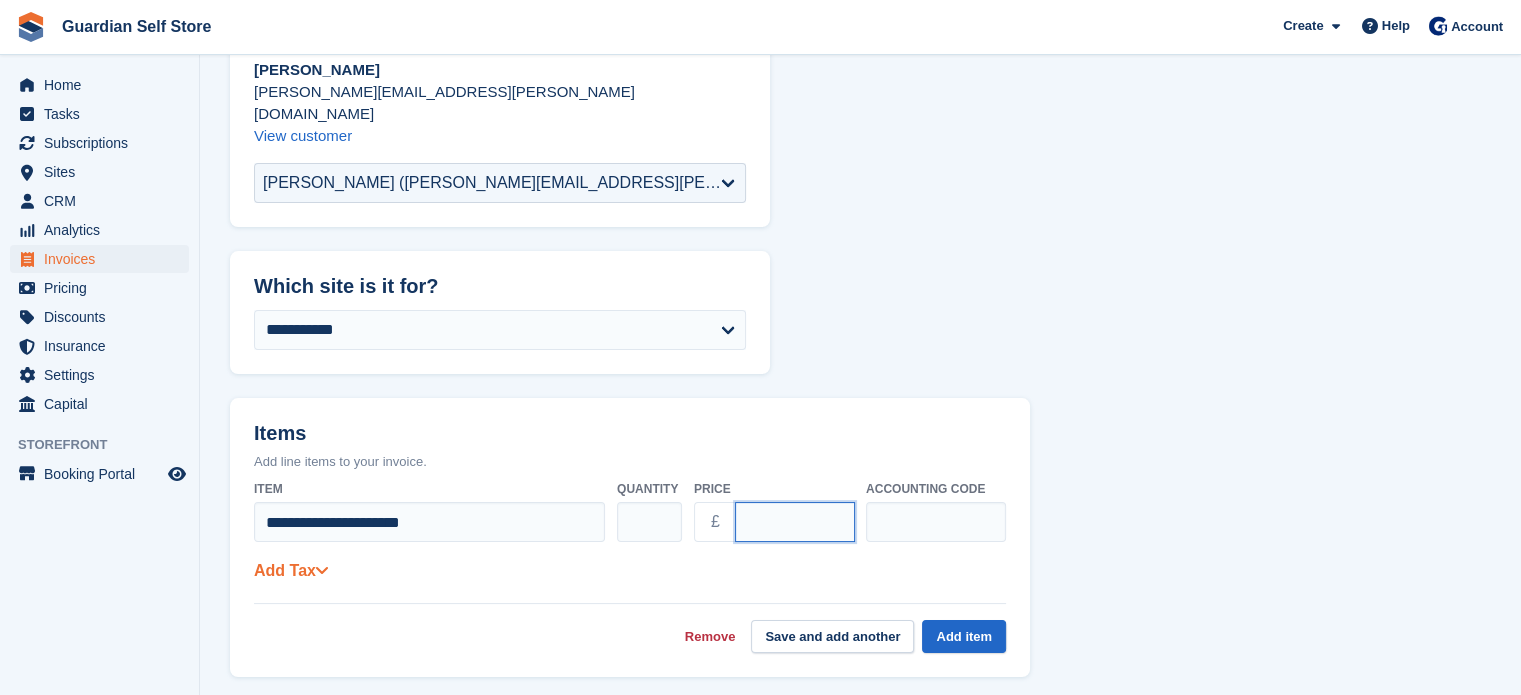type on "*" 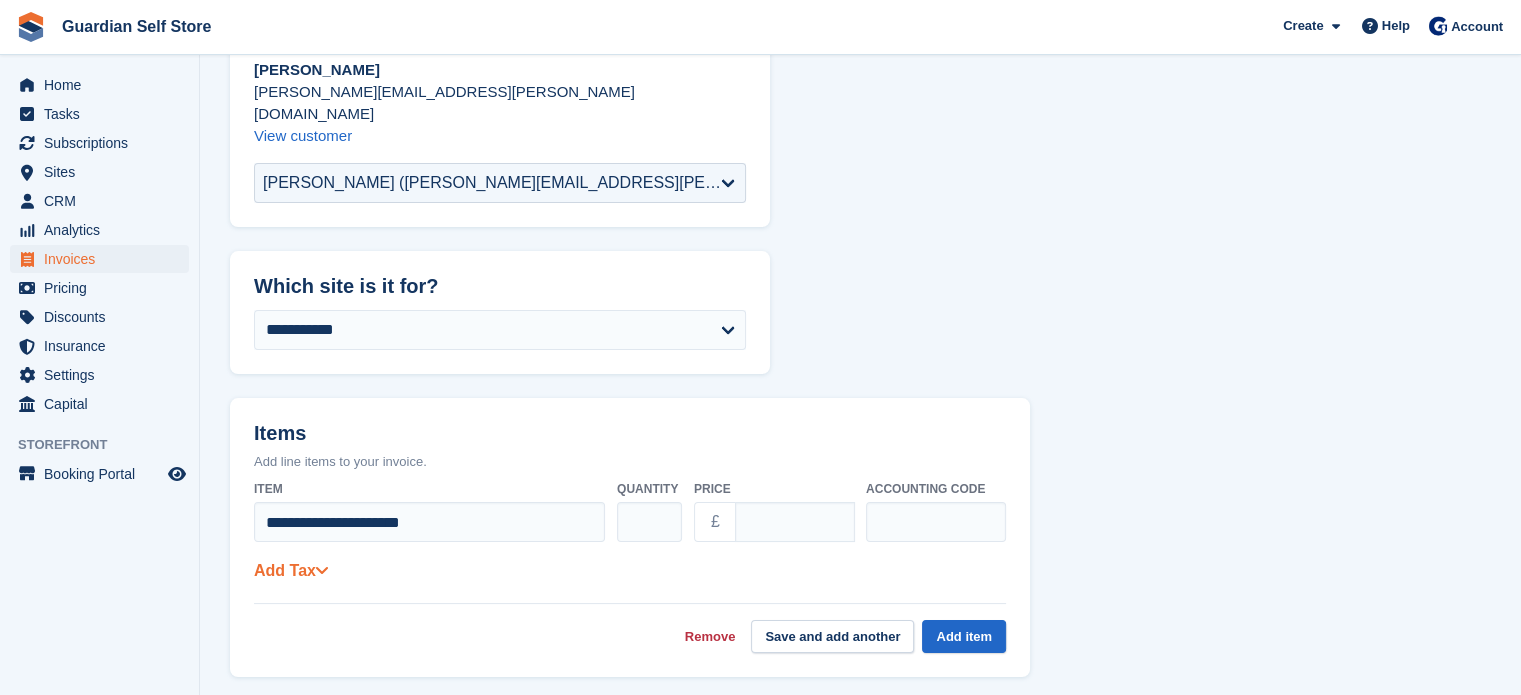 click on "Add Tax" at bounding box center (291, 570) 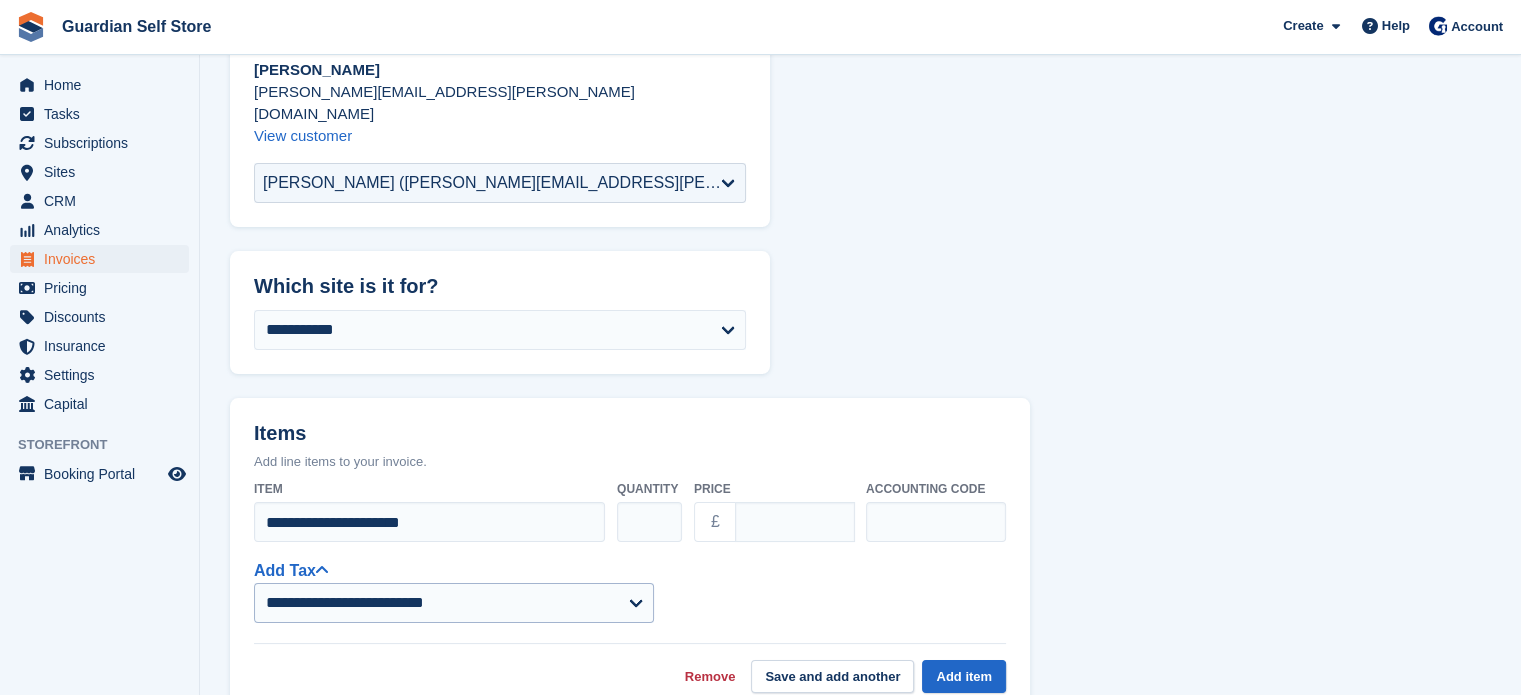select on "******" 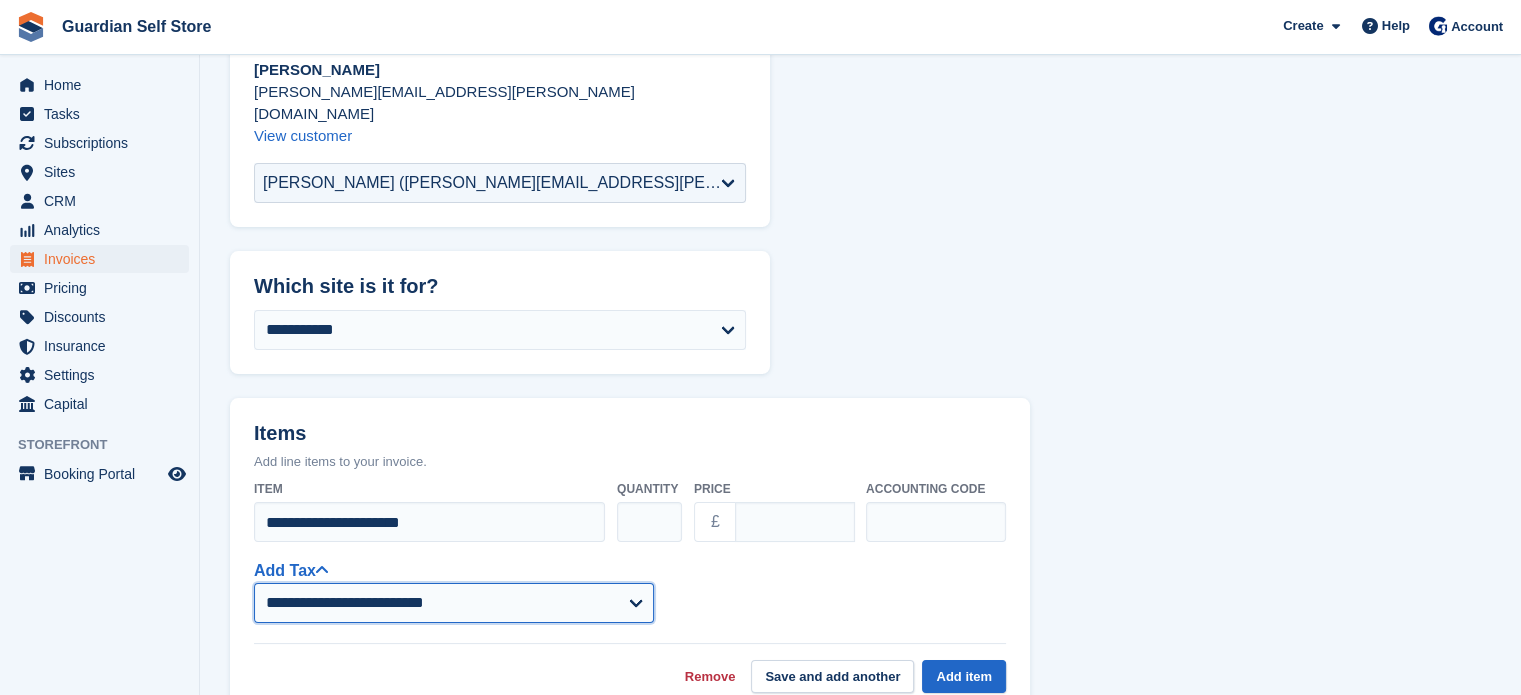 click on "**********" at bounding box center [454, 603] 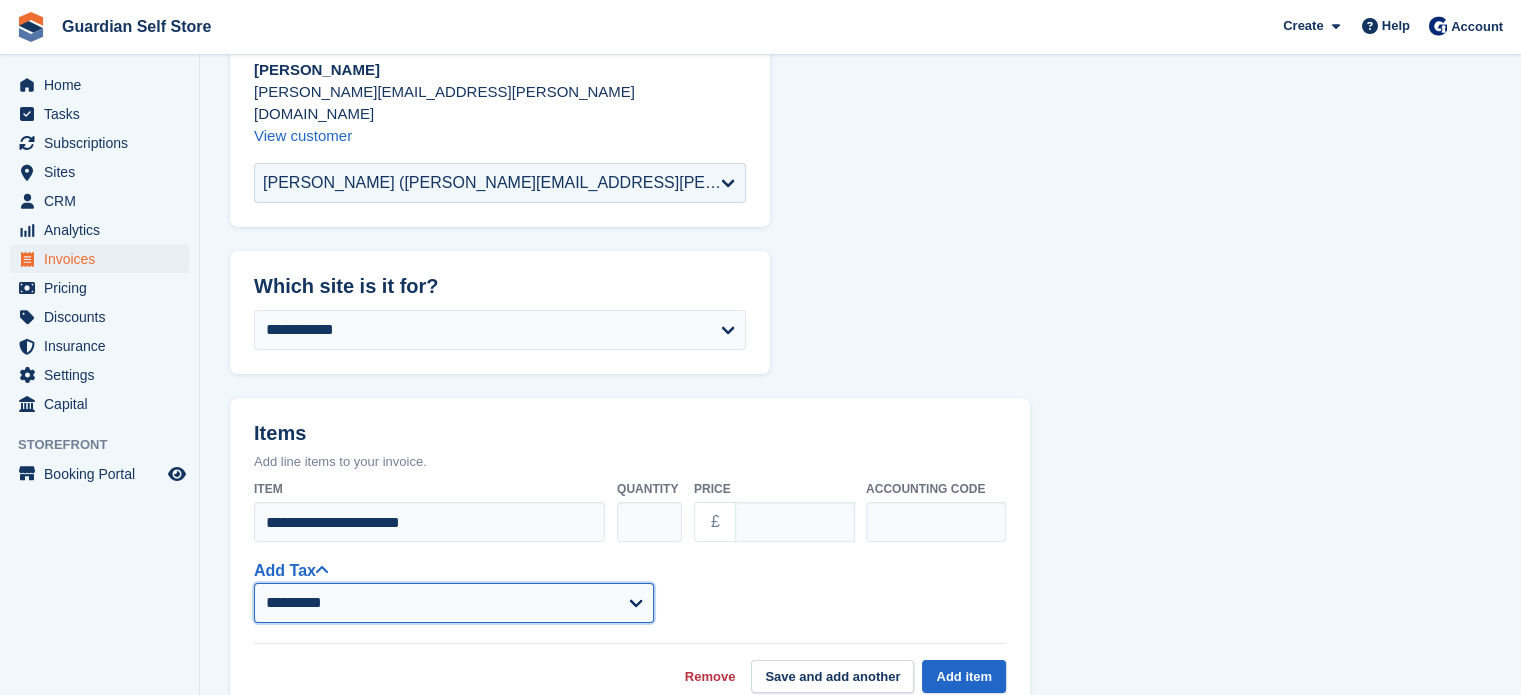 click on "**********" at bounding box center (454, 603) 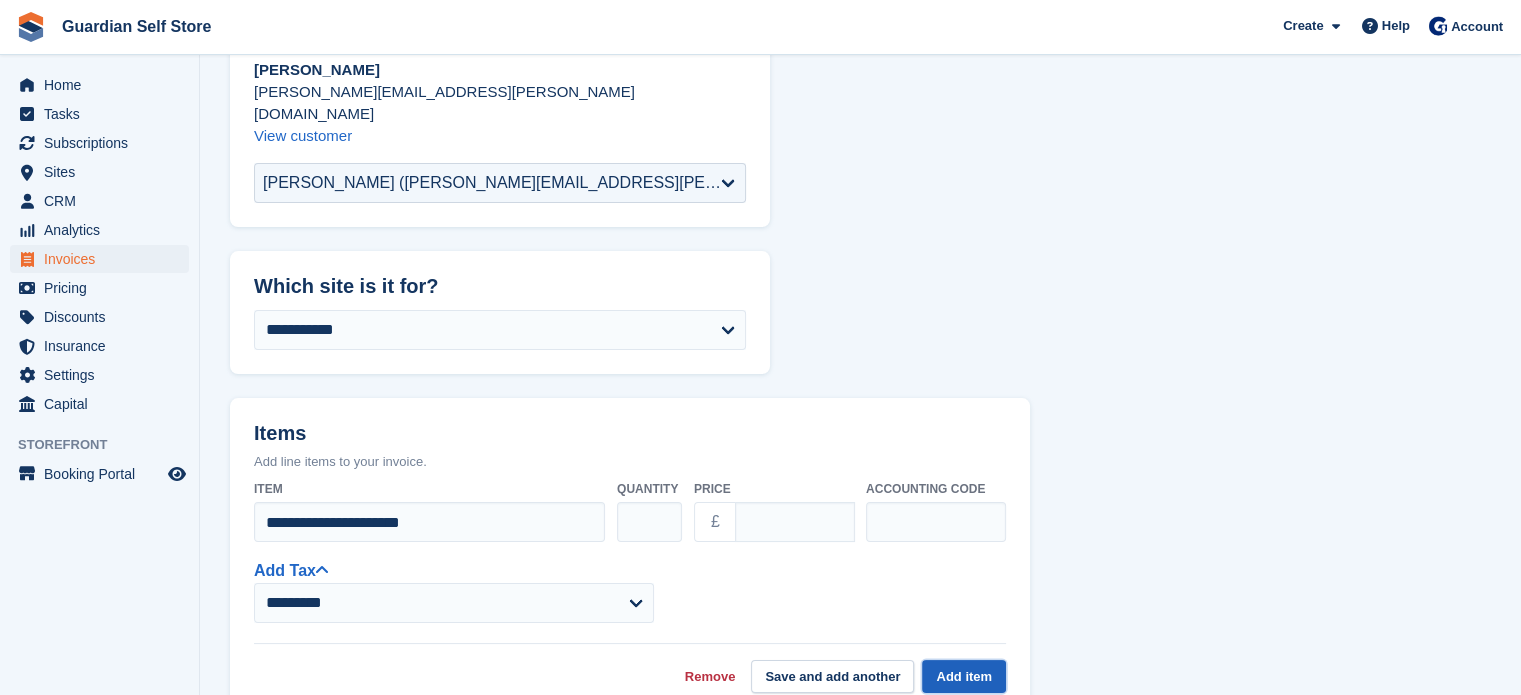 click on "Add item" at bounding box center (964, 676) 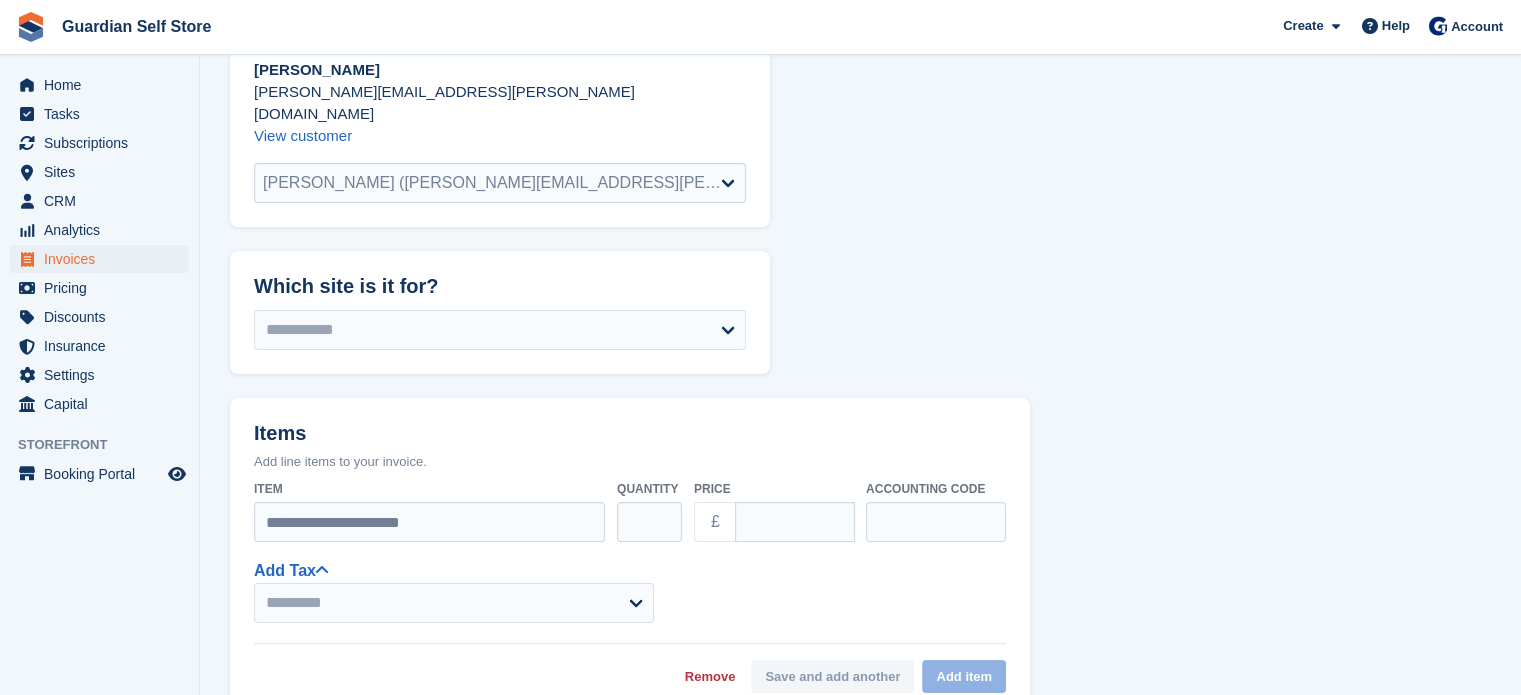 select on "******" 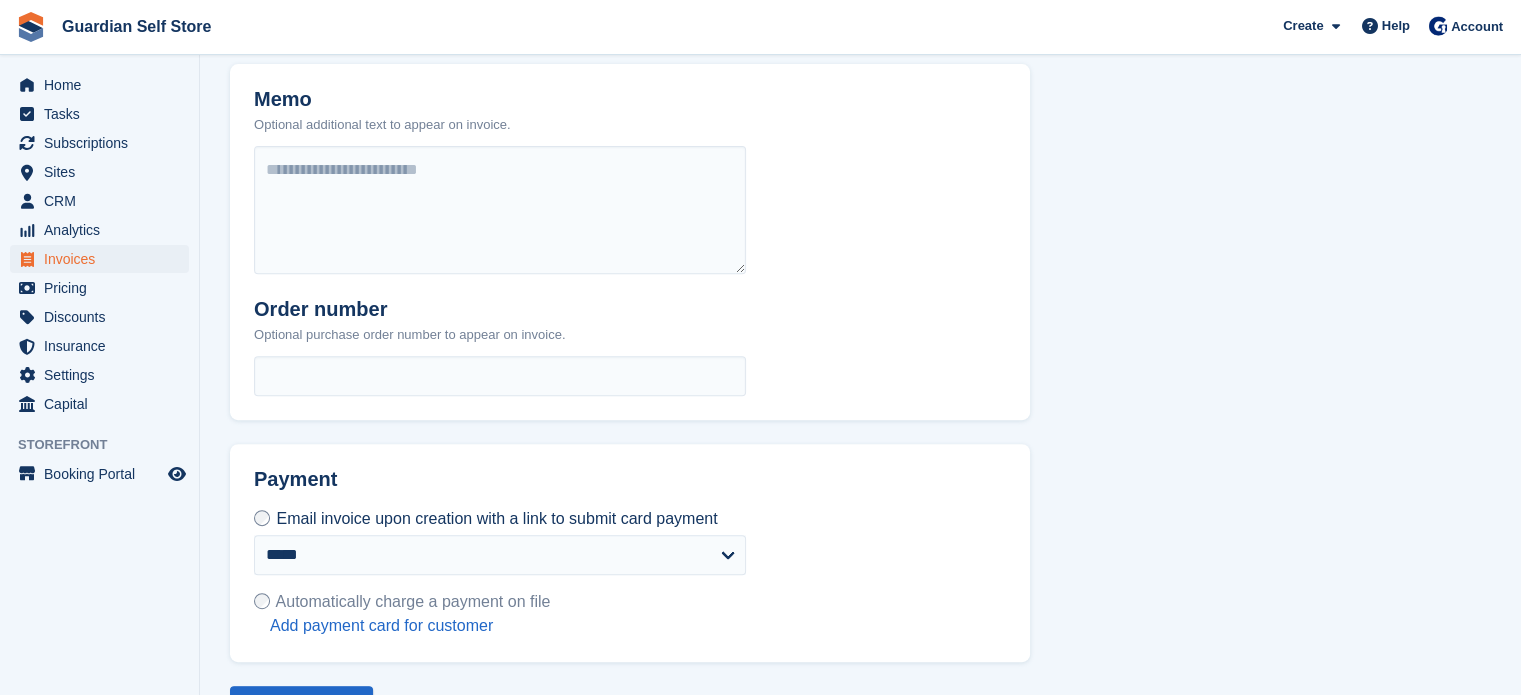 scroll, scrollTop: 812, scrollLeft: 0, axis: vertical 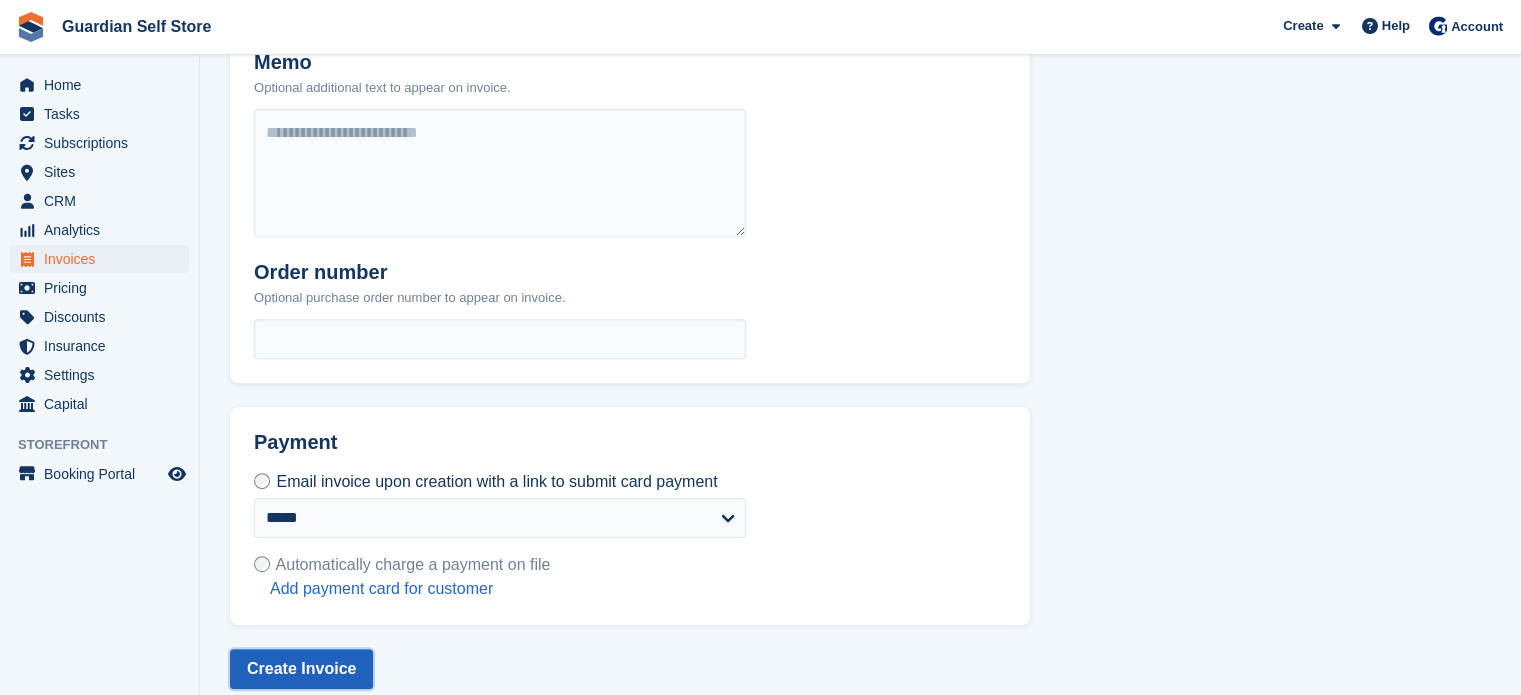 click on "Create Invoice" at bounding box center (301, 669) 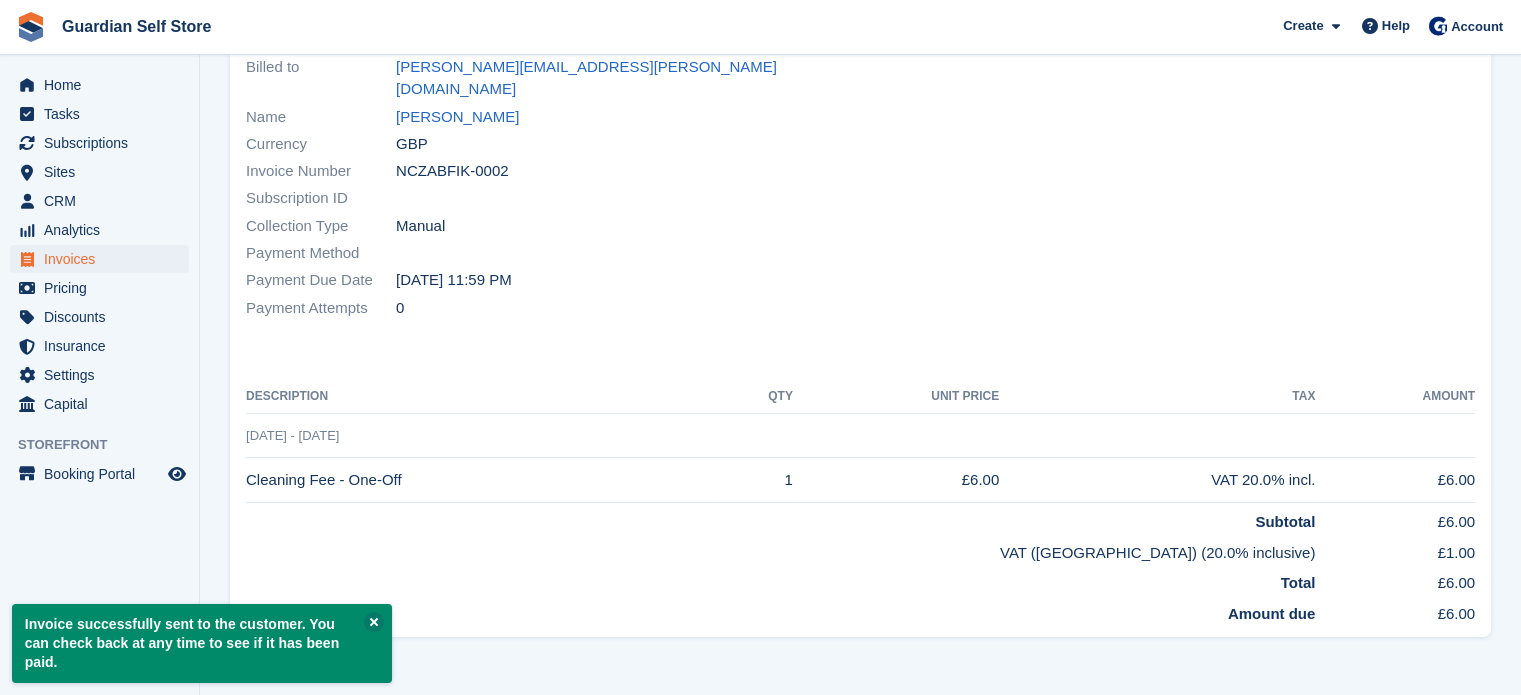 scroll, scrollTop: 0, scrollLeft: 0, axis: both 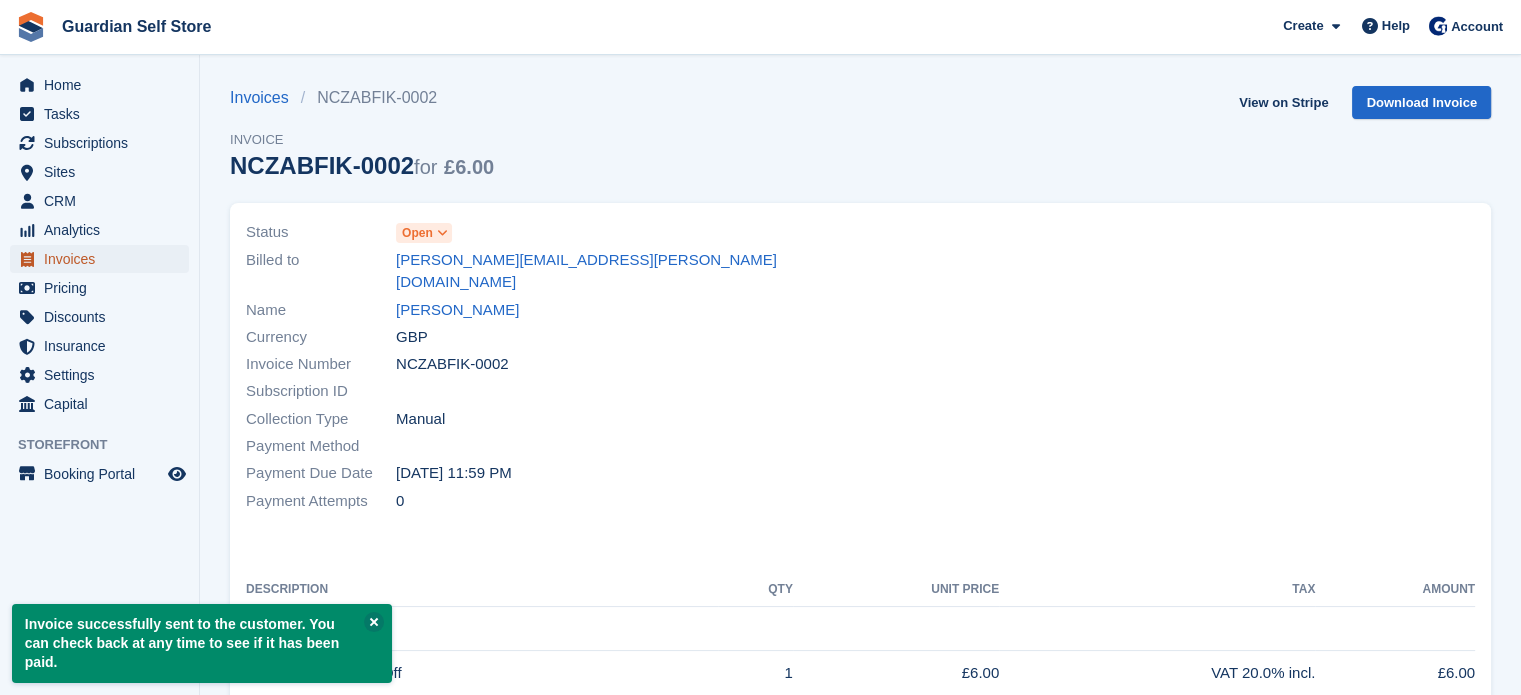 click on "Invoices" at bounding box center [104, 259] 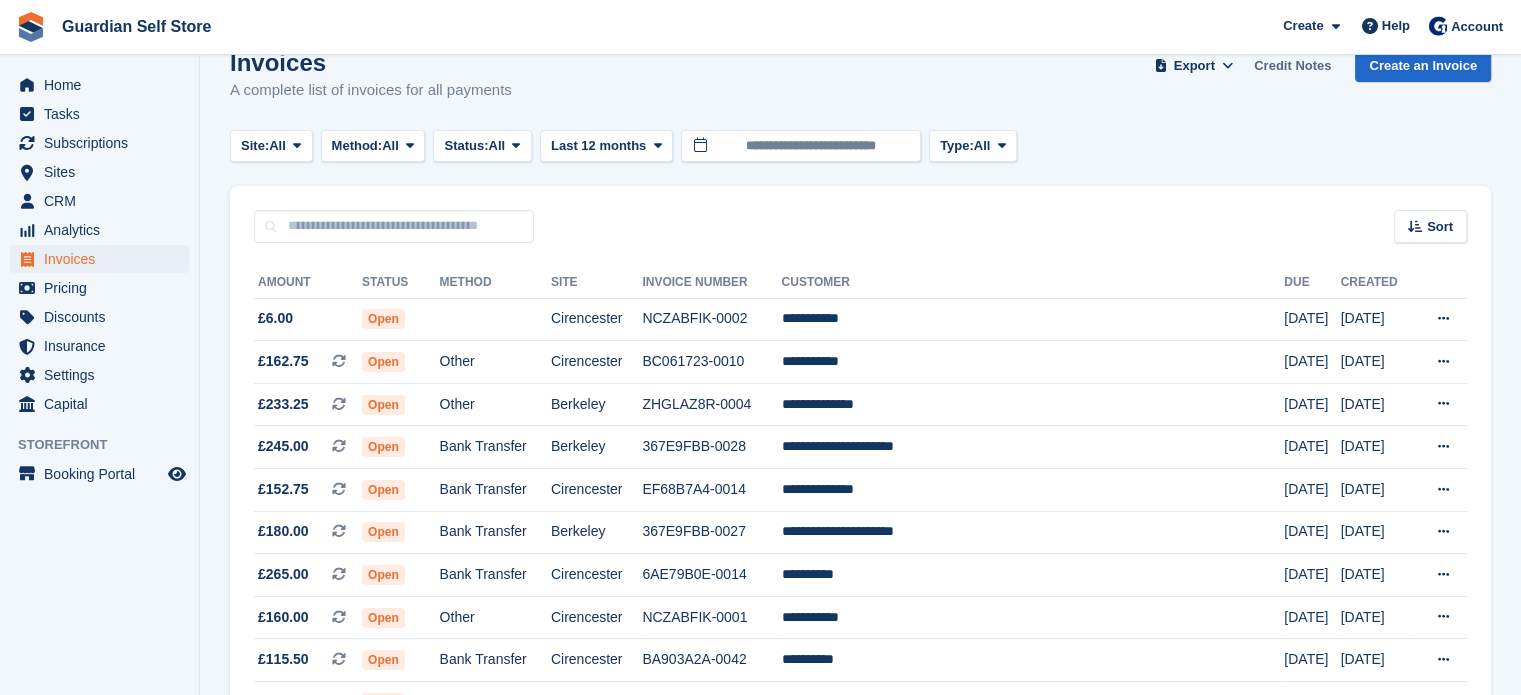 scroll, scrollTop: 0, scrollLeft: 0, axis: both 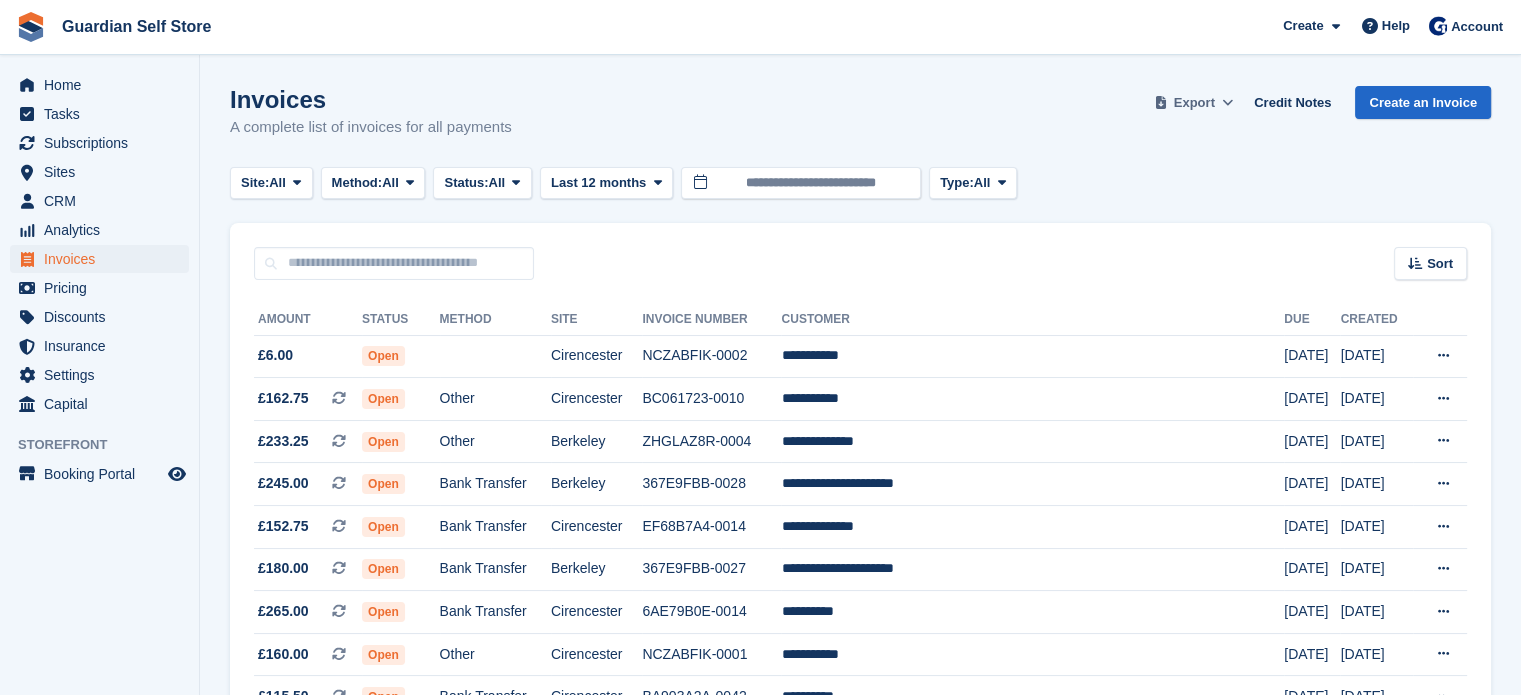 click on "Export" at bounding box center [1194, 102] 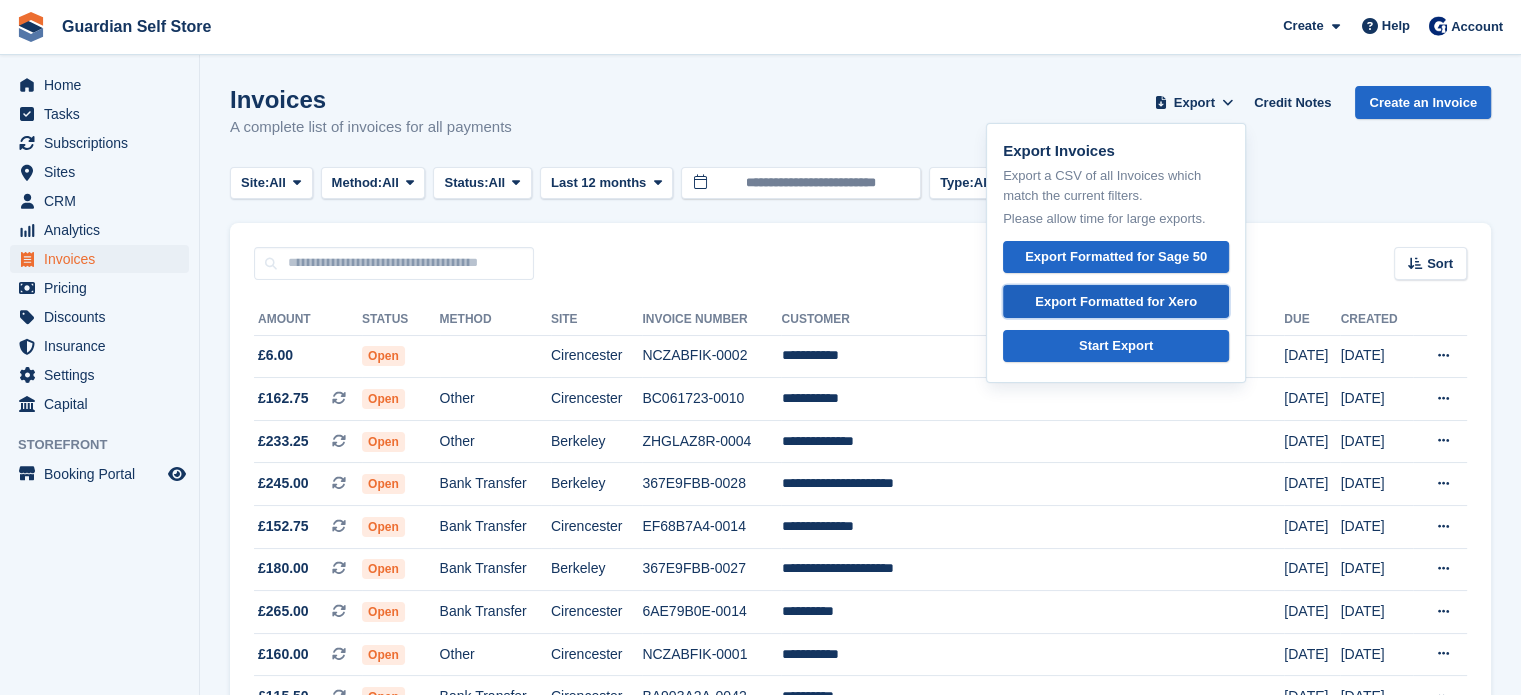 click on "Export Formatted for Xero" at bounding box center [1116, 302] 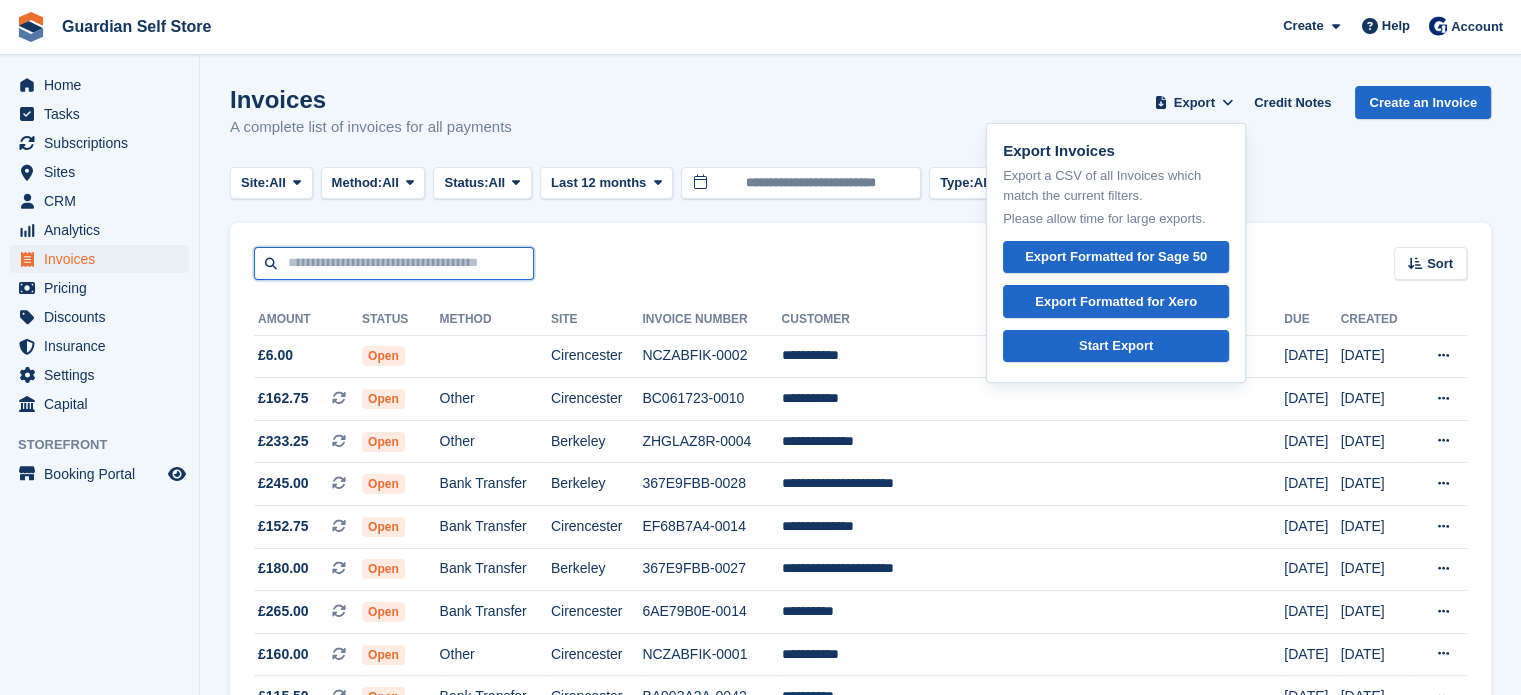 click at bounding box center (394, 263) 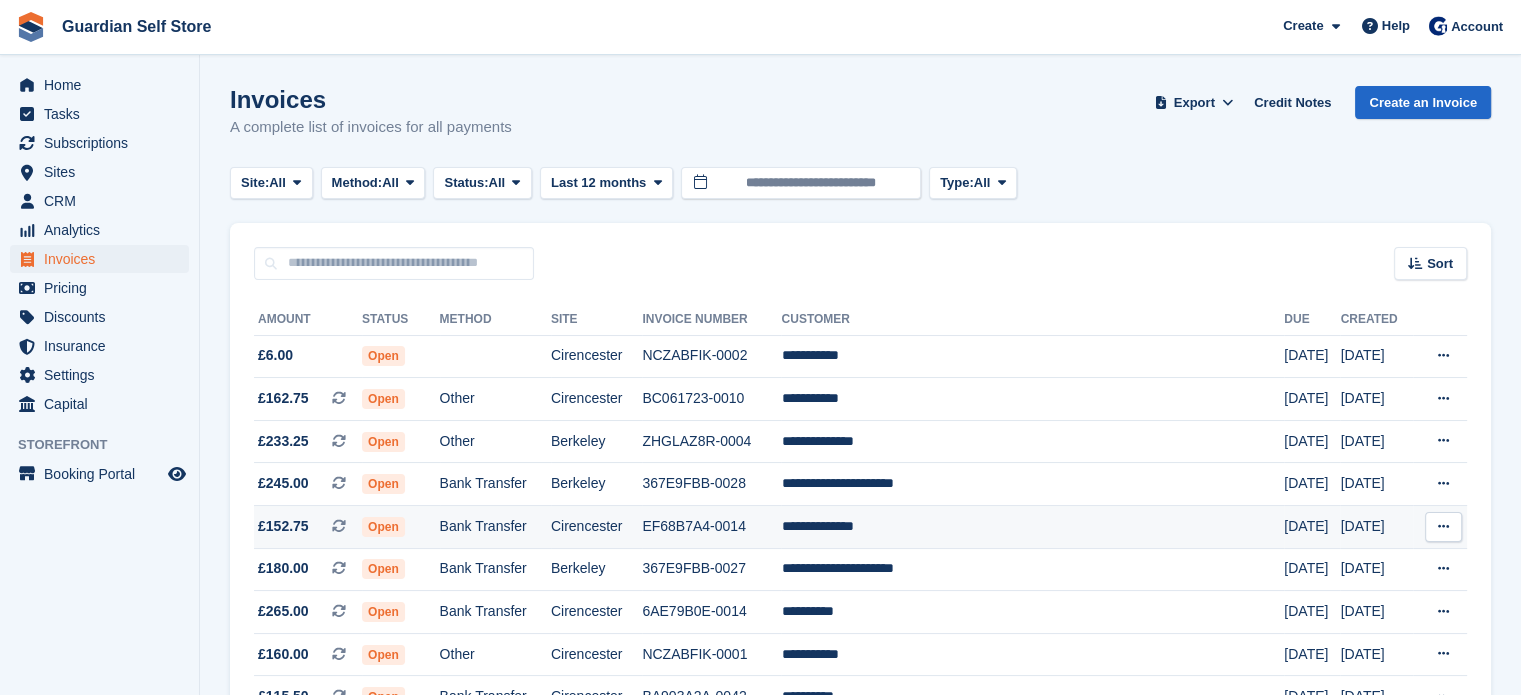 click on "EF68B7A4-0014" at bounding box center [711, 527] 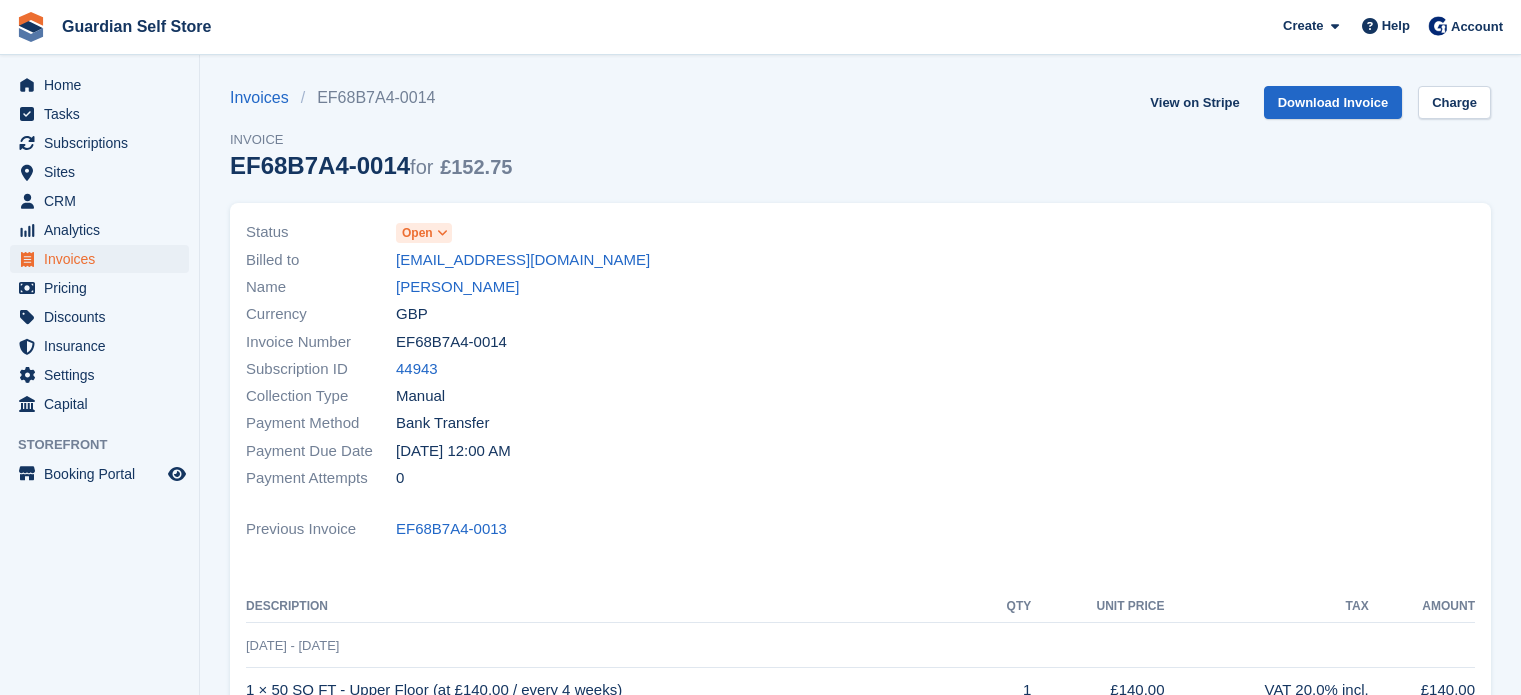 scroll, scrollTop: 0, scrollLeft: 0, axis: both 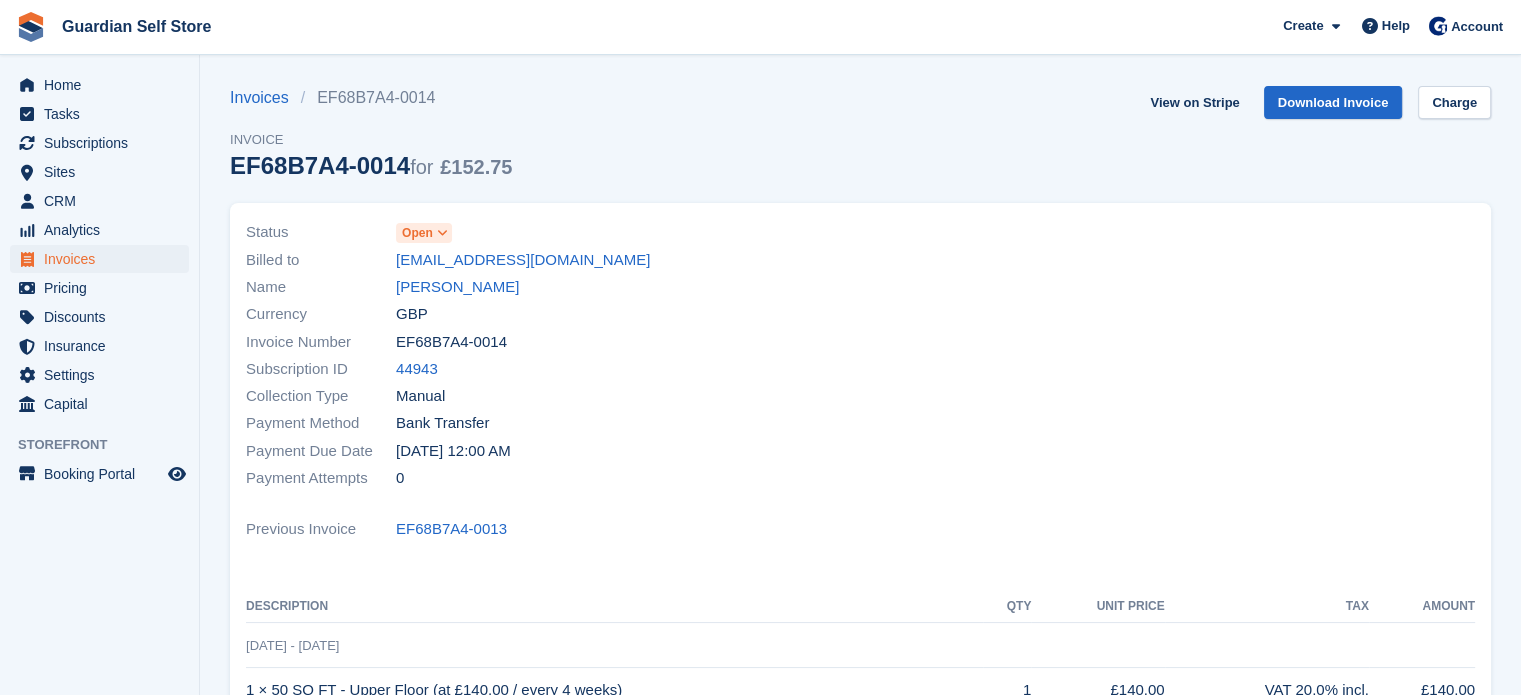 click on "Open" at bounding box center (417, 233) 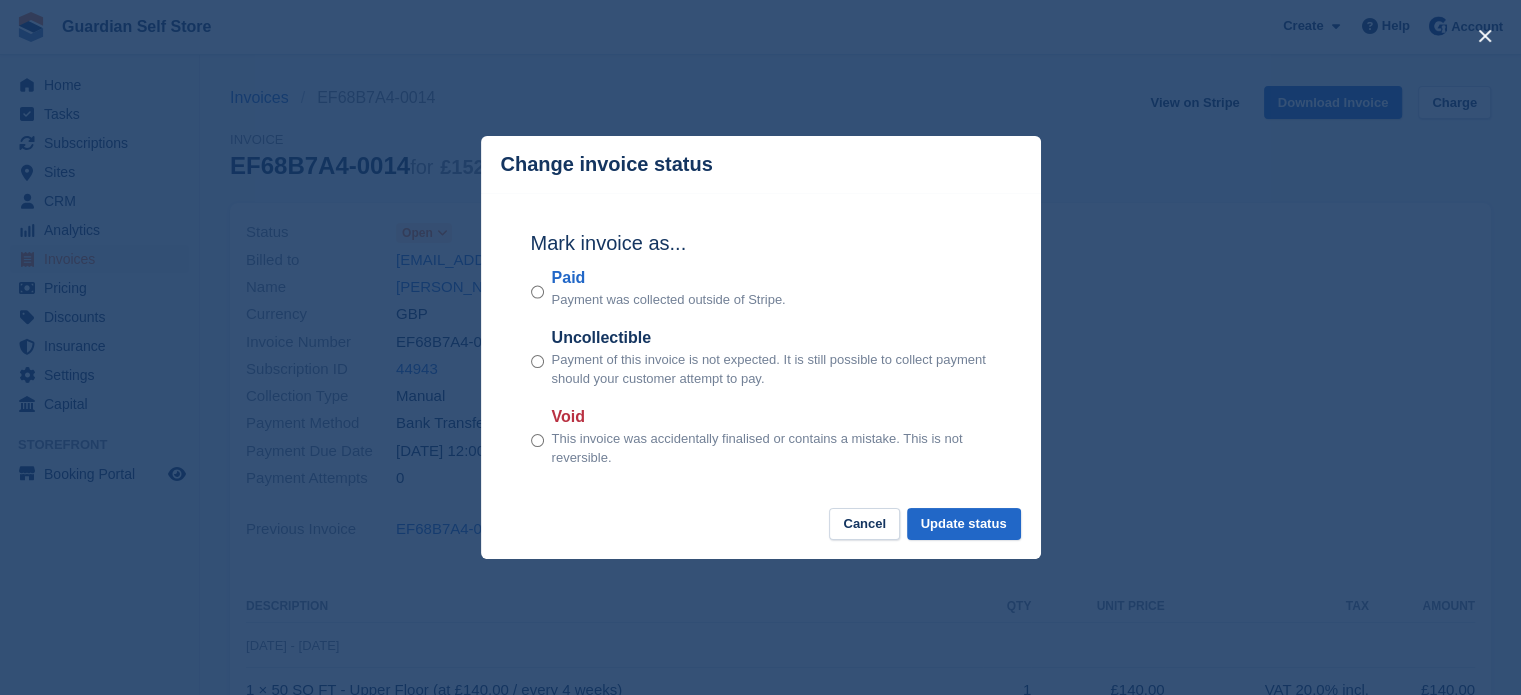 click on "Paid" at bounding box center [669, 278] 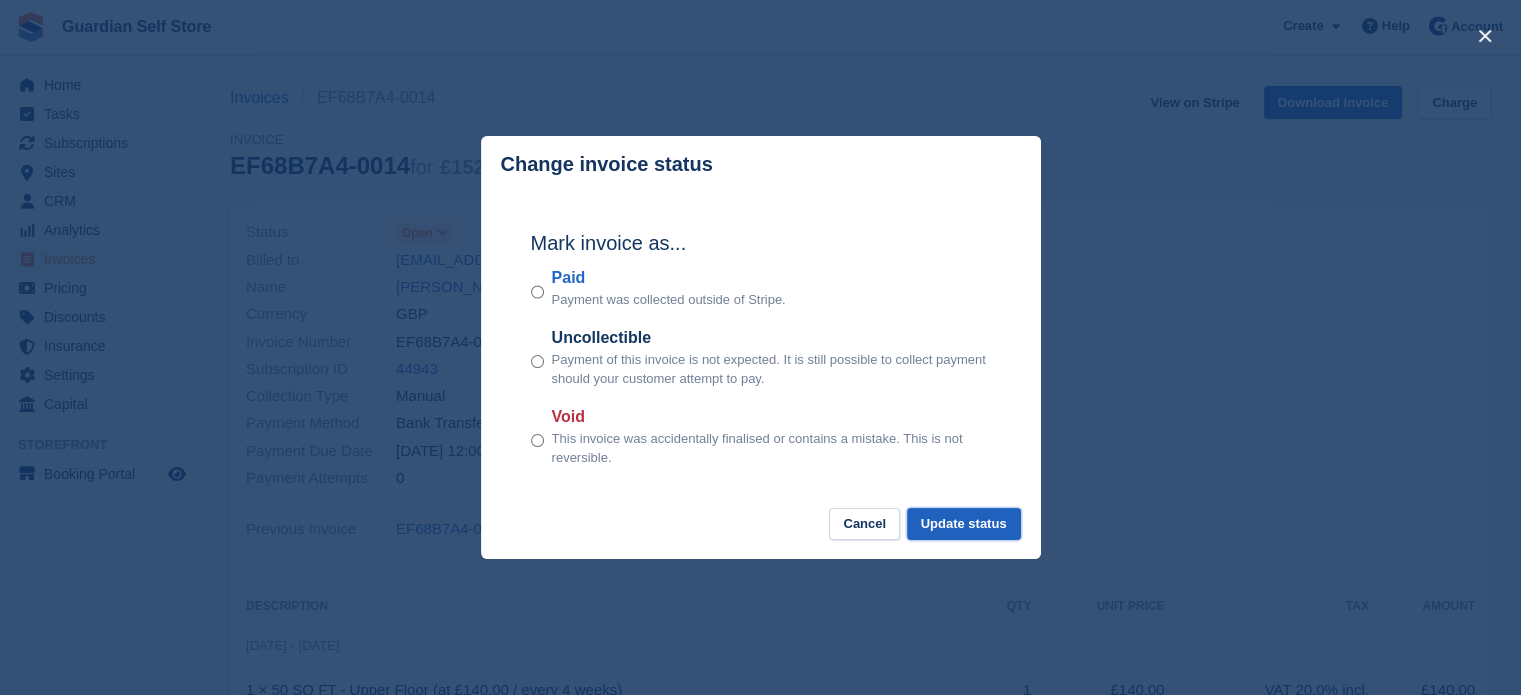 click on "Update status" at bounding box center (964, 524) 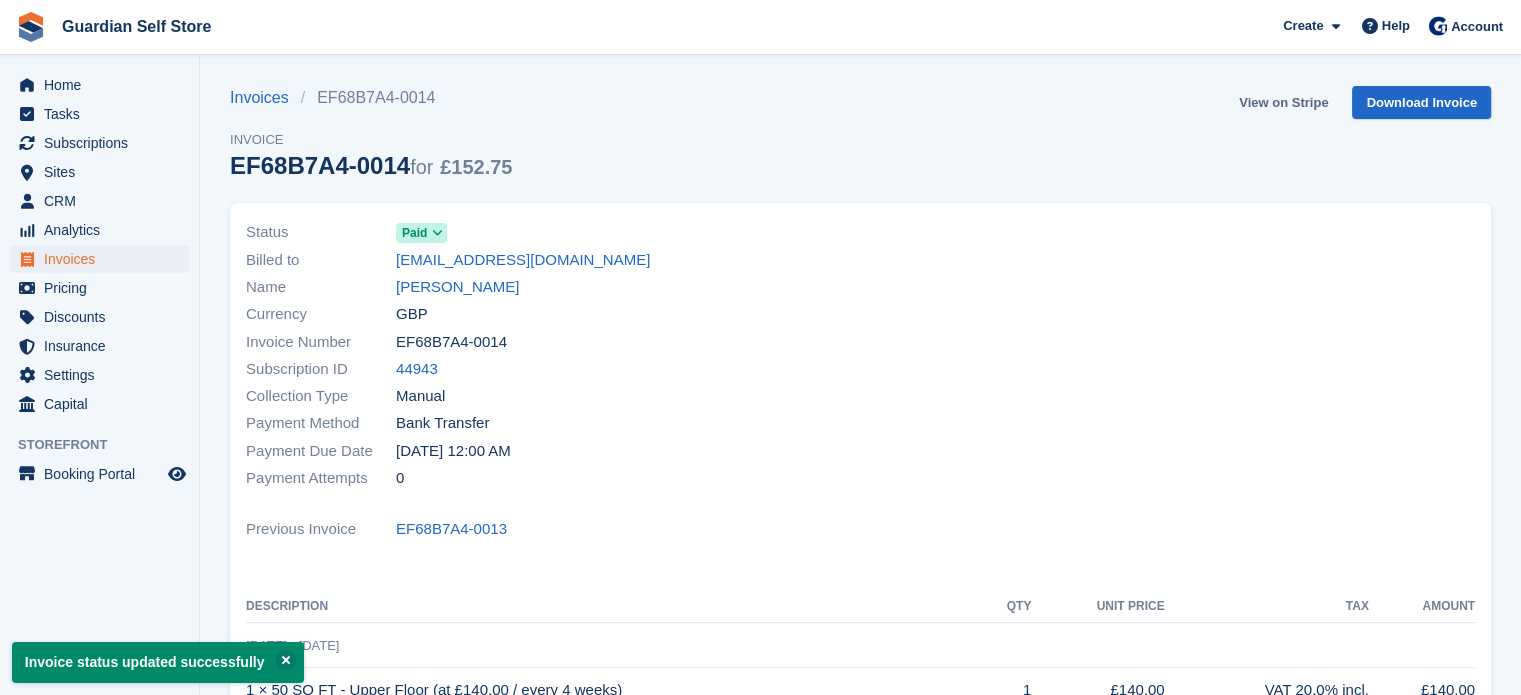 click on "View on Stripe" at bounding box center [1283, 102] 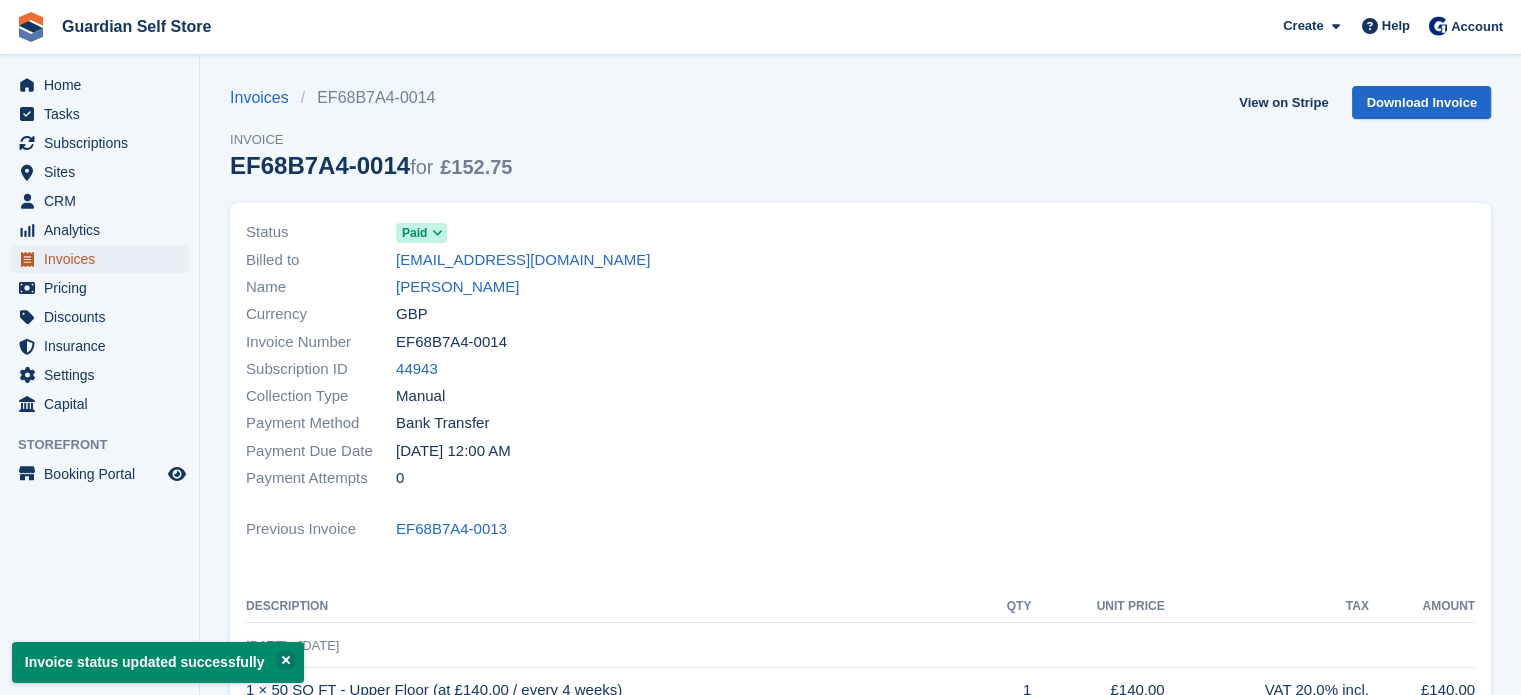 click on "Invoices" at bounding box center (104, 259) 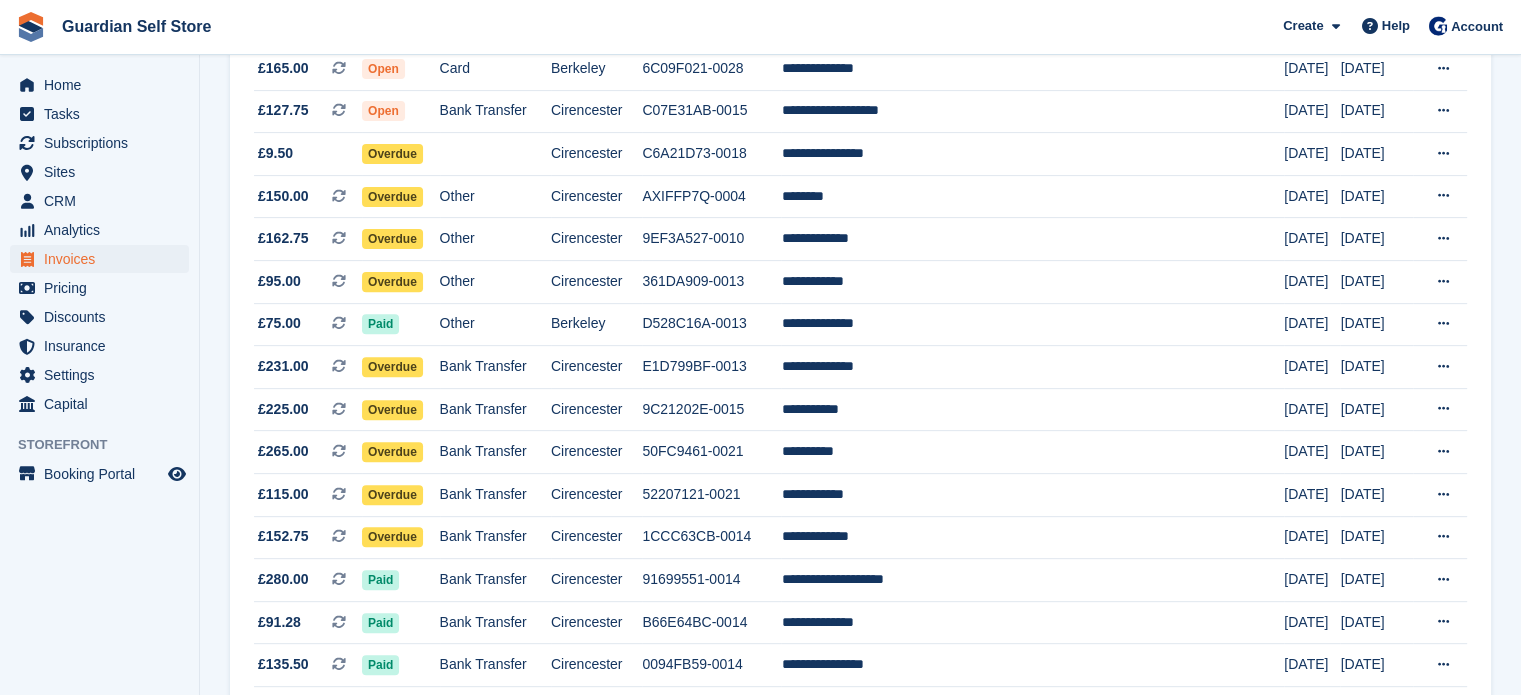 scroll, scrollTop: 666, scrollLeft: 0, axis: vertical 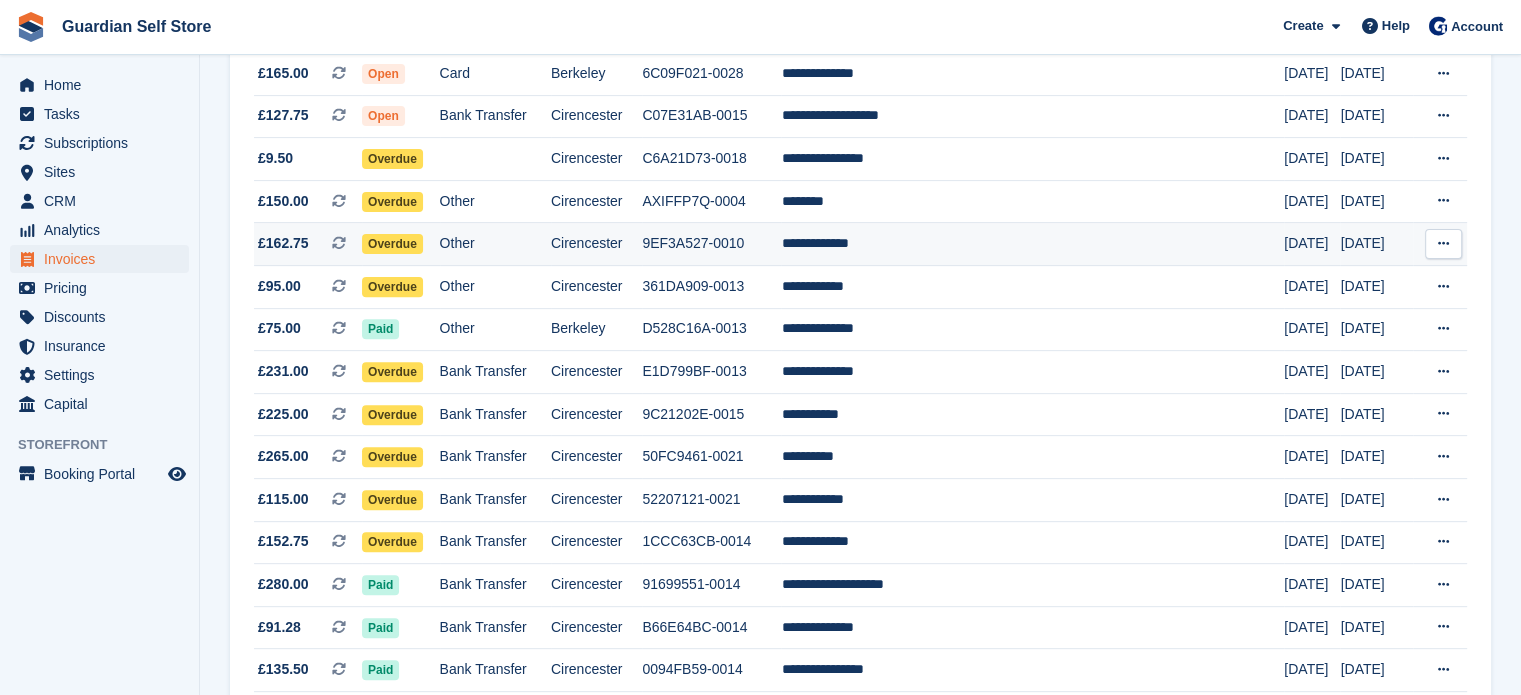click on "9EF3A527-0010" at bounding box center [711, 244] 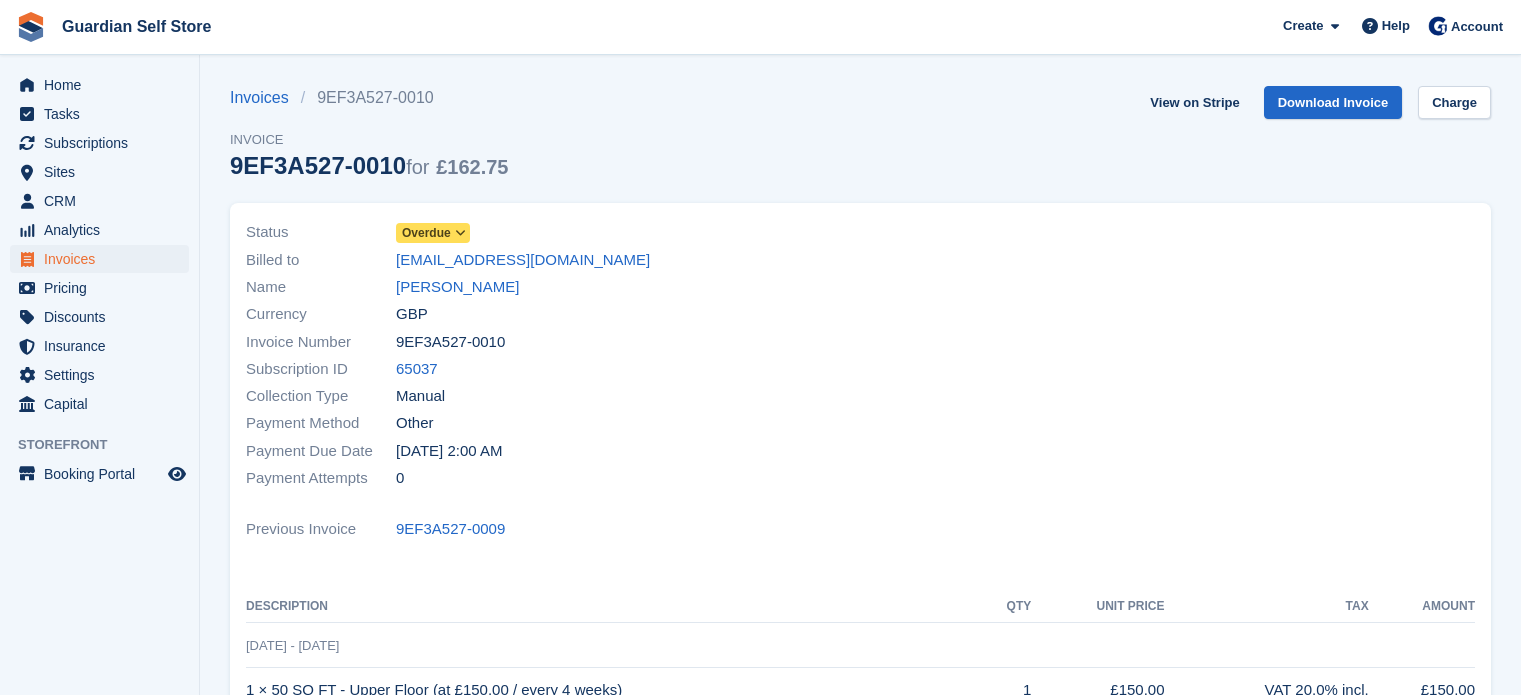 scroll, scrollTop: 0, scrollLeft: 0, axis: both 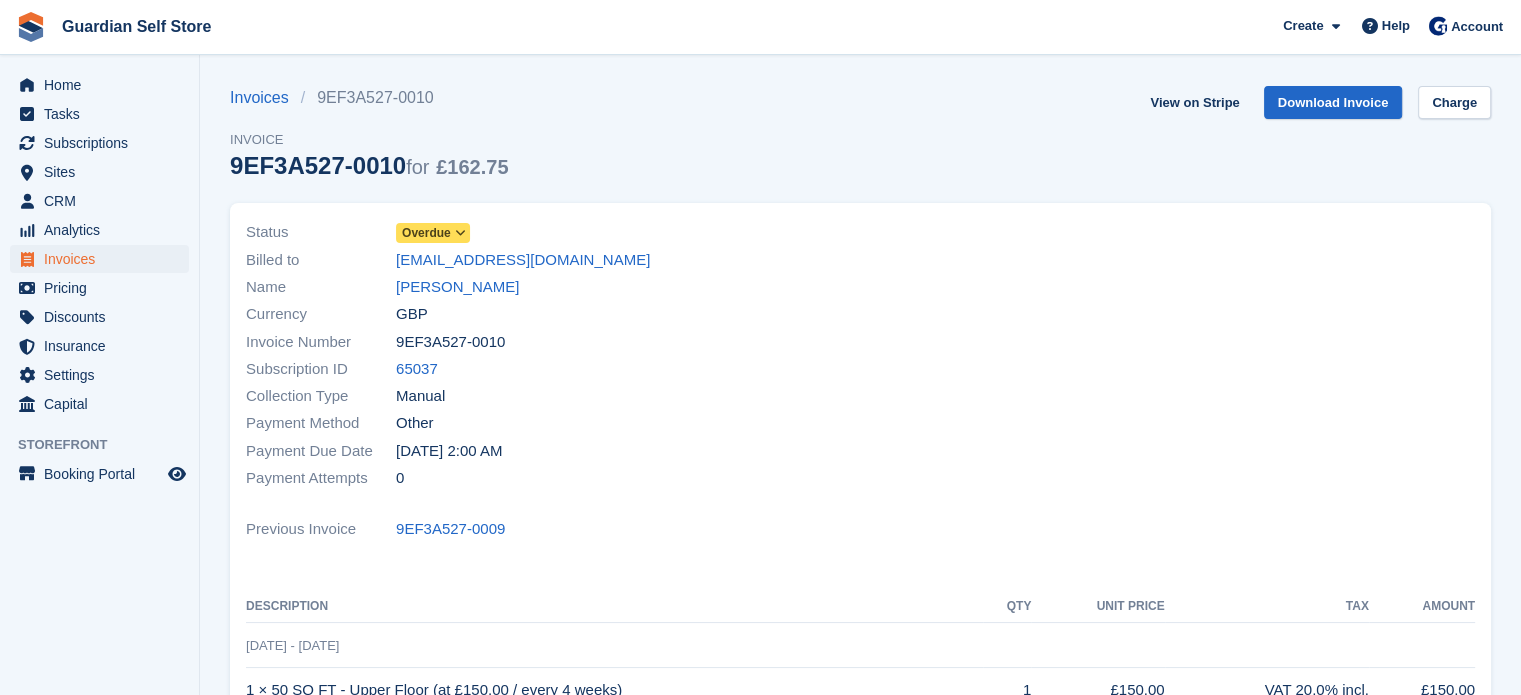 click on "Overdue" at bounding box center (426, 233) 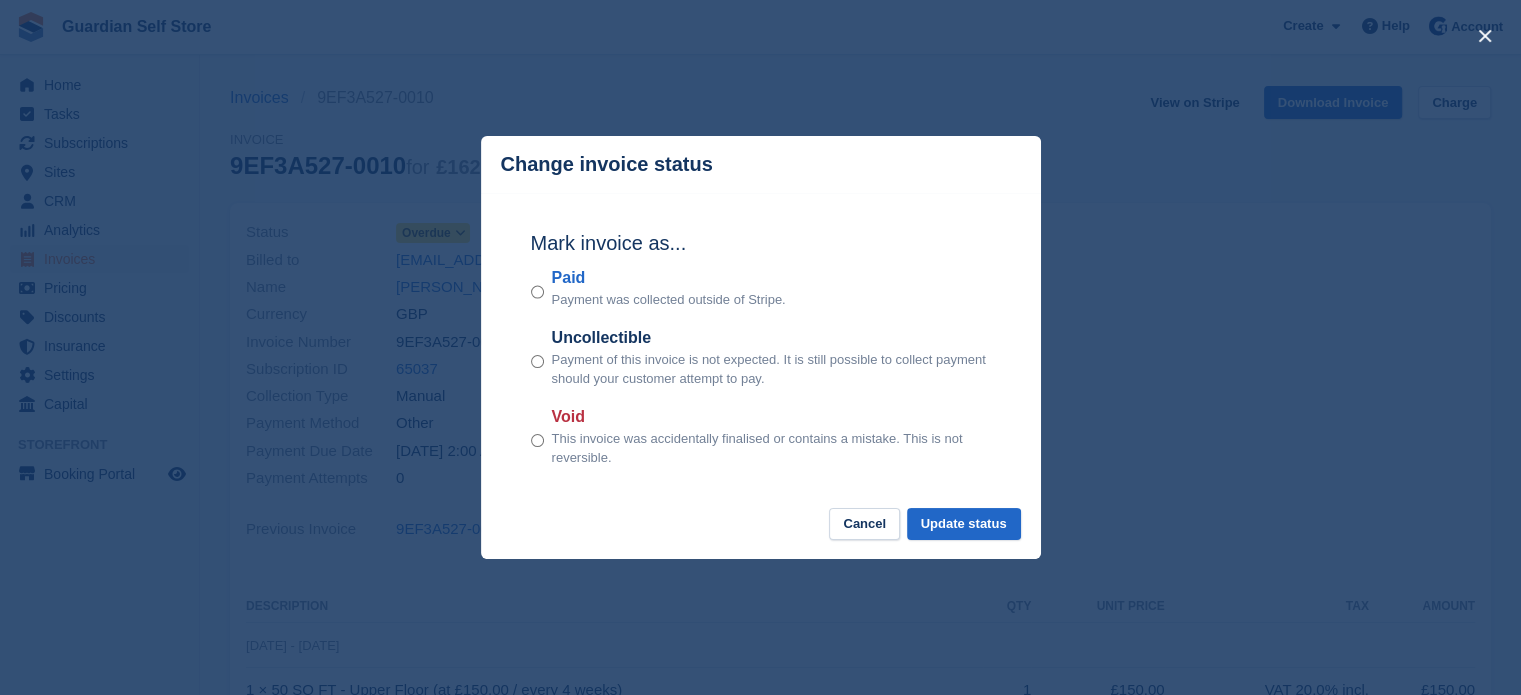 click on "Paid" at bounding box center (669, 278) 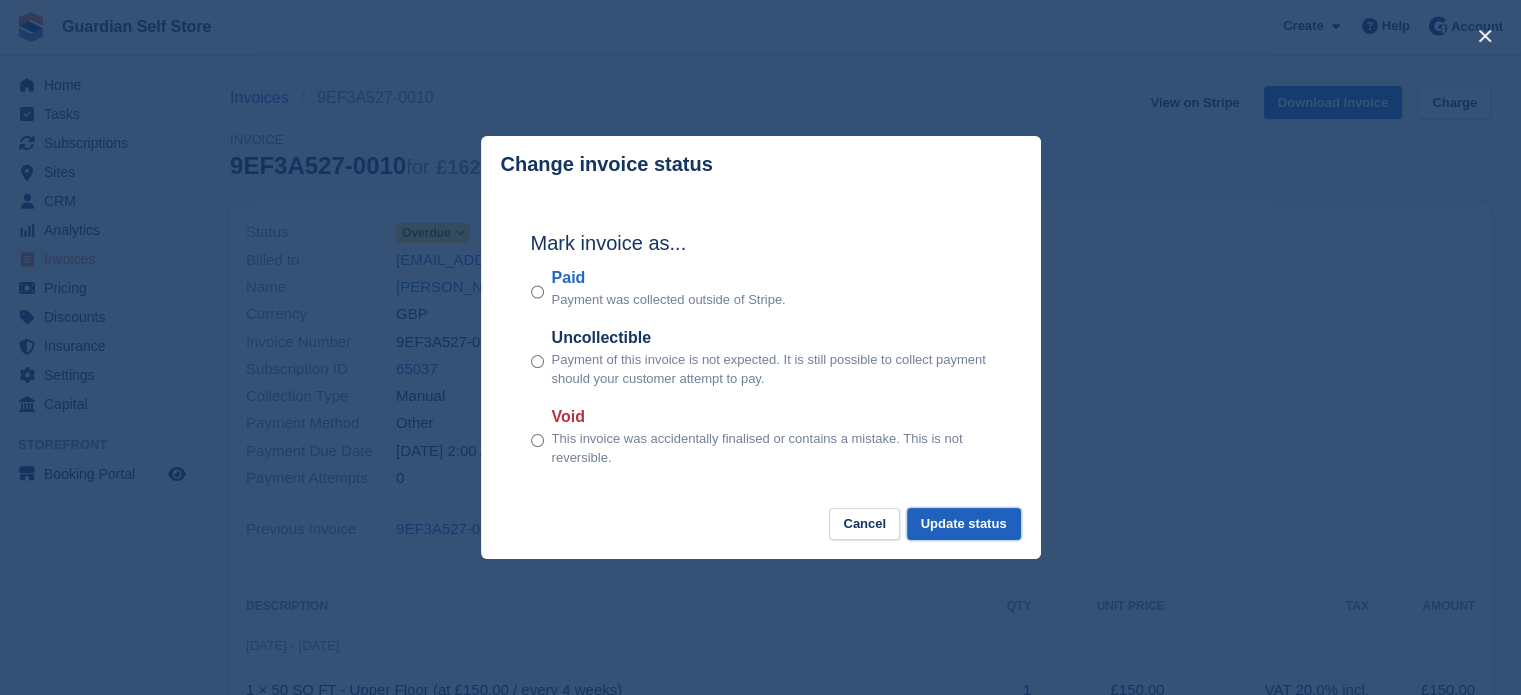 click on "Update status" at bounding box center (964, 524) 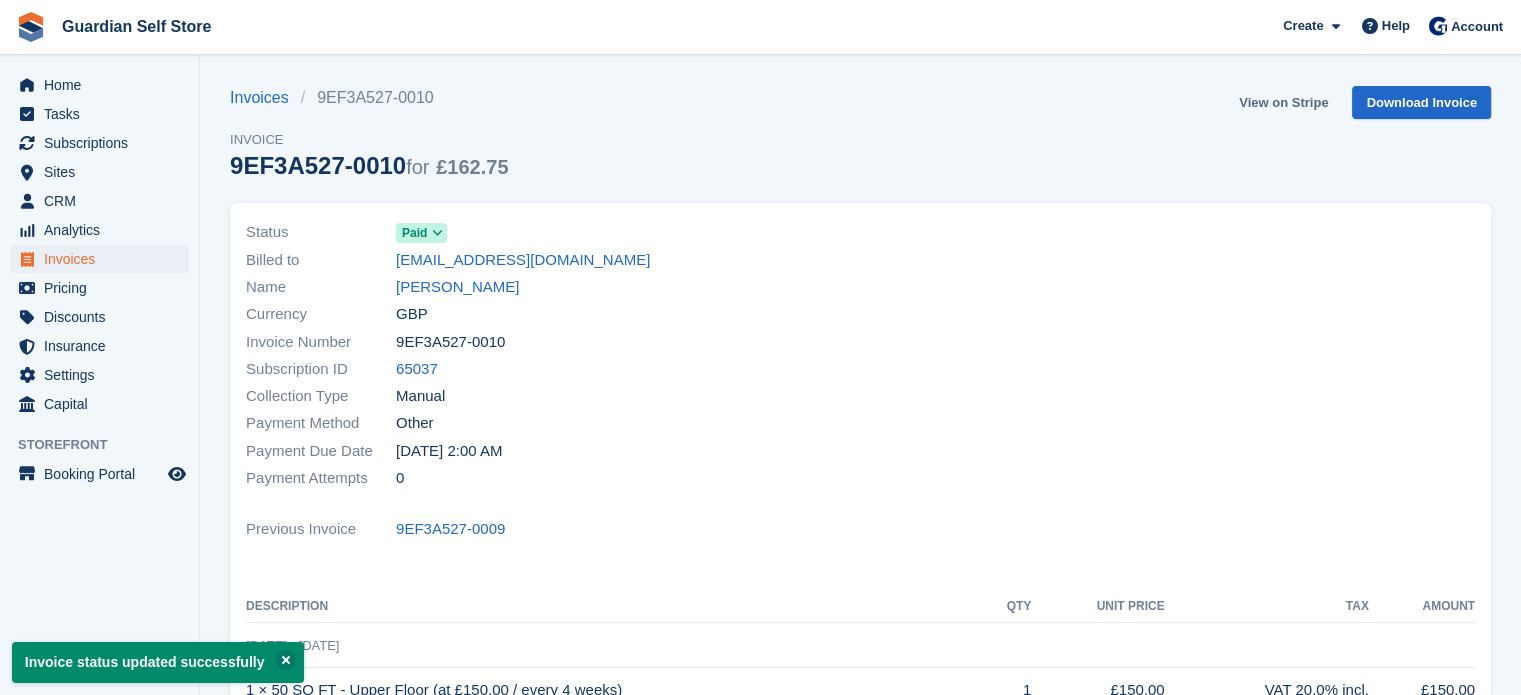 click on "View on Stripe" at bounding box center (1283, 102) 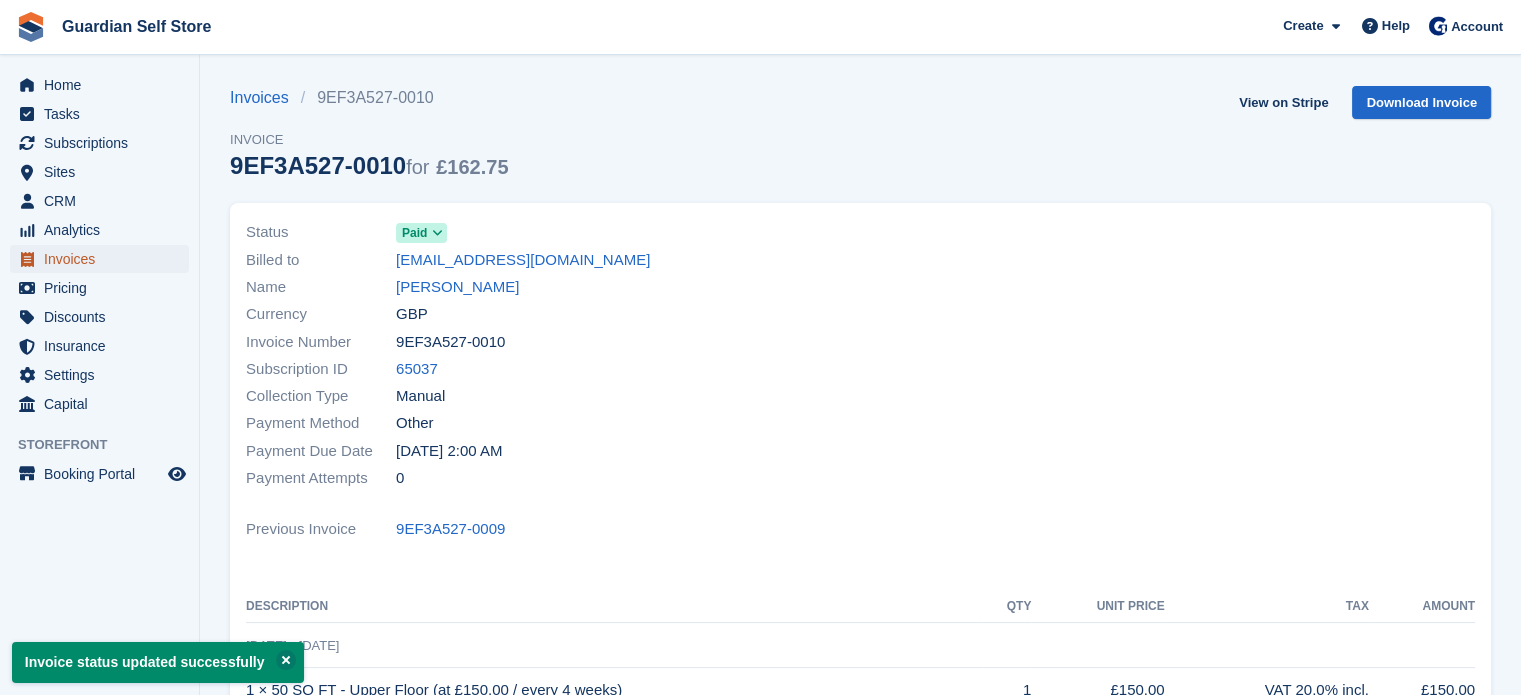 click on "Invoices" at bounding box center [104, 259] 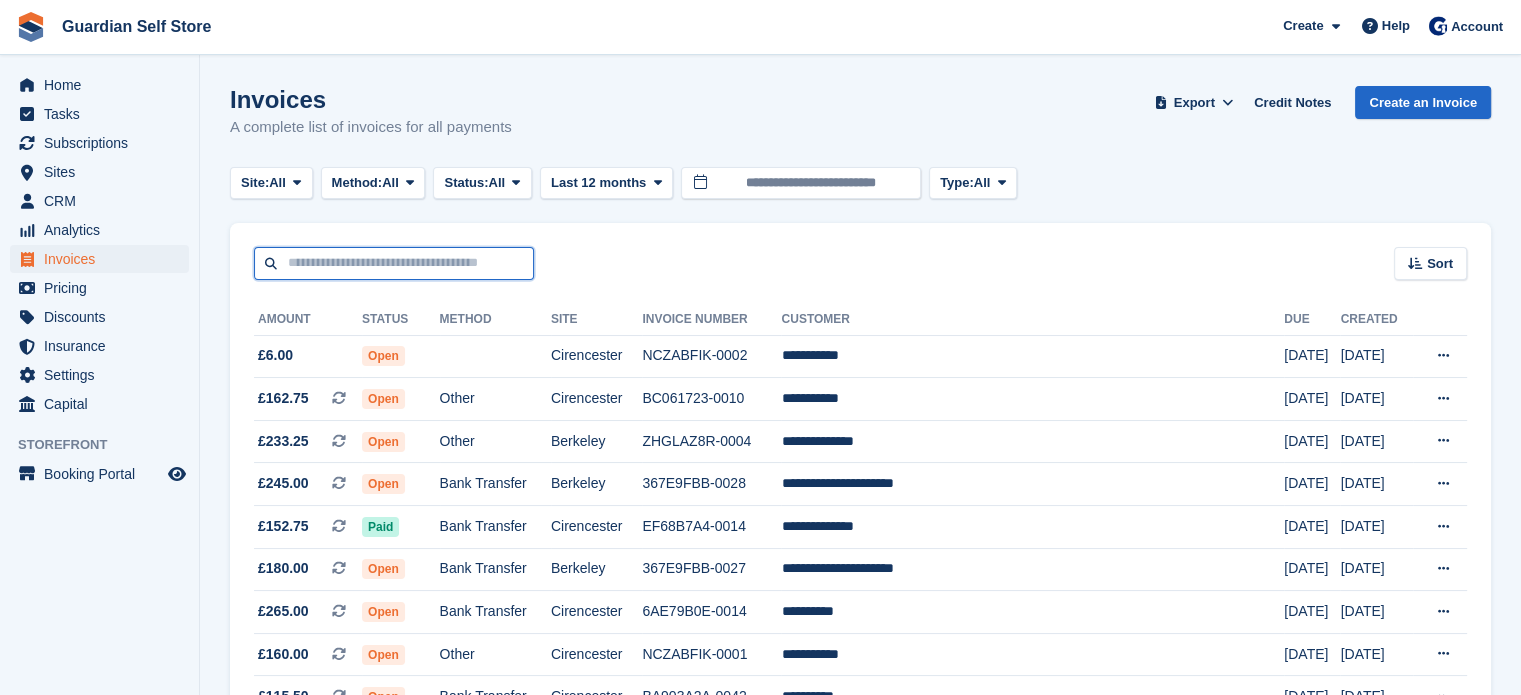 click at bounding box center (394, 263) 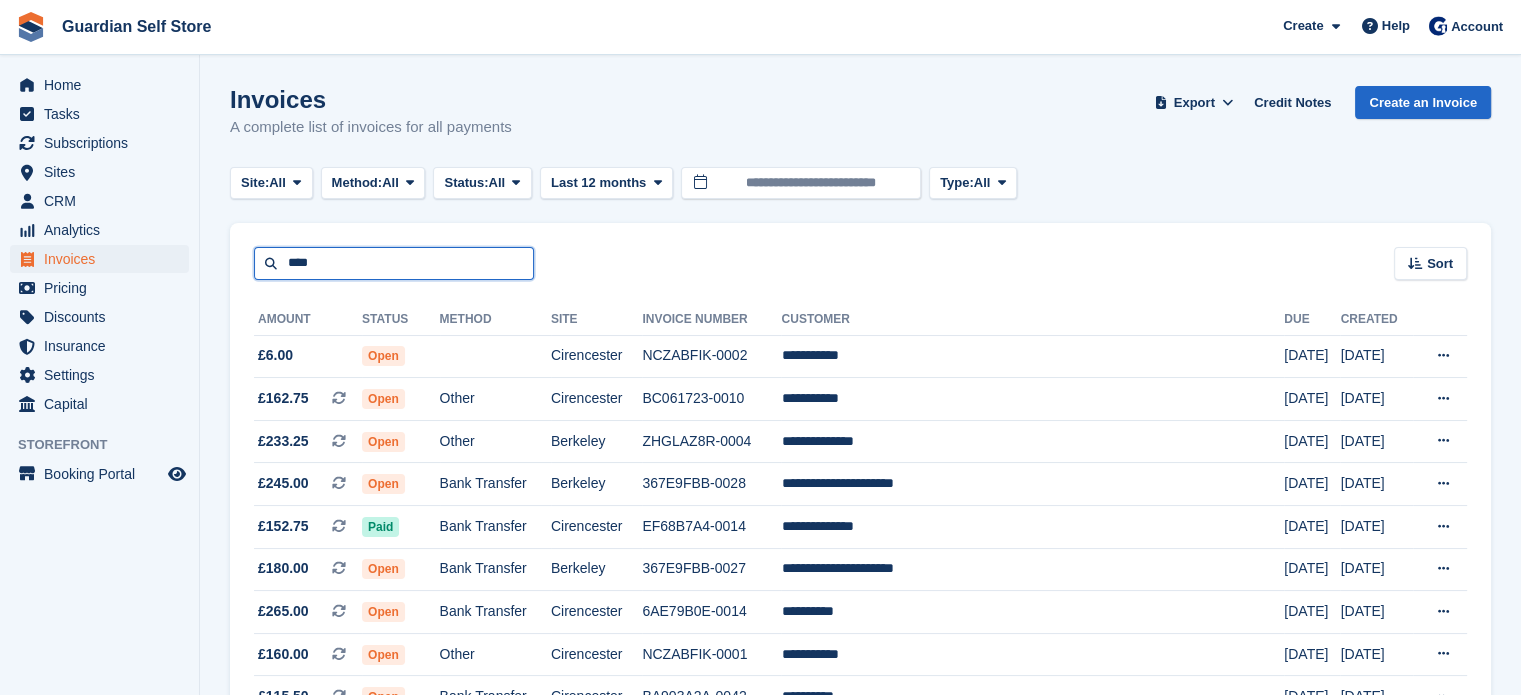 type on "****" 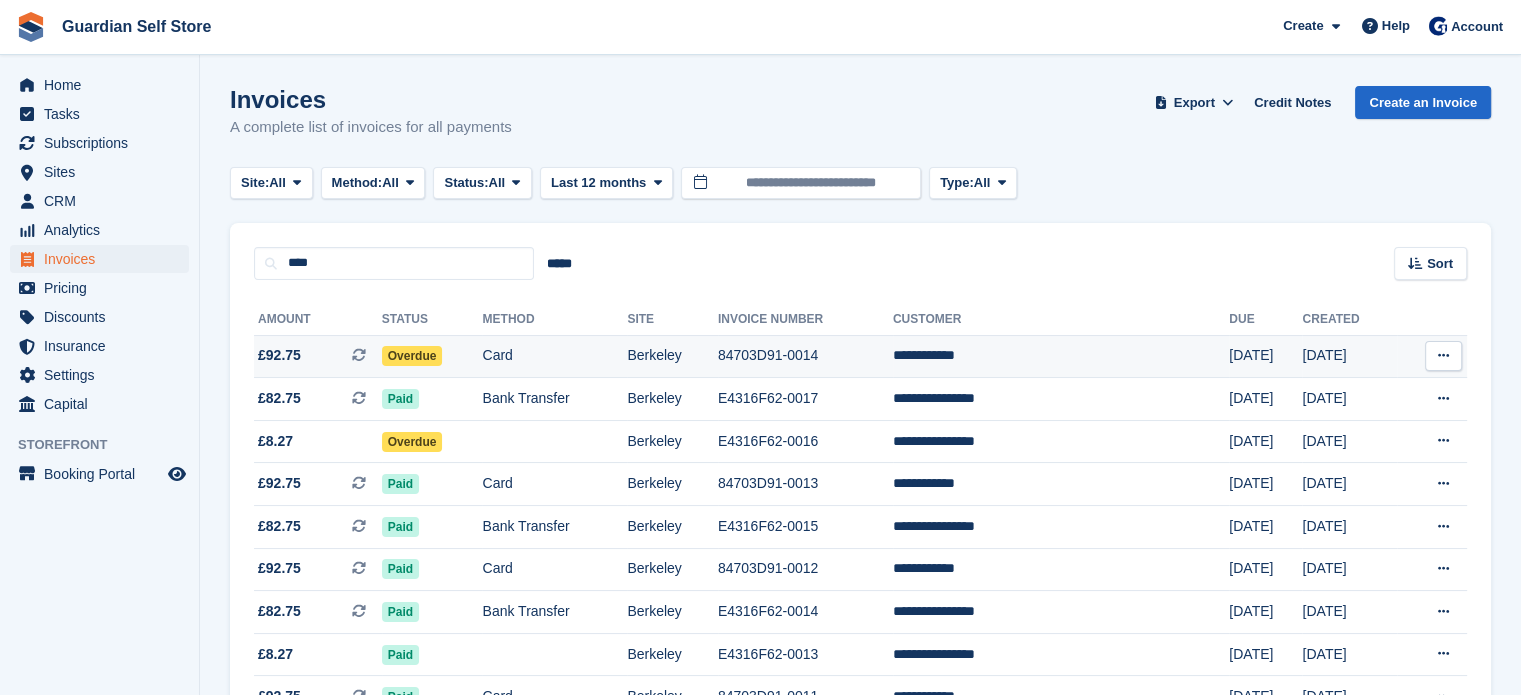 click on "£92.75" at bounding box center [279, 355] 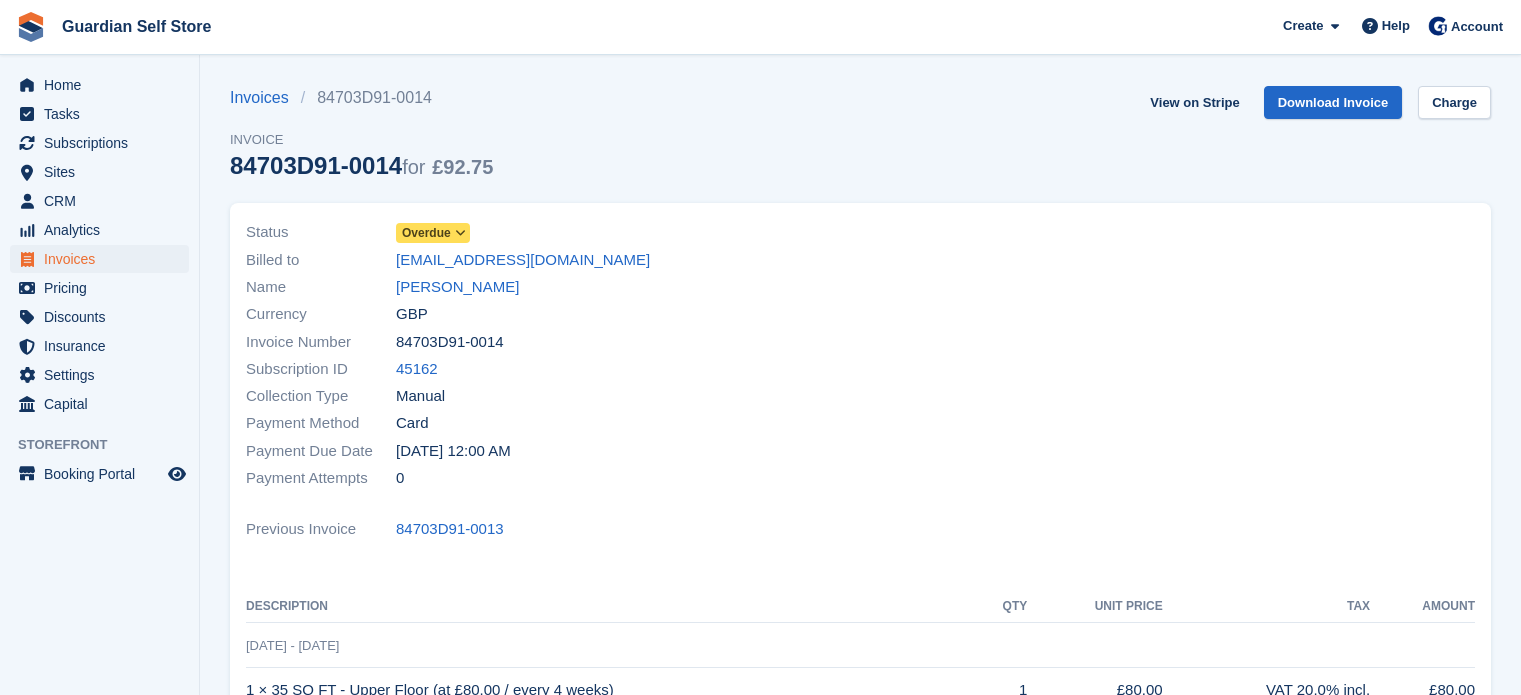 scroll, scrollTop: 0, scrollLeft: 0, axis: both 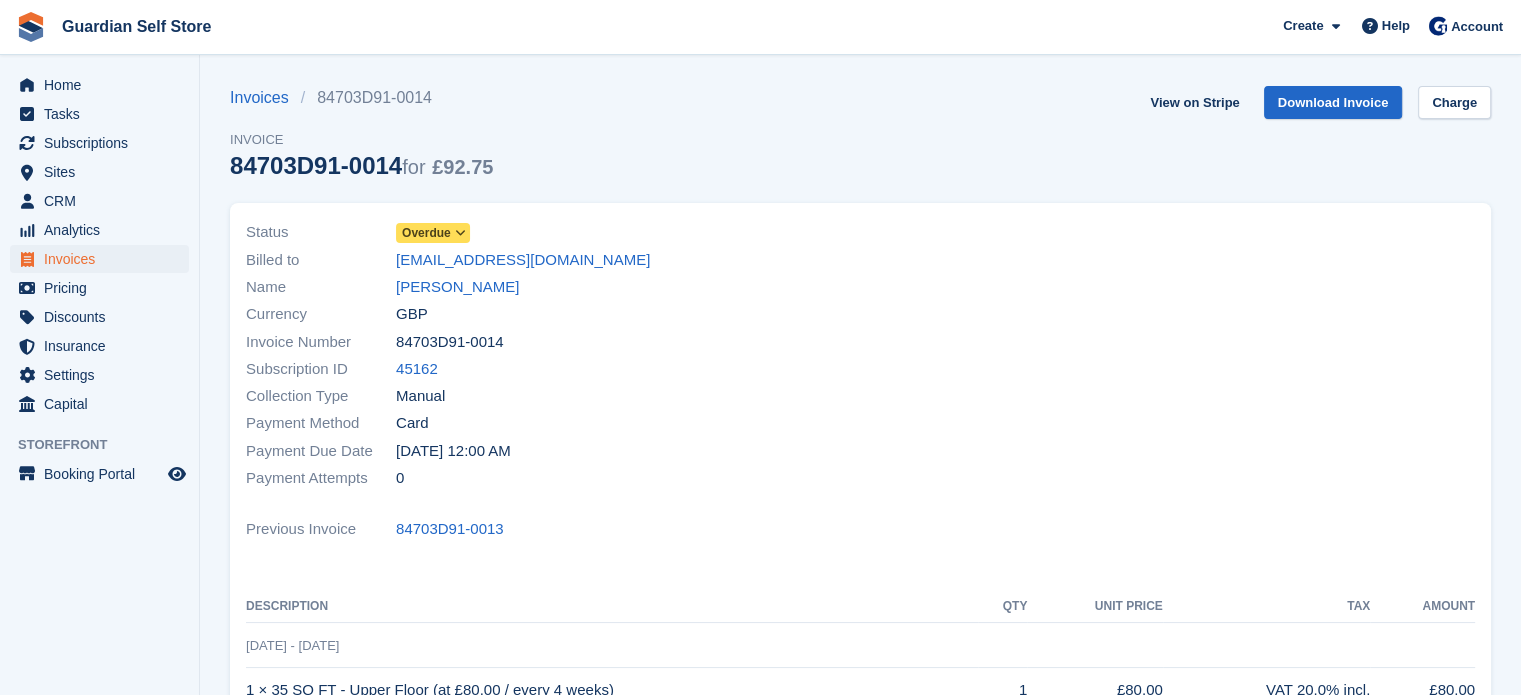 click on "Overdue" at bounding box center (426, 233) 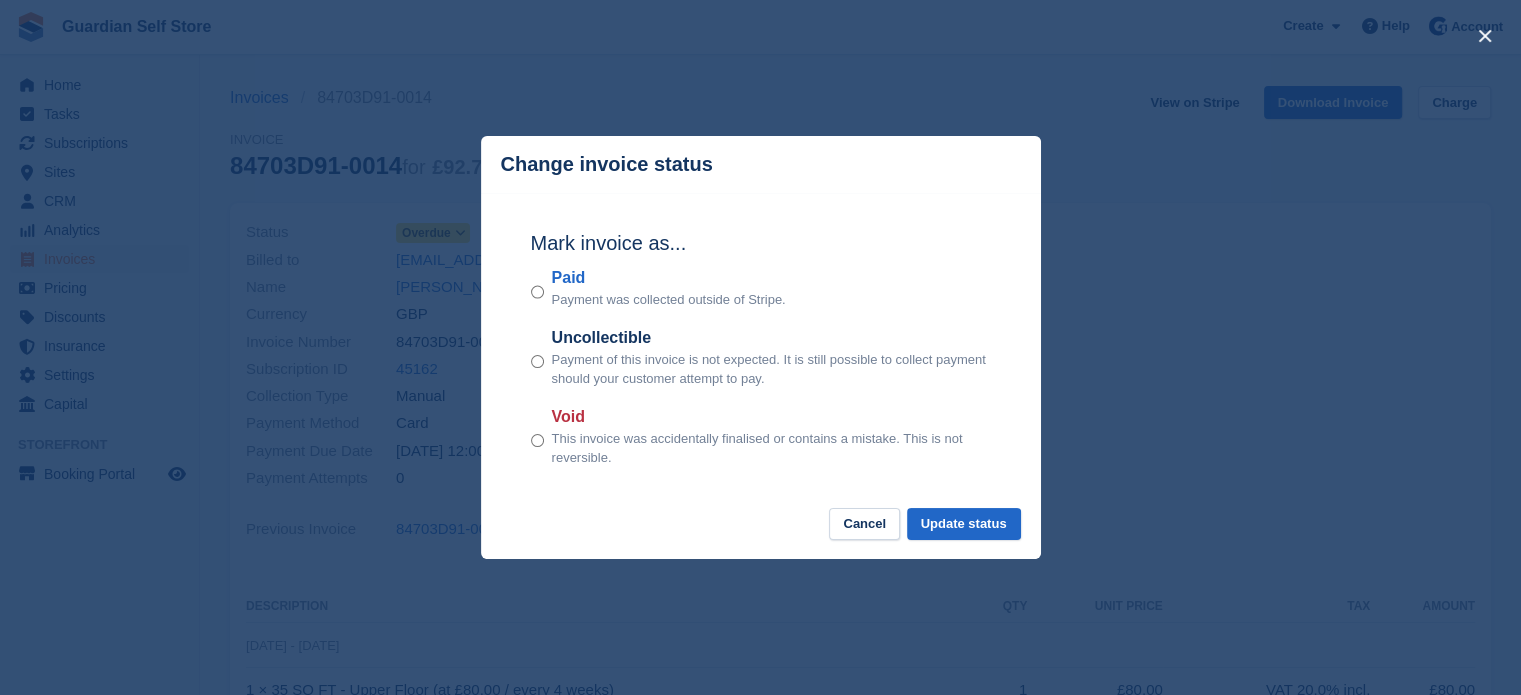click on "Paid" at bounding box center (669, 278) 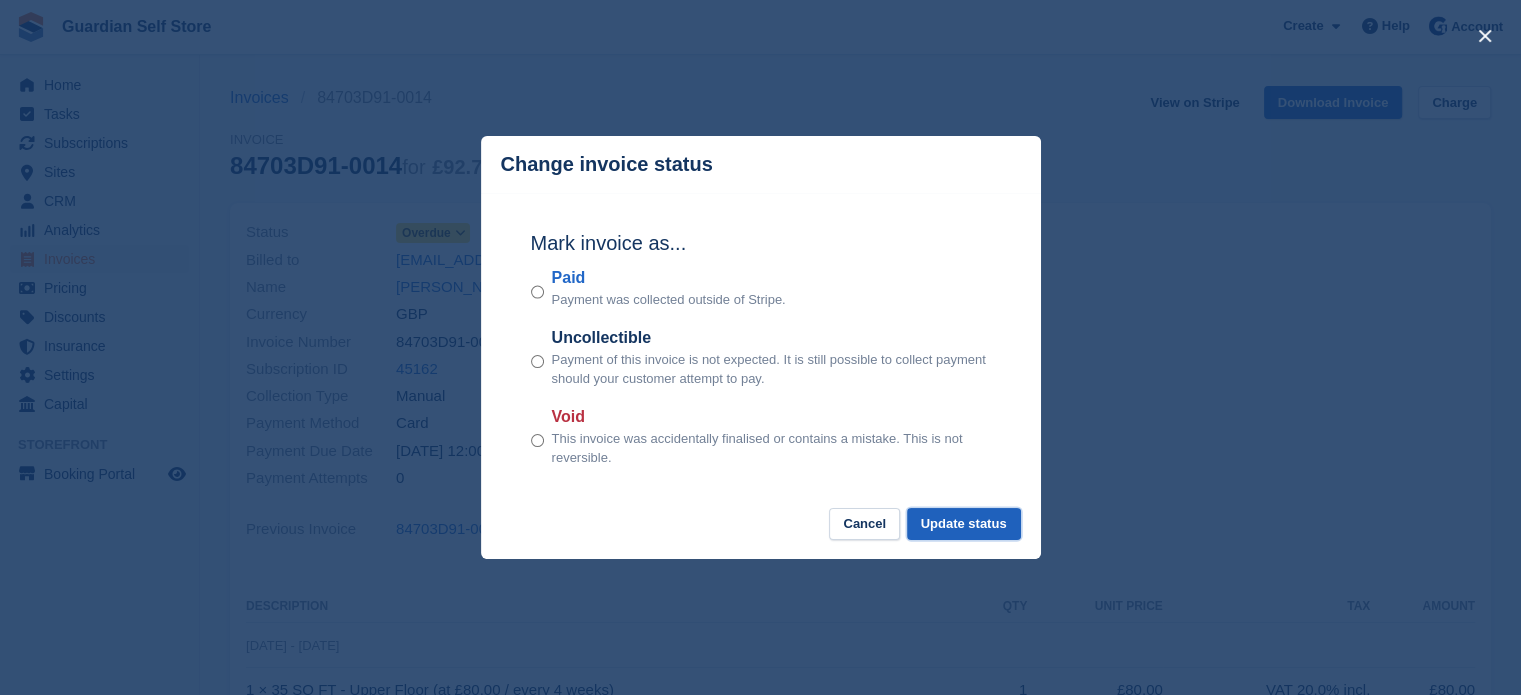 click on "Update status" at bounding box center [964, 524] 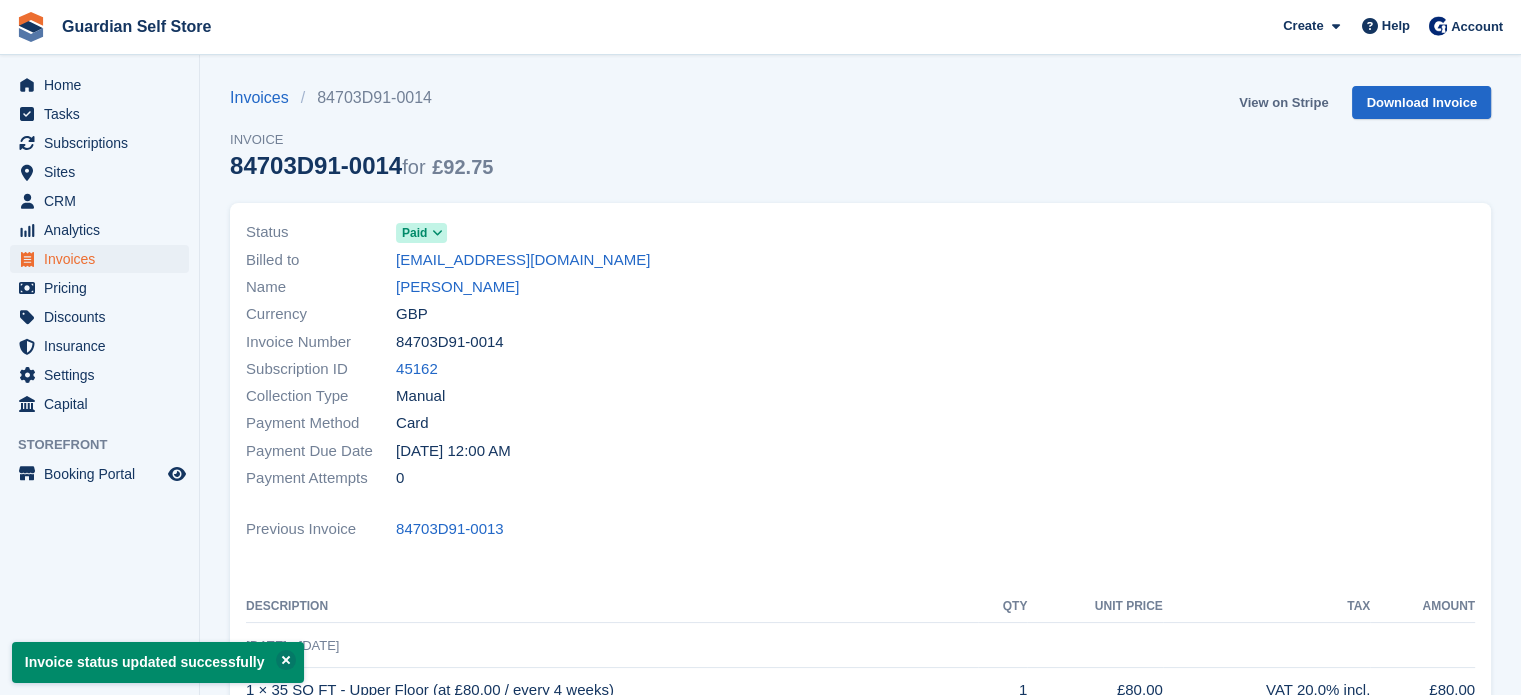 click on "View on Stripe" at bounding box center (1283, 102) 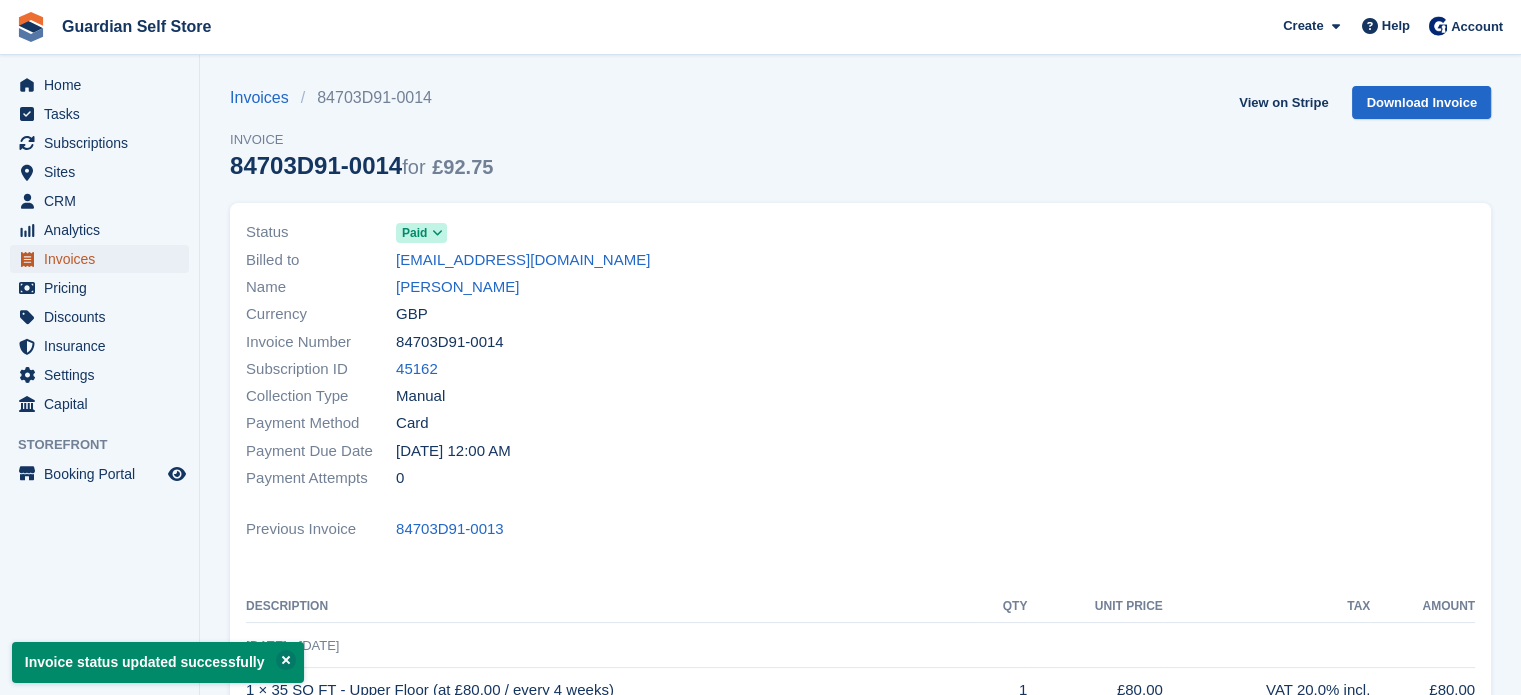 click on "Invoices" at bounding box center [104, 259] 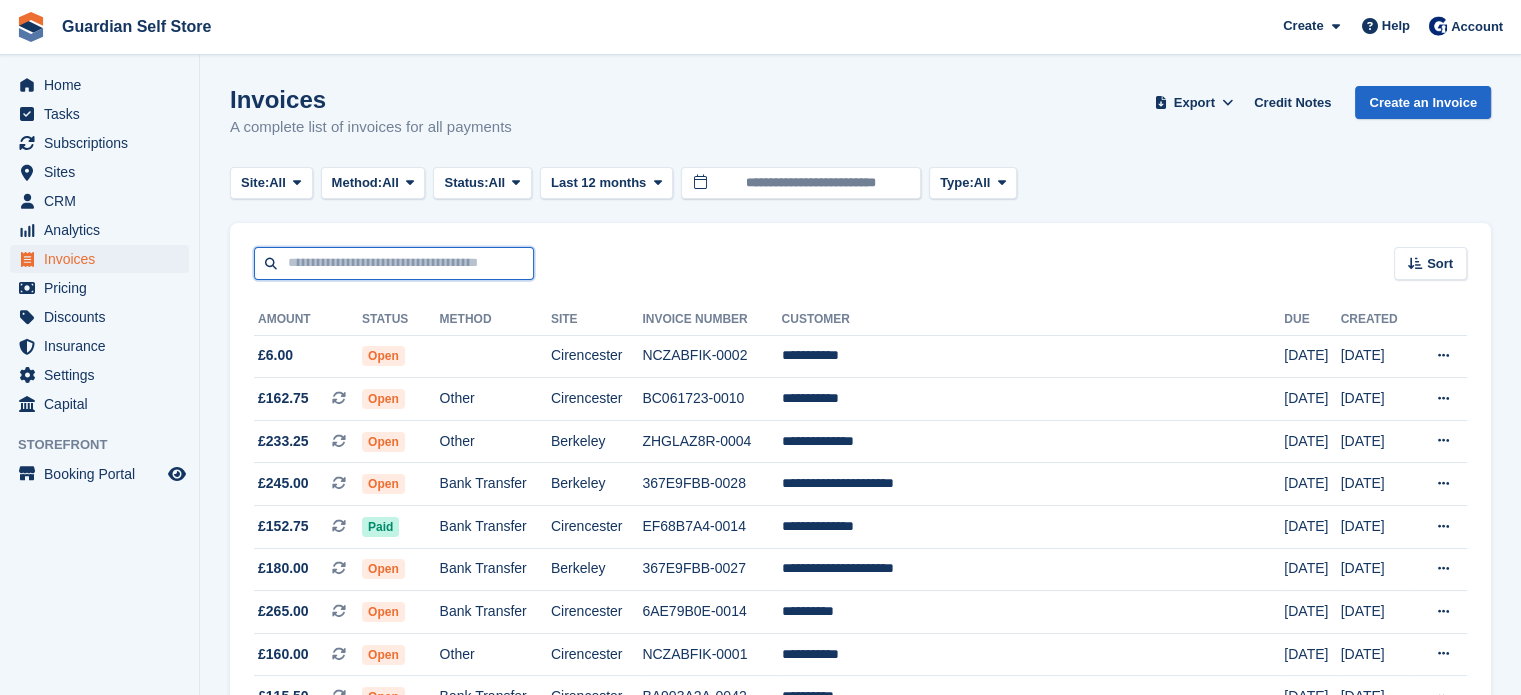 click at bounding box center (394, 263) 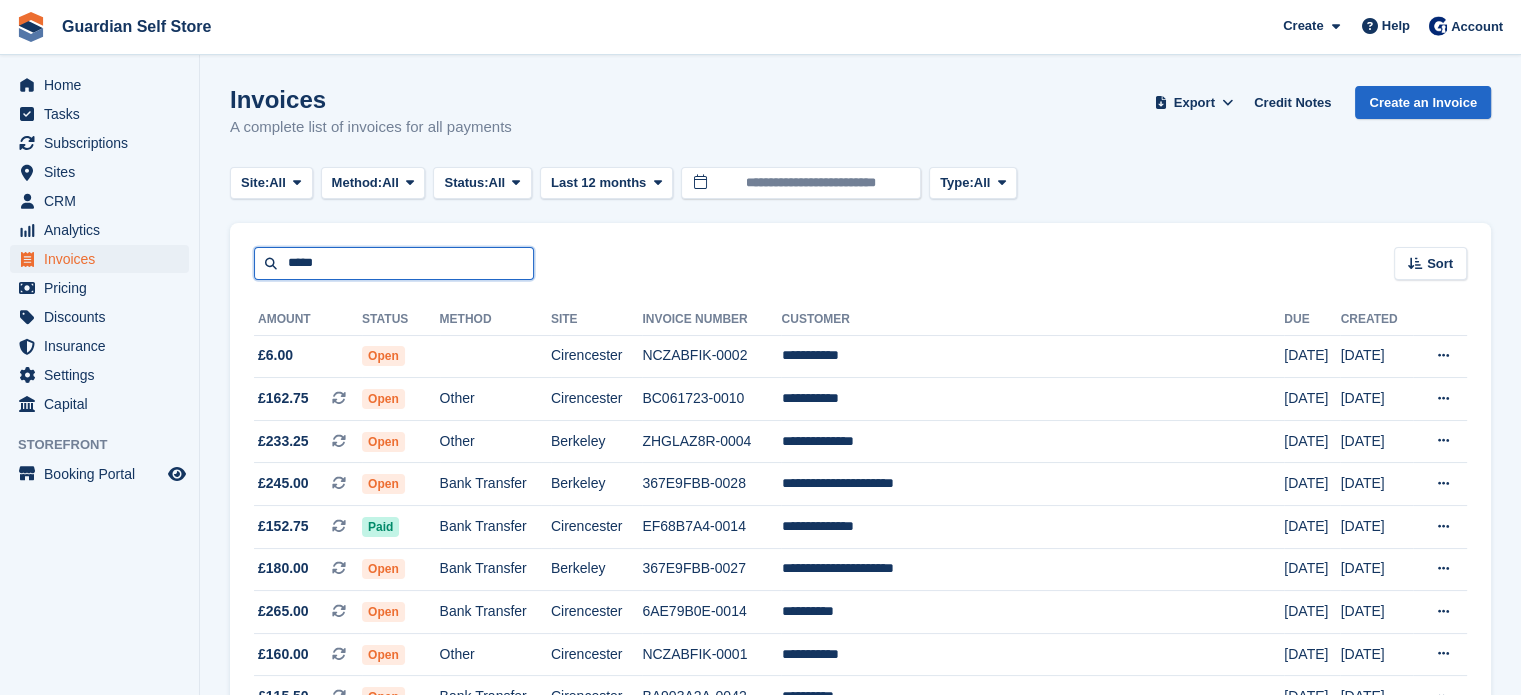 type on "*****" 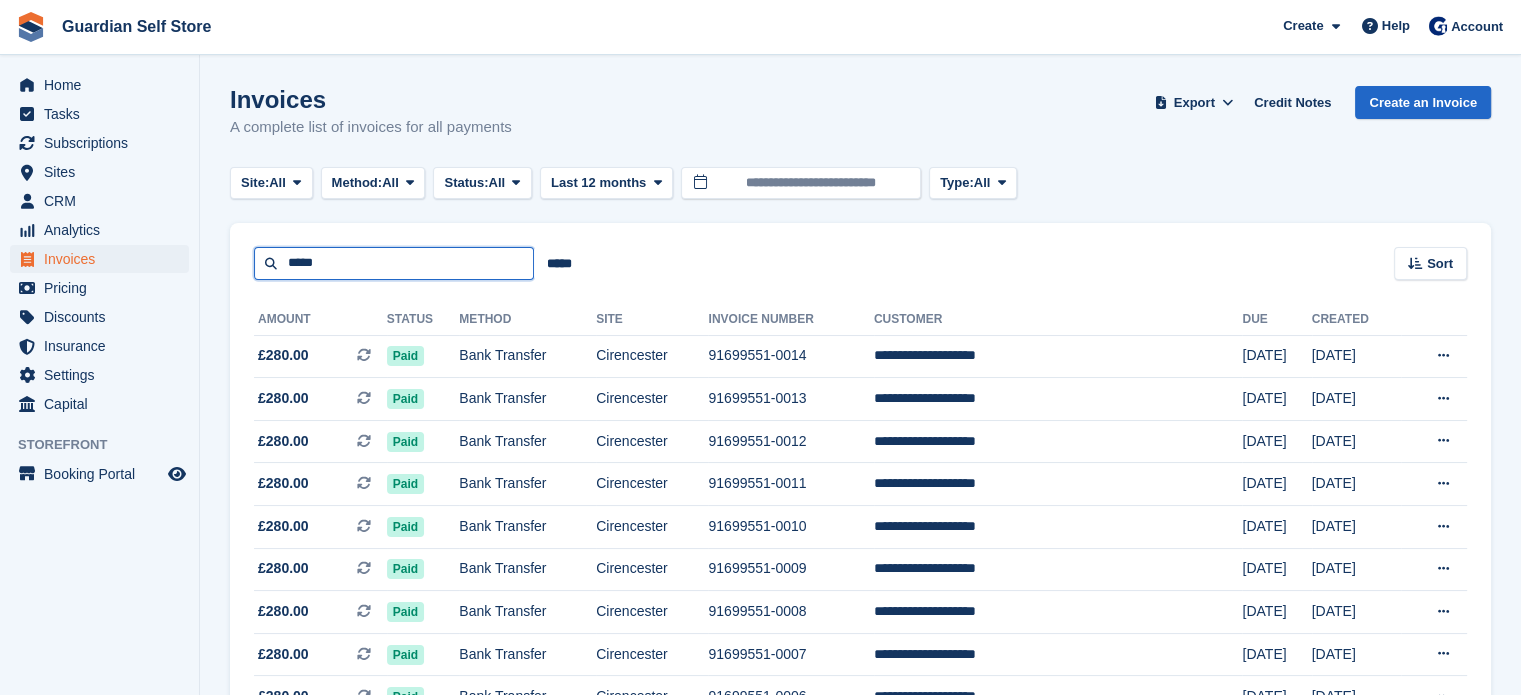 drag, startPoint x: 364, startPoint y: 263, endPoint x: 226, endPoint y: 271, distance: 138.23169 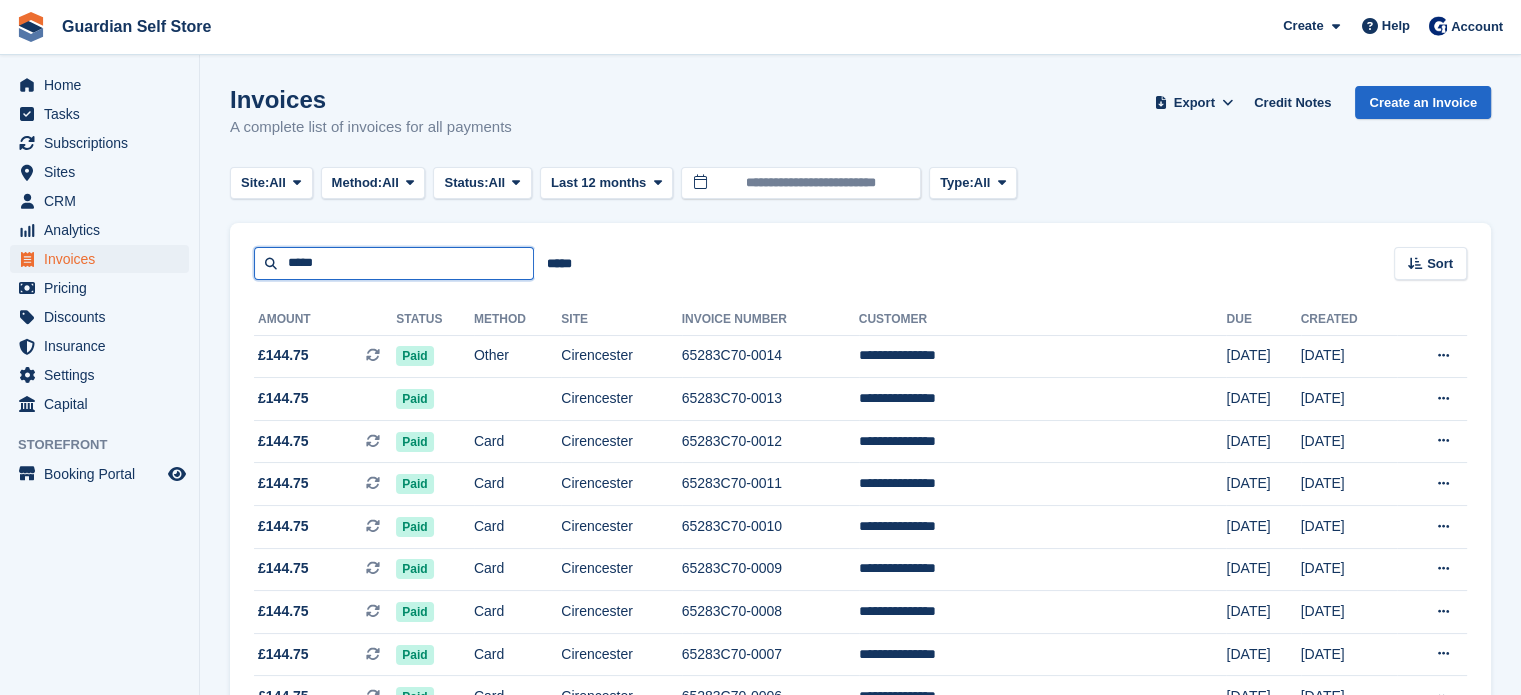 click on "*****" at bounding box center [394, 263] 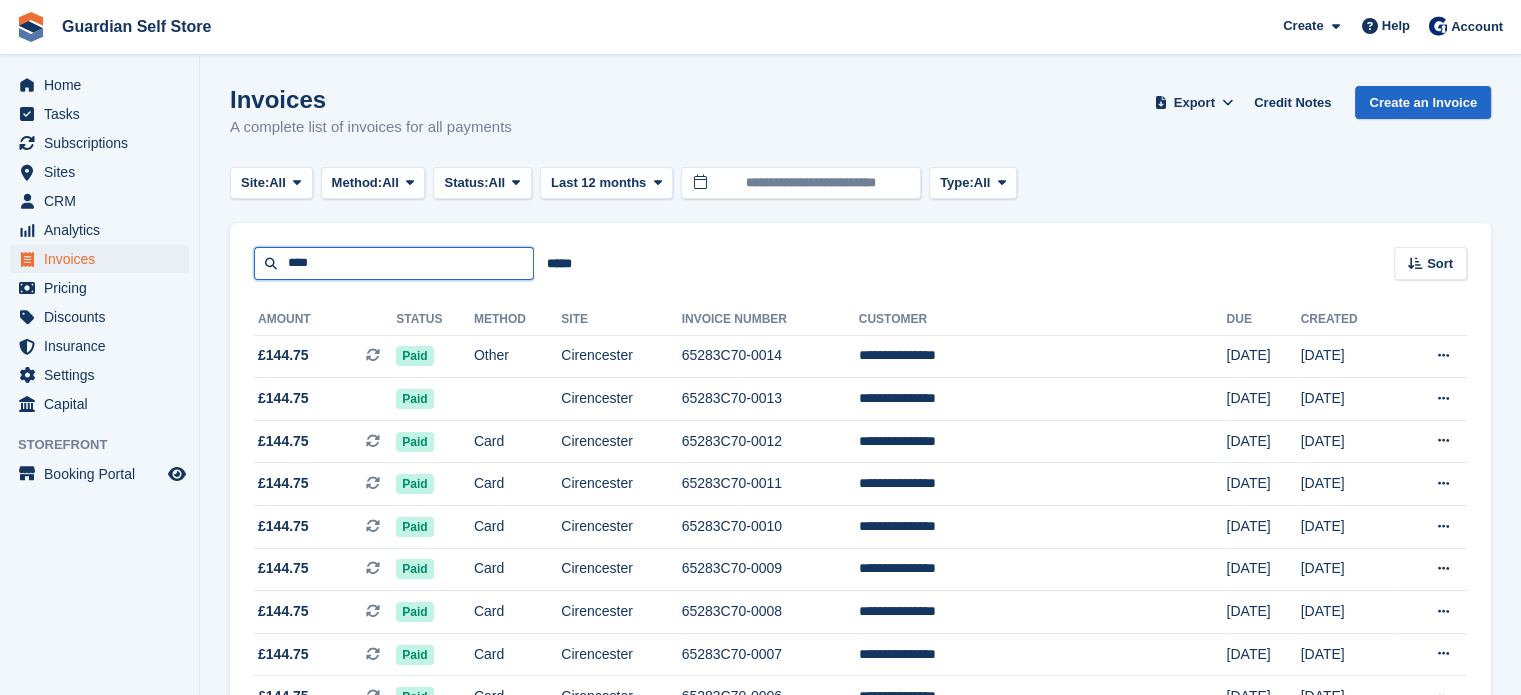 type on "****" 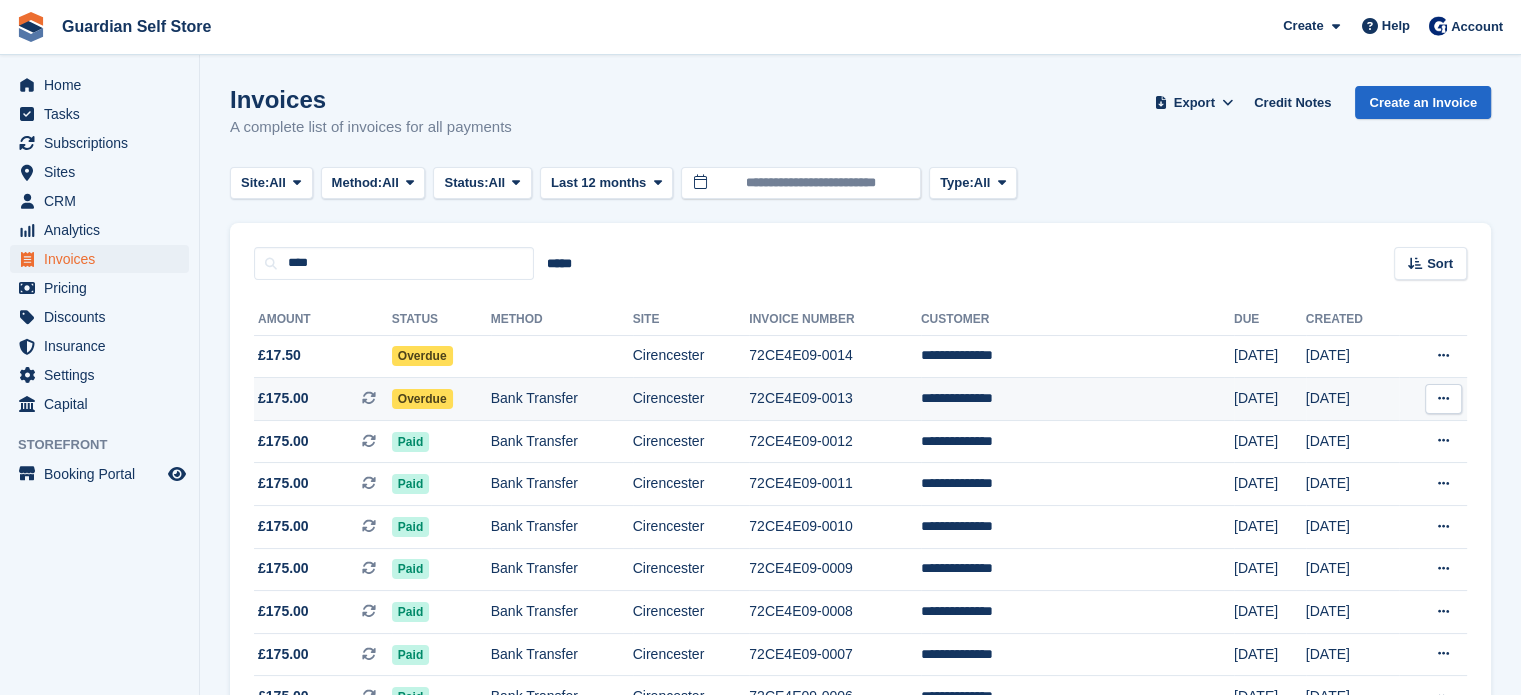 click on "£175.00
This is a recurring subscription invoice." at bounding box center (323, 399) 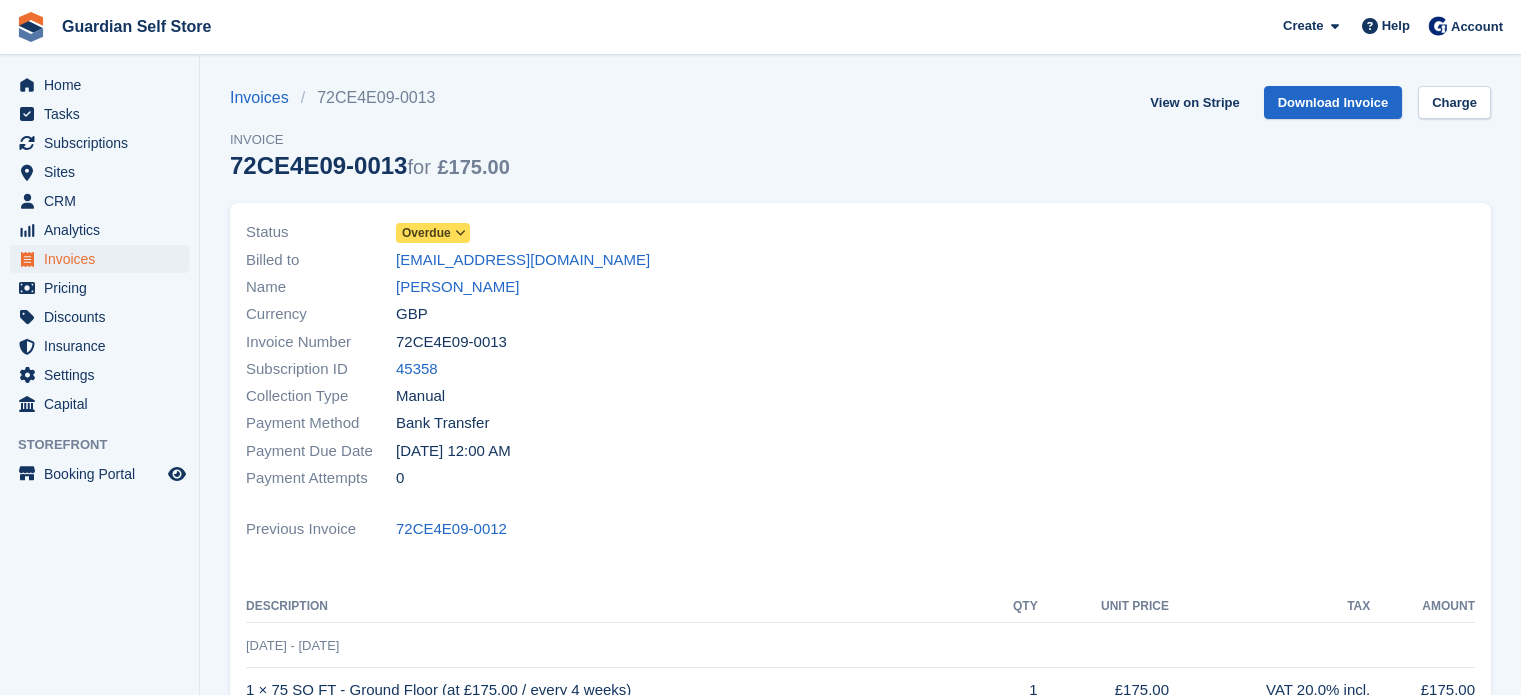 scroll, scrollTop: 0, scrollLeft: 0, axis: both 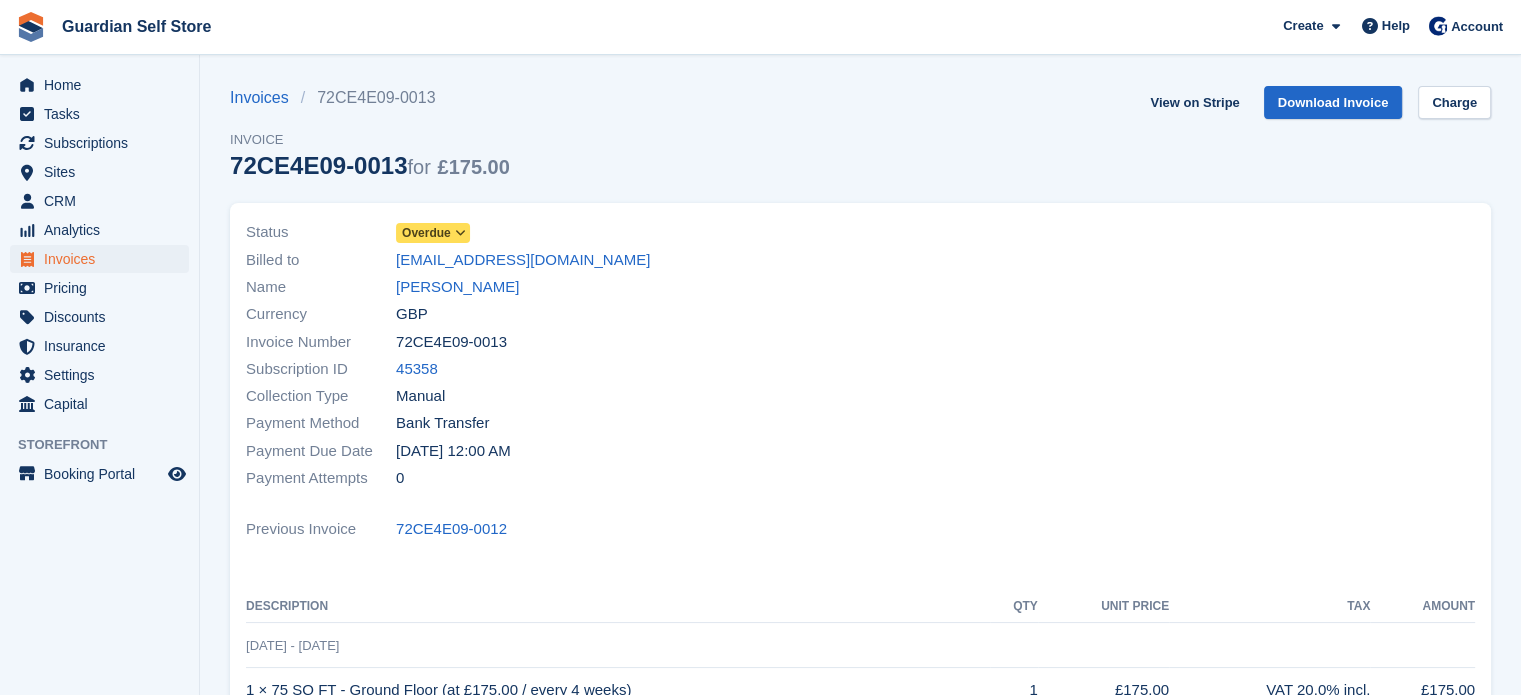 click on "Overdue" at bounding box center [426, 233] 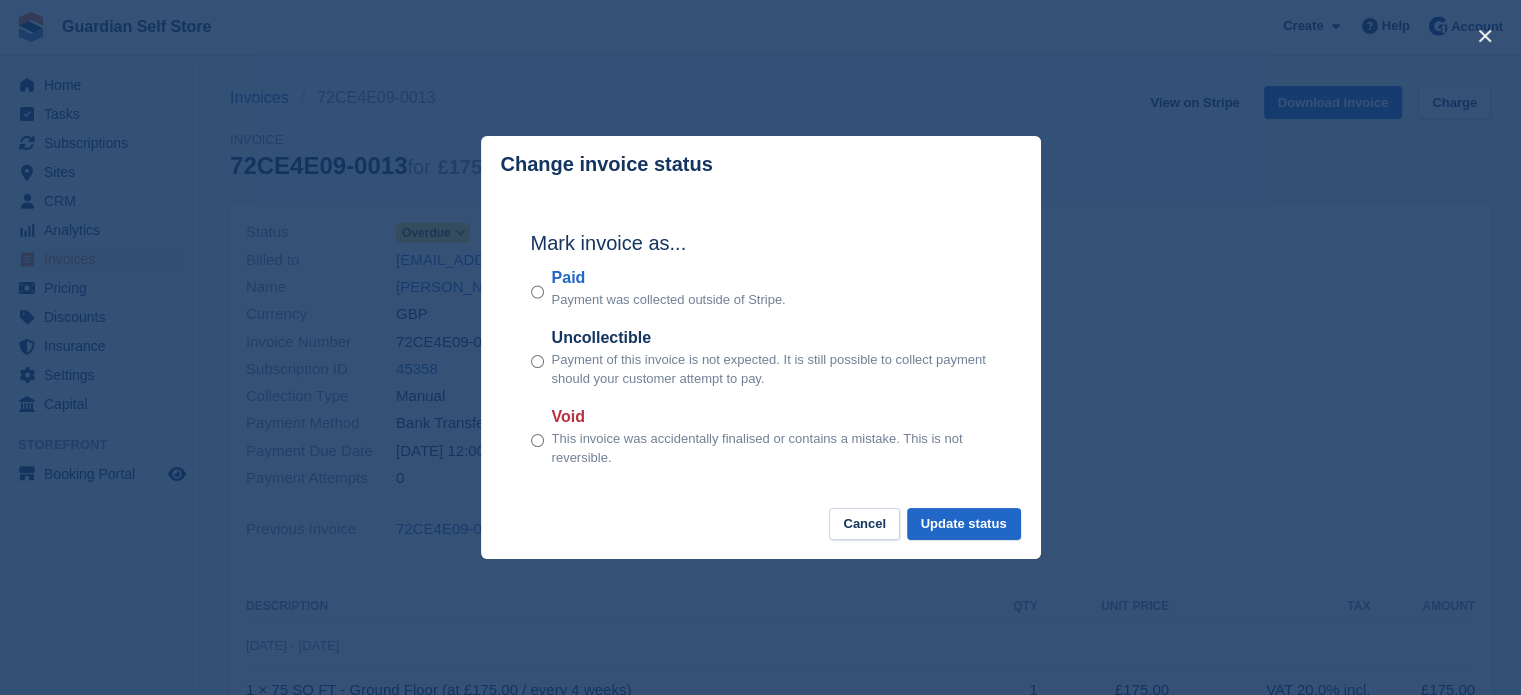 click on "Paid" at bounding box center (669, 278) 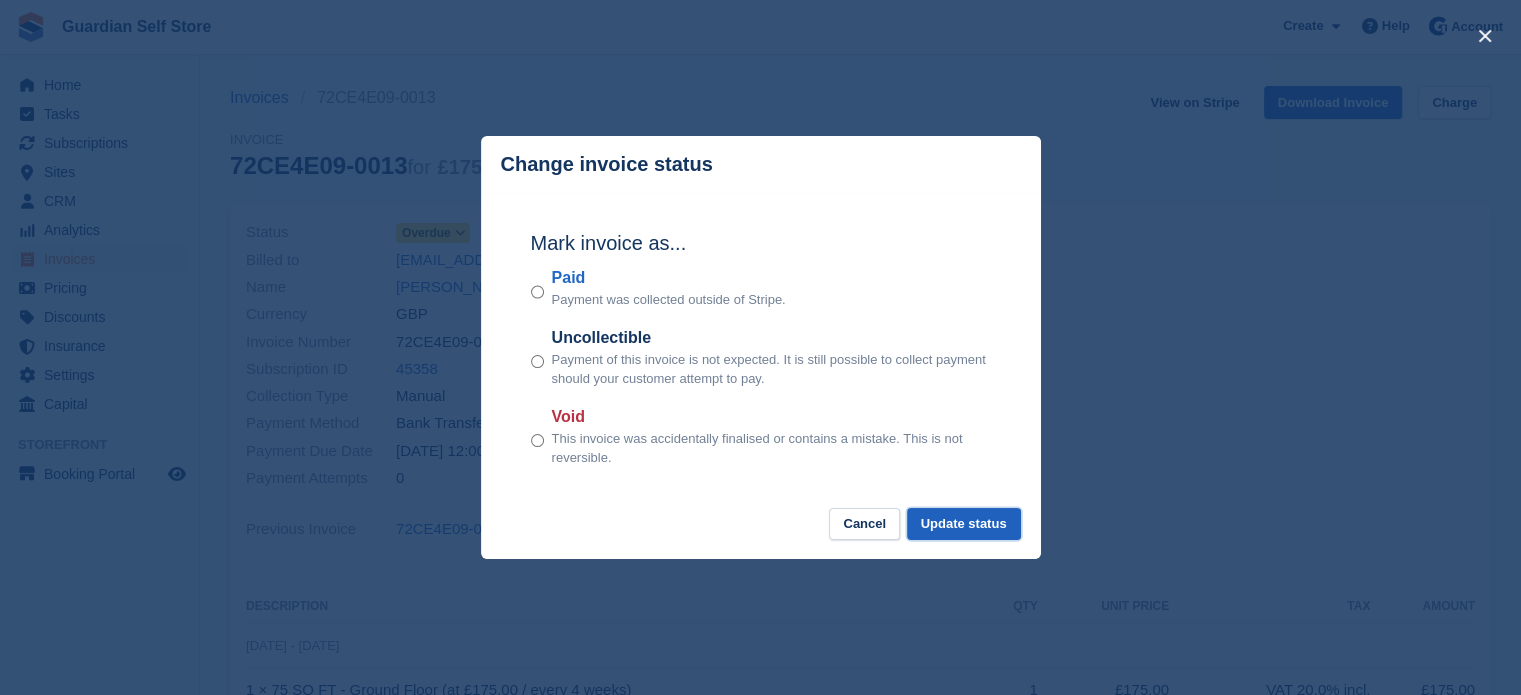 click on "Update status" at bounding box center (964, 524) 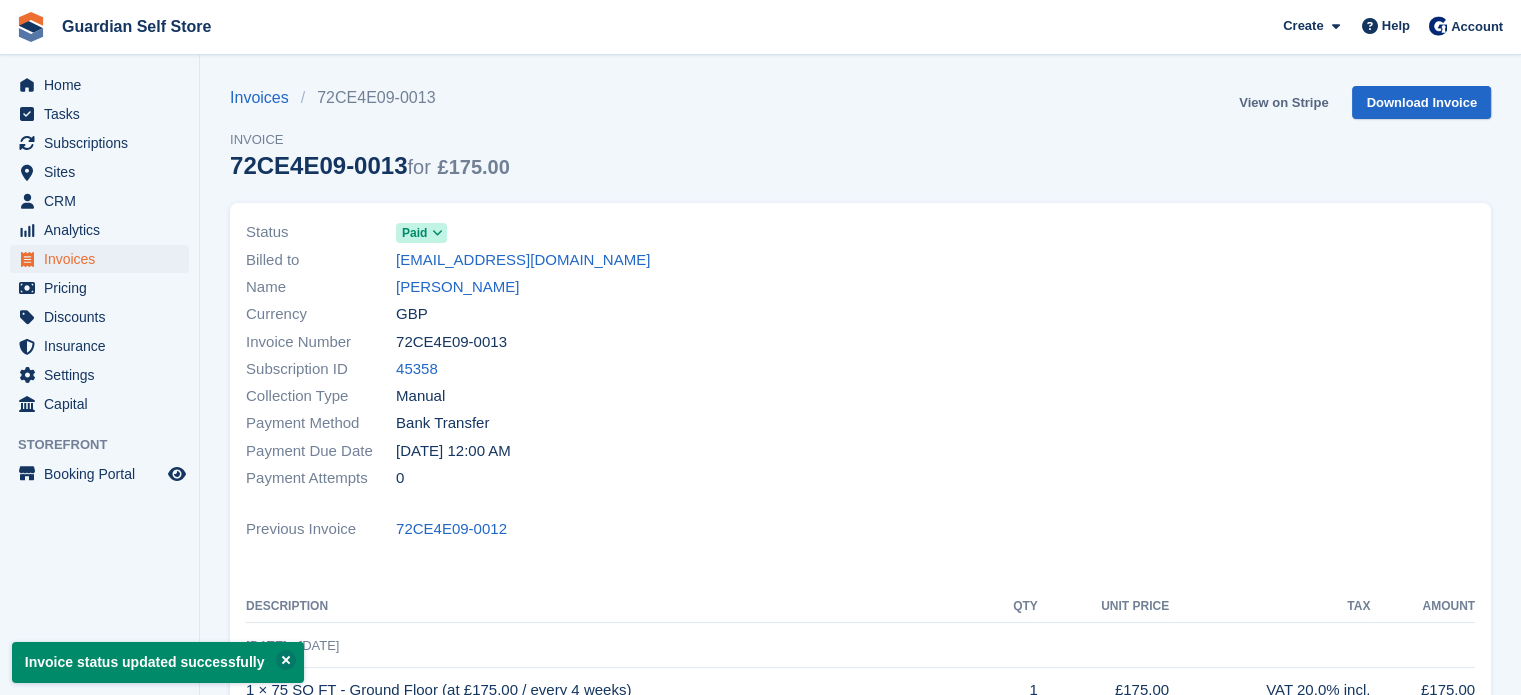 click on "View on Stripe" at bounding box center (1283, 102) 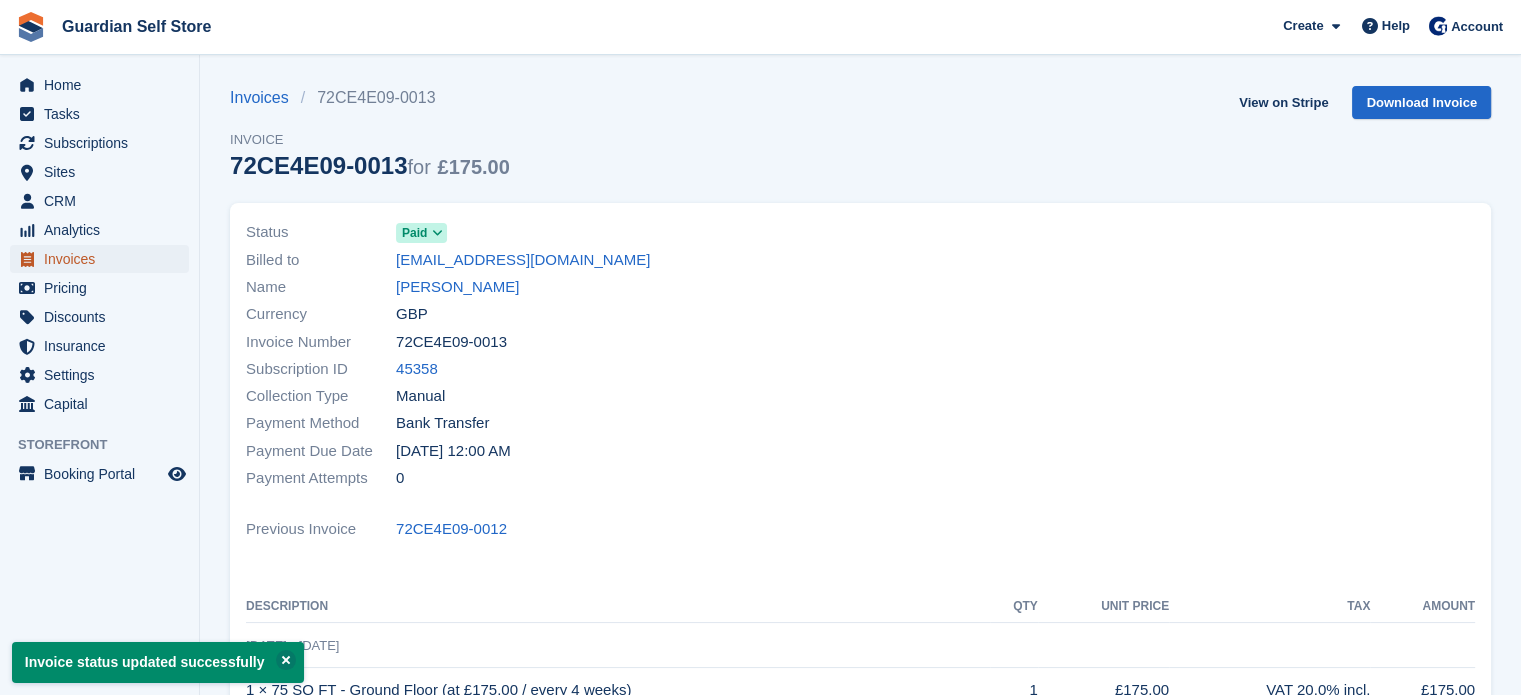 click on "Invoices" at bounding box center (104, 259) 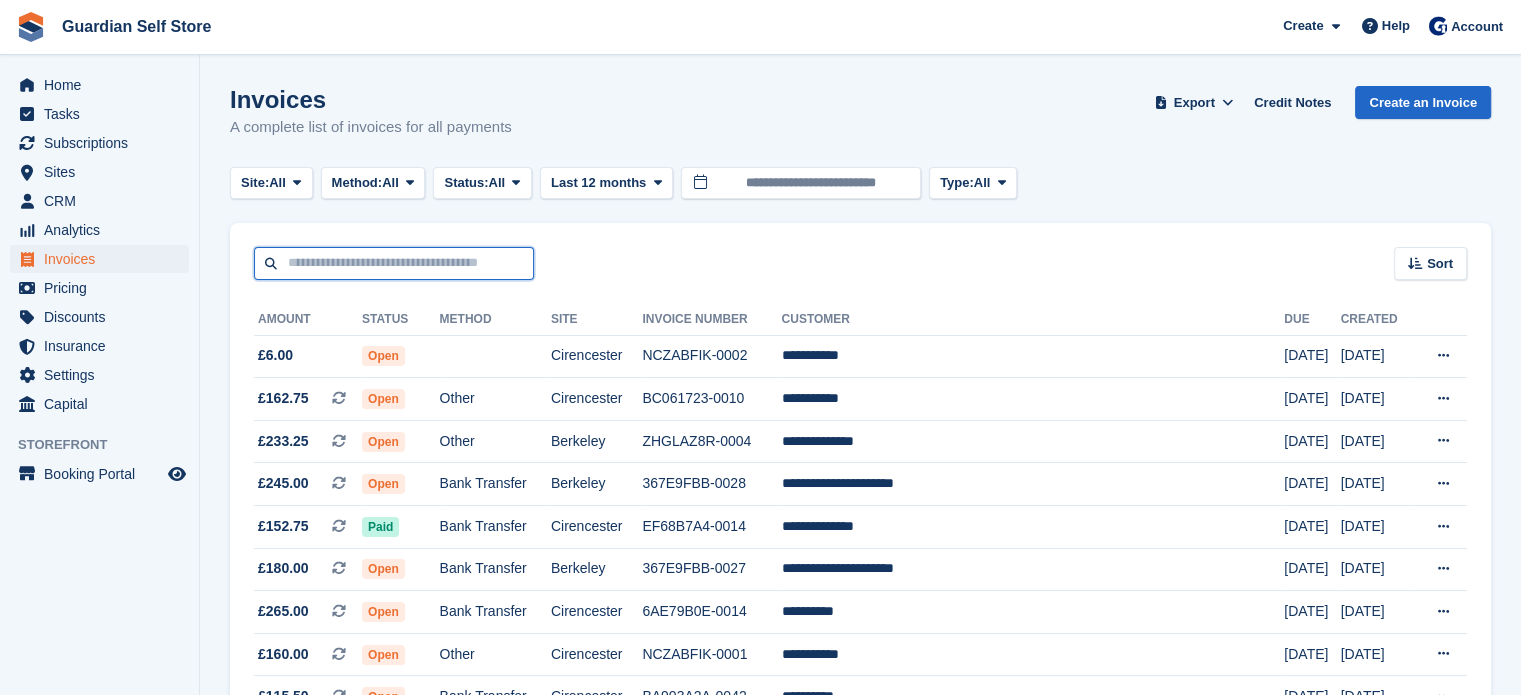 click at bounding box center [394, 263] 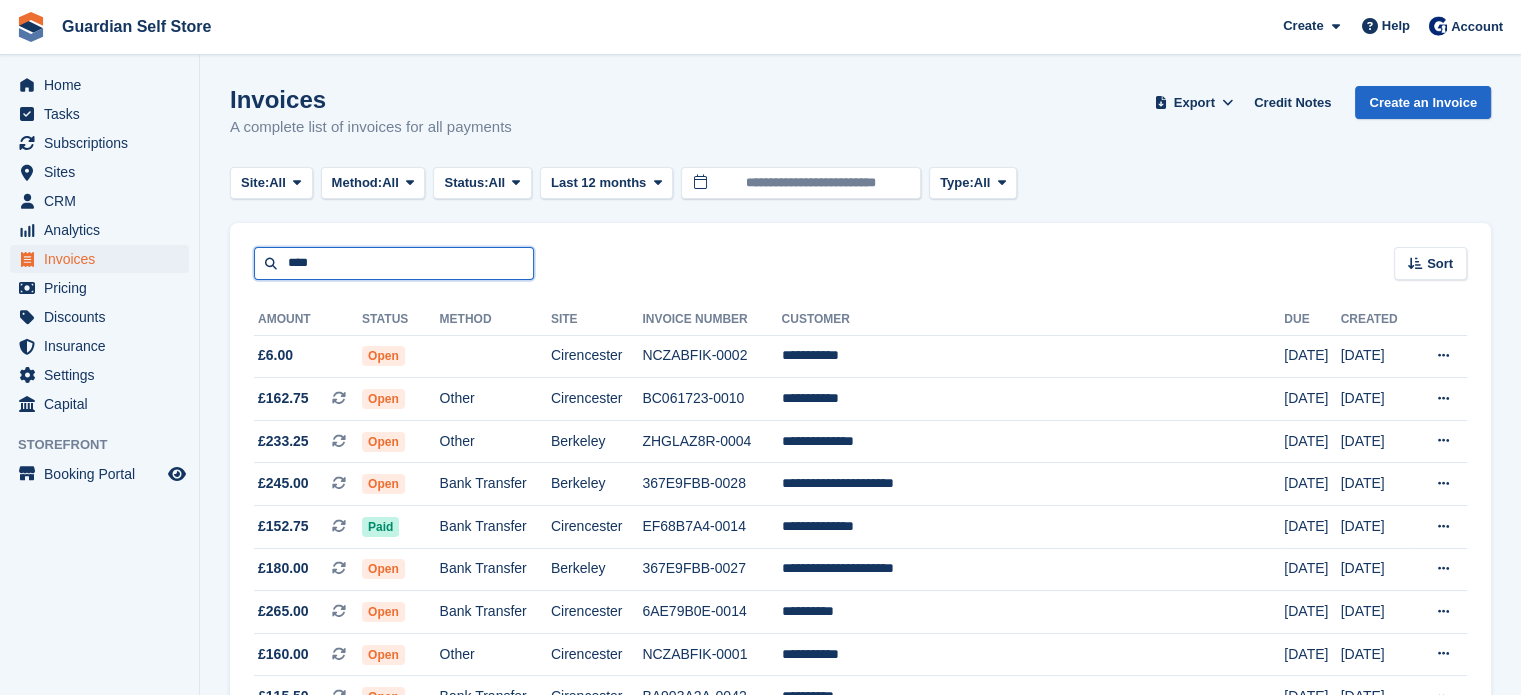 type on "****" 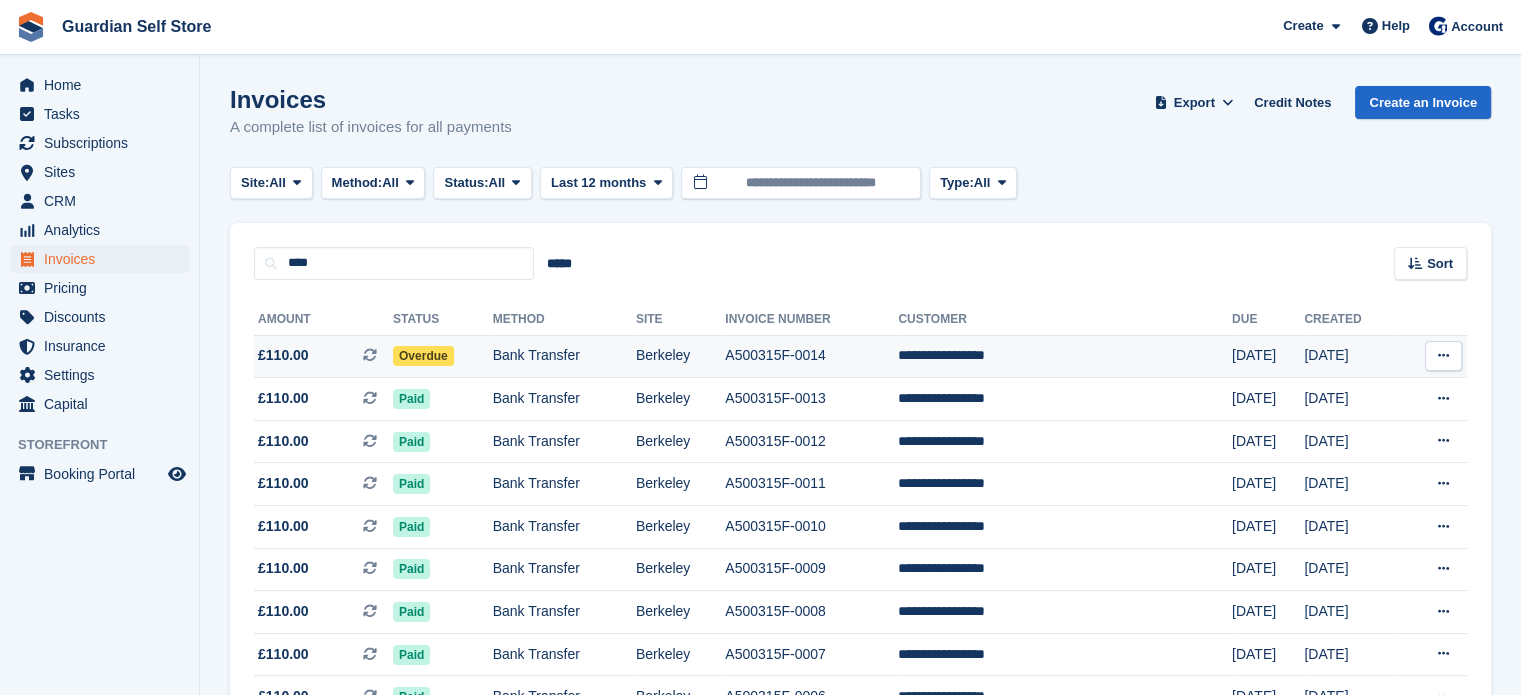 click on "£110.00
This is a recurring subscription invoice." at bounding box center [323, 355] 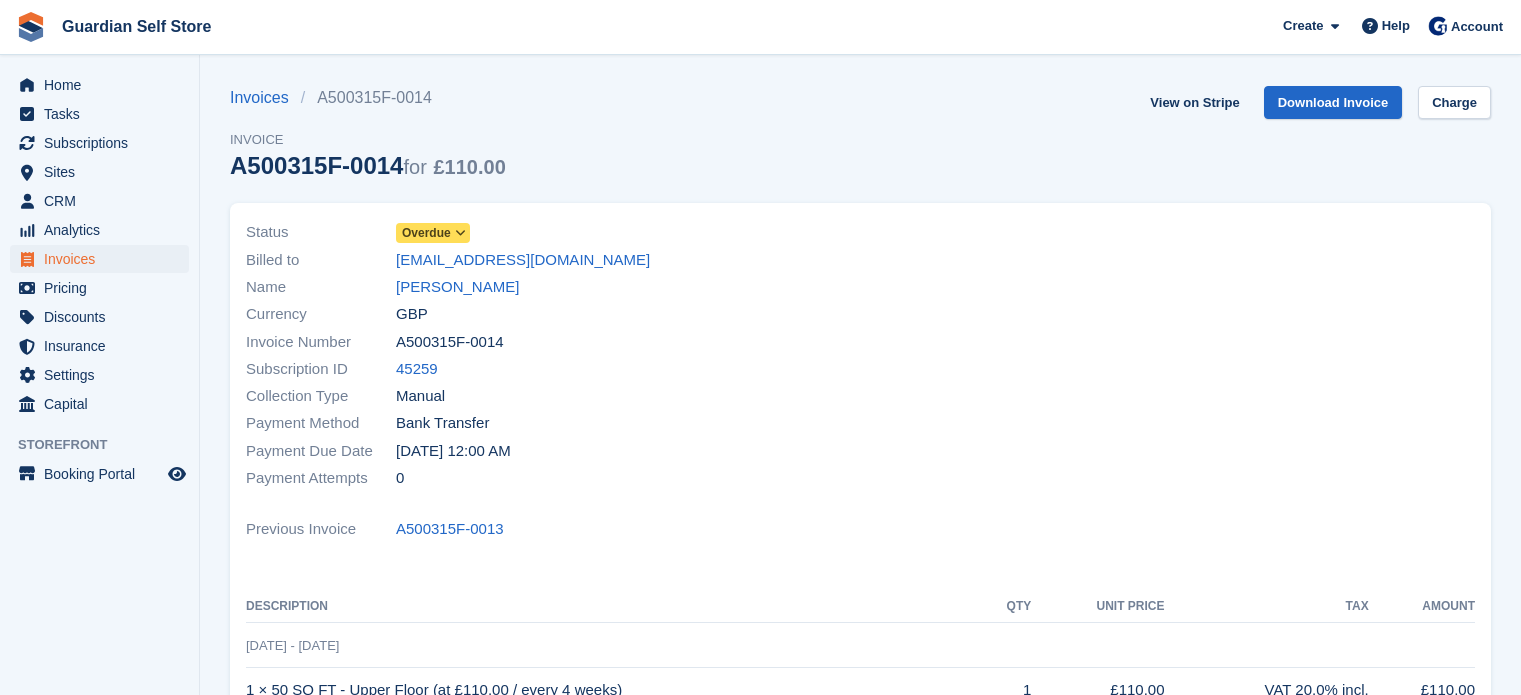 scroll, scrollTop: 0, scrollLeft: 0, axis: both 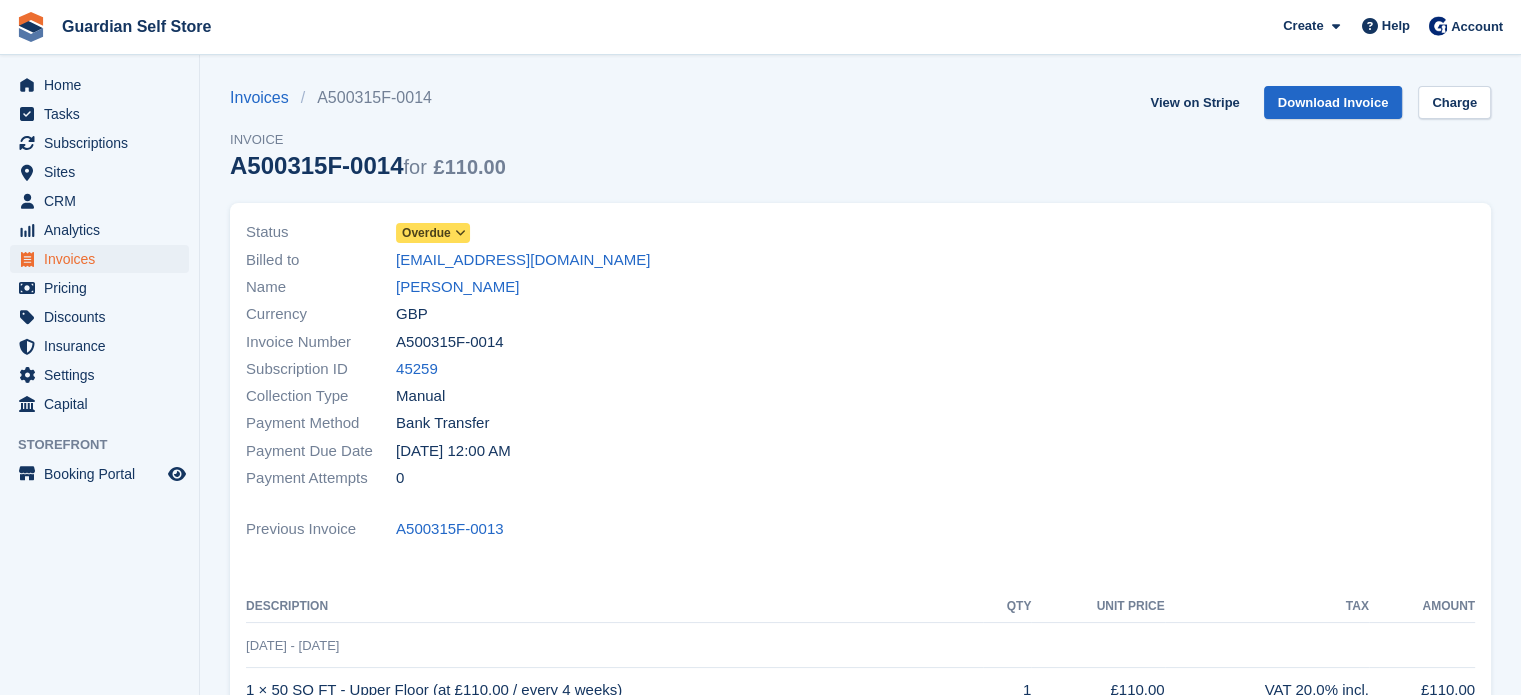 click on "Overdue" at bounding box center [426, 233] 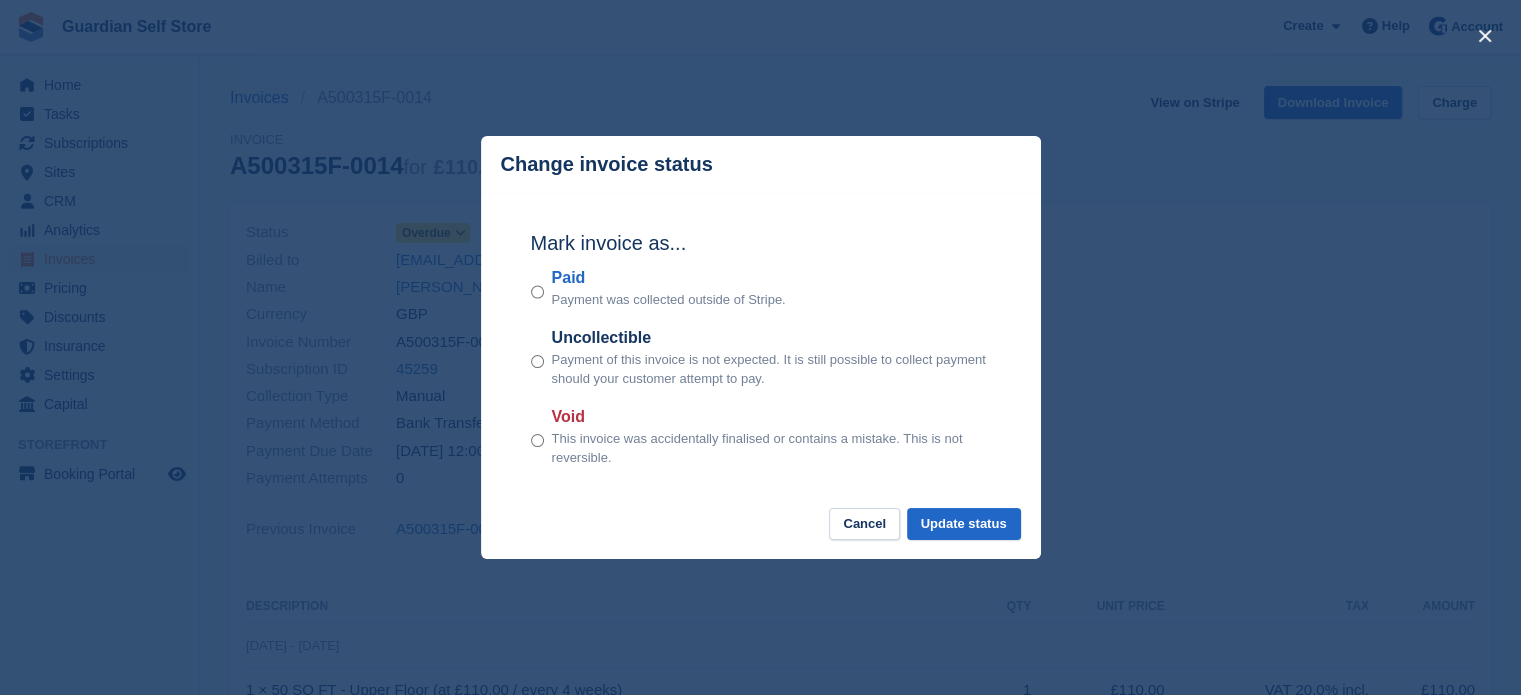 click on "Paid" at bounding box center (669, 278) 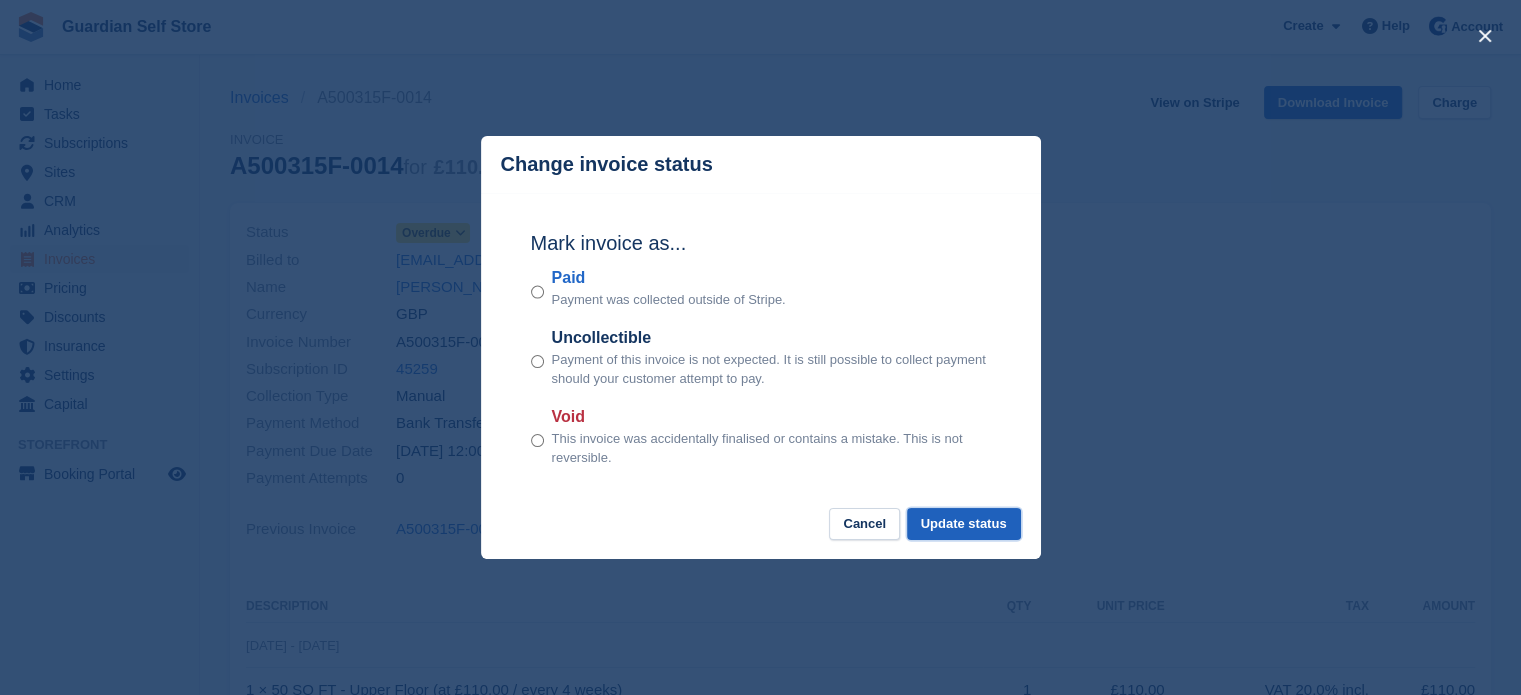 click on "Update status" at bounding box center [964, 524] 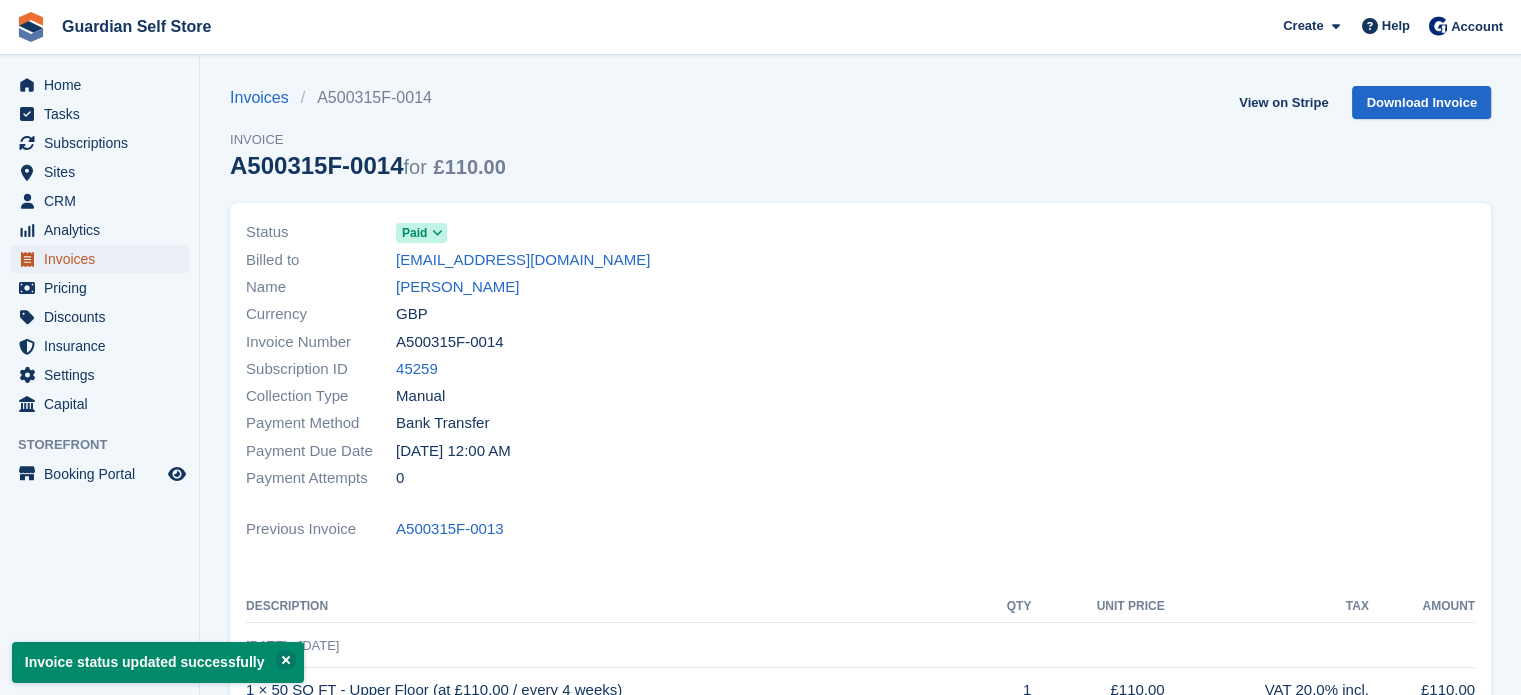 click on "Invoices" at bounding box center [104, 259] 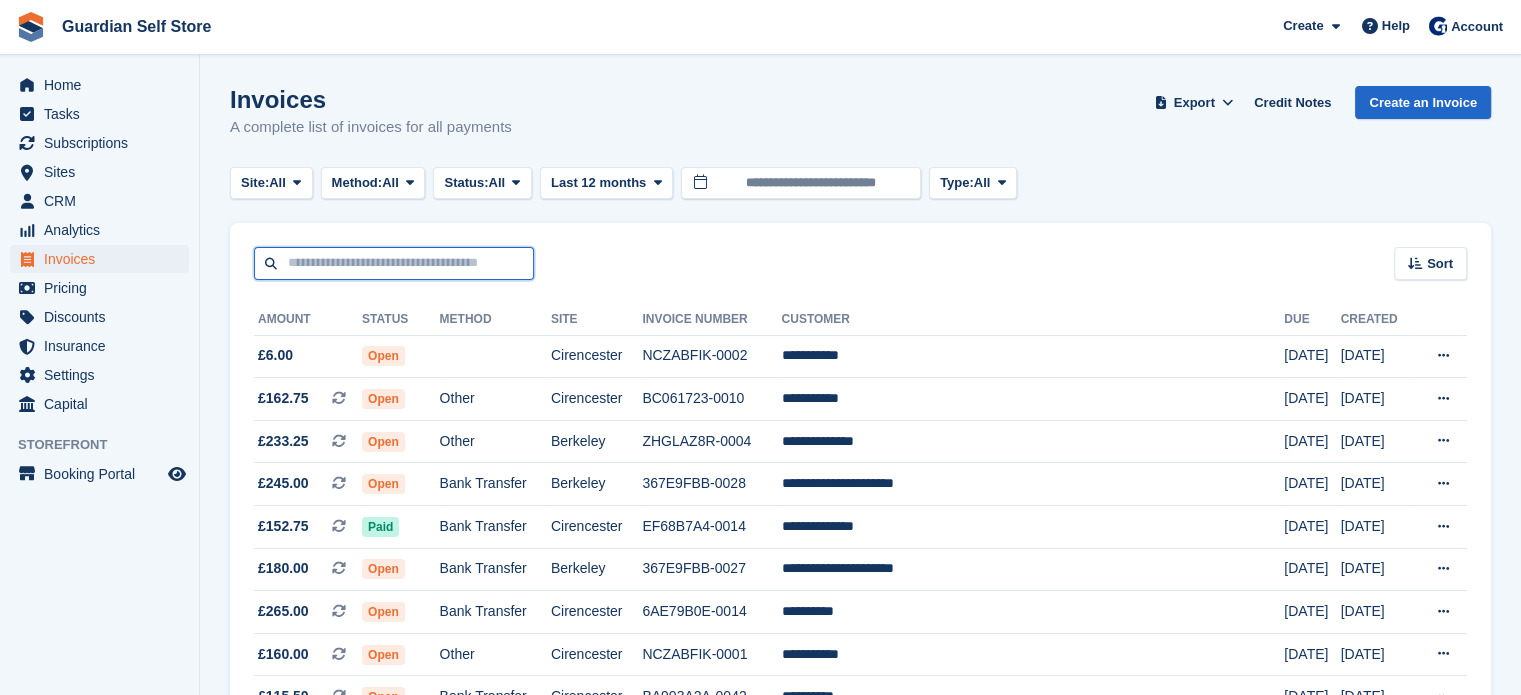 click at bounding box center (394, 263) 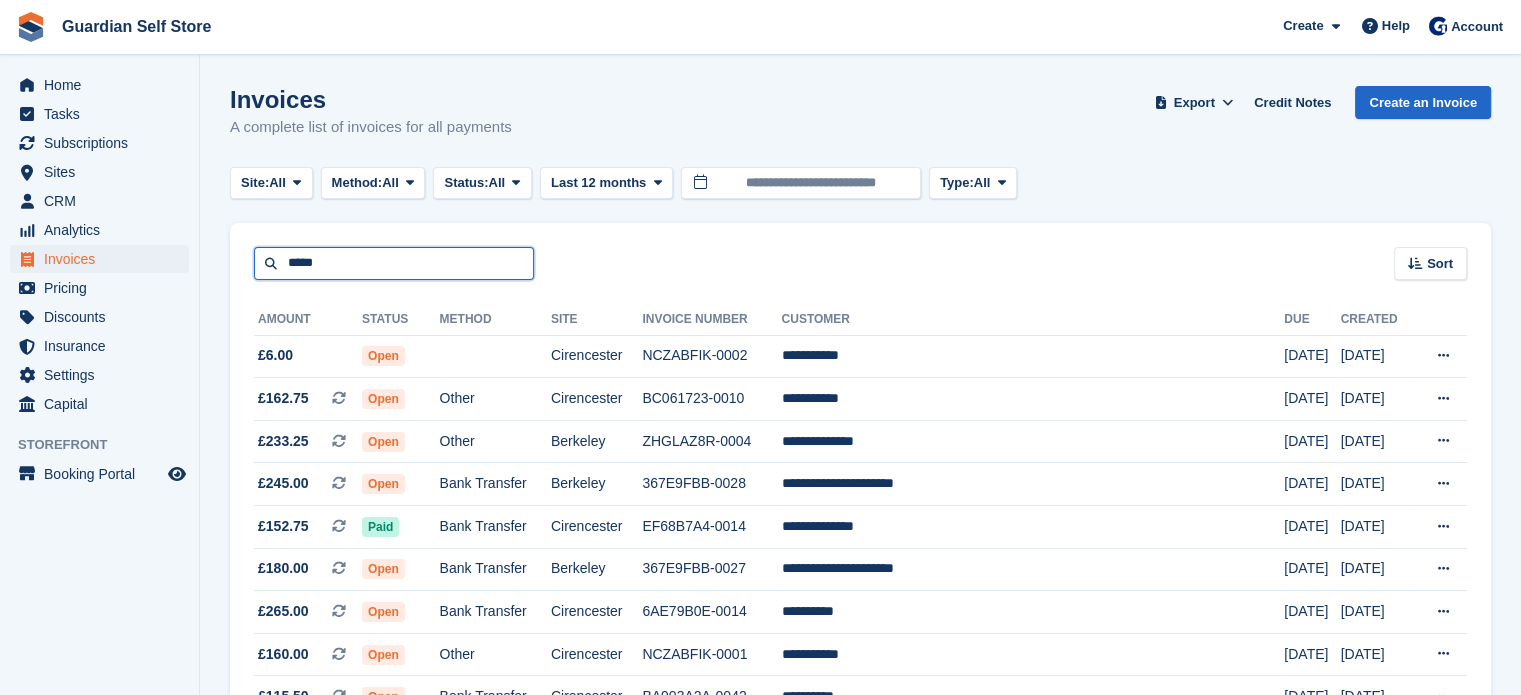 type on "*****" 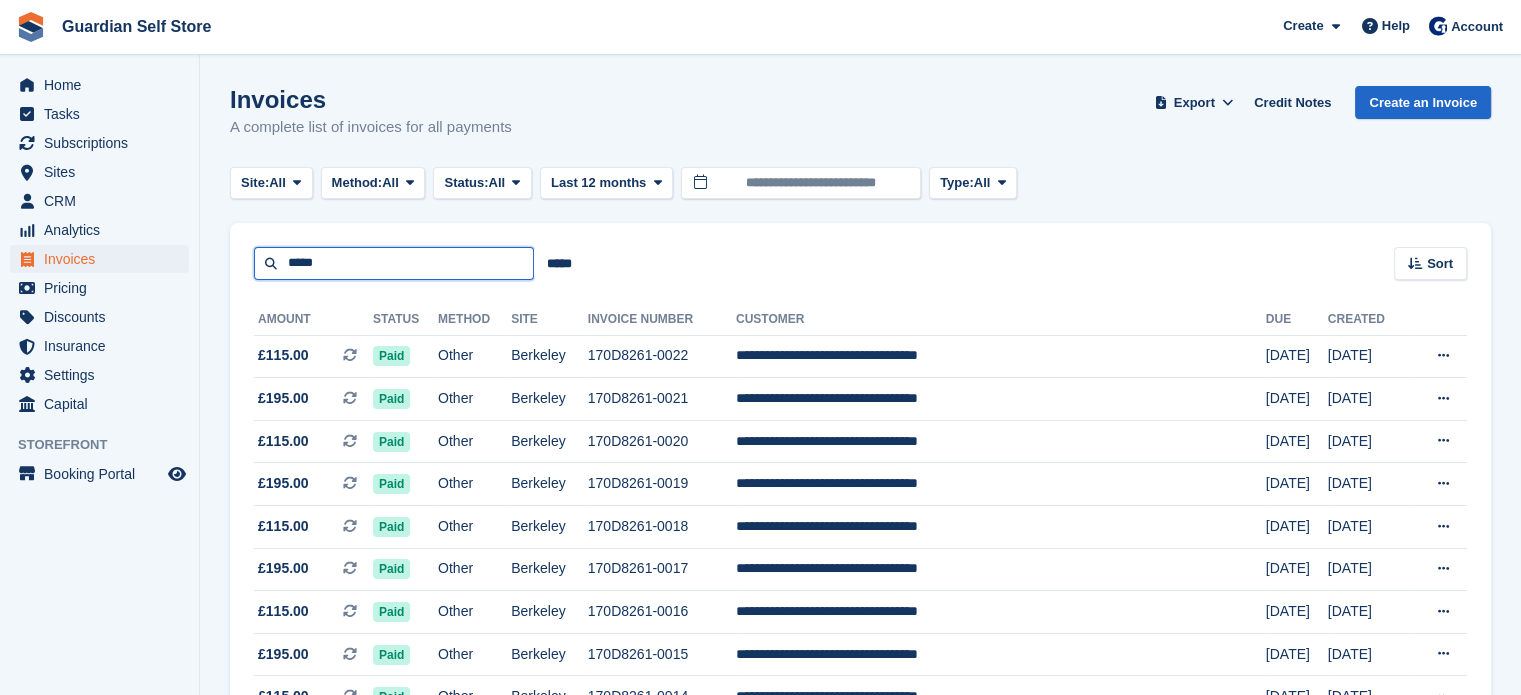 drag, startPoint x: 328, startPoint y: 271, endPoint x: 258, endPoint y: 266, distance: 70.178345 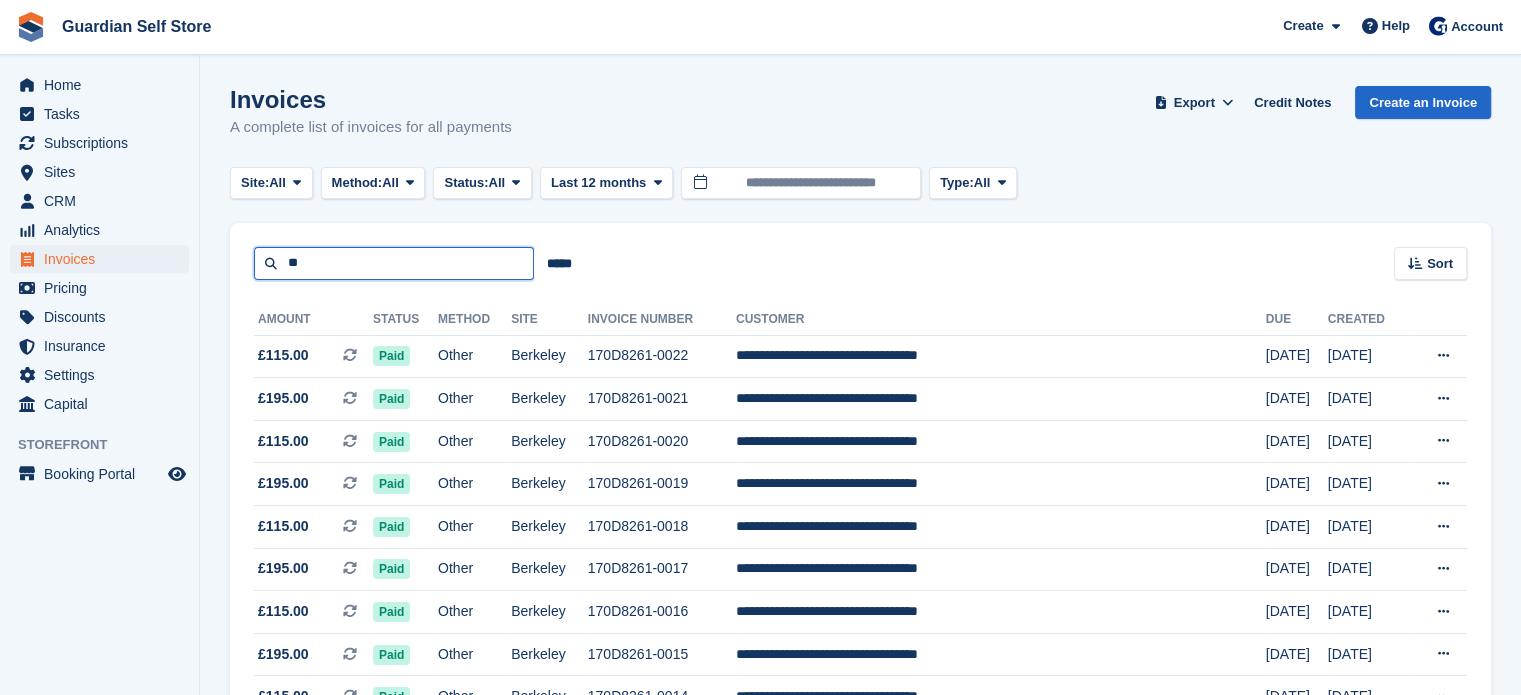 type on "*" 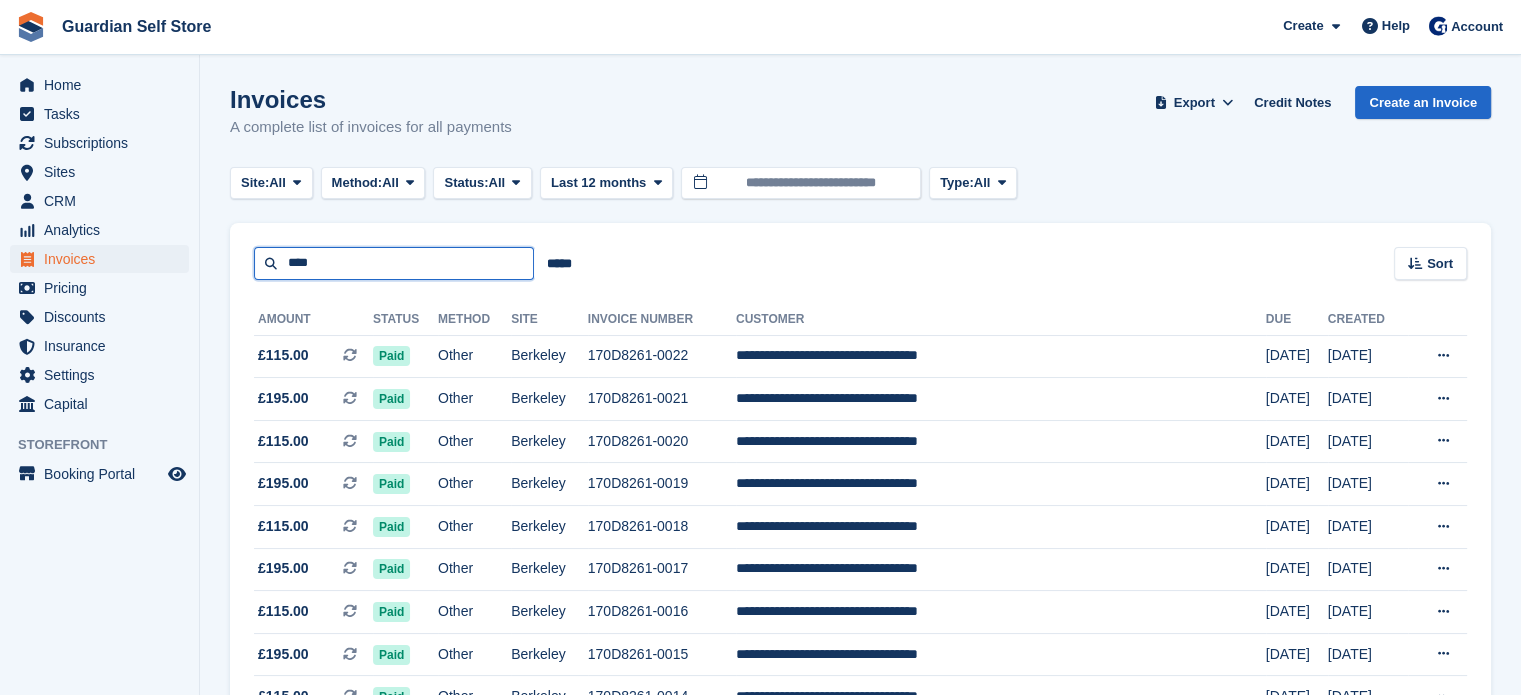 type on "****" 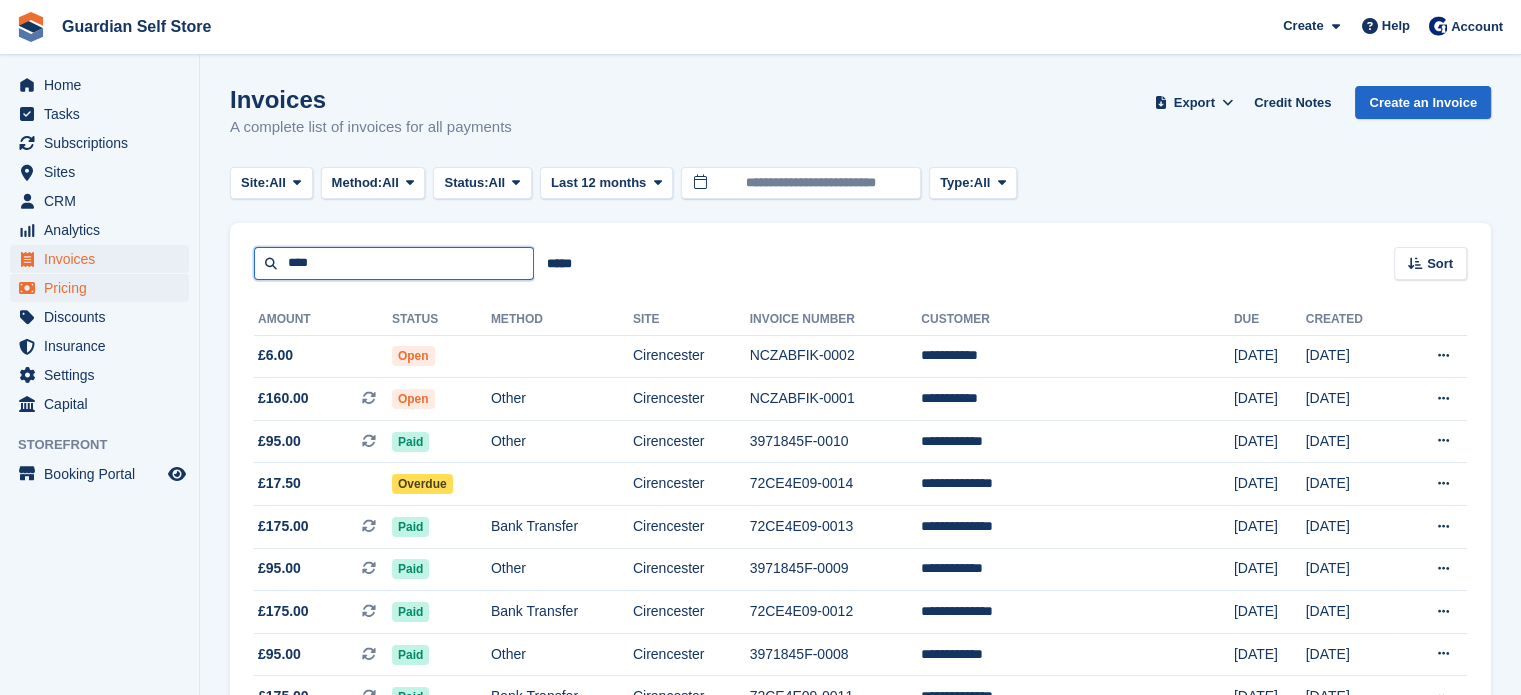 drag, startPoint x: 351, startPoint y: 265, endPoint x: 88, endPoint y: 283, distance: 263.61526 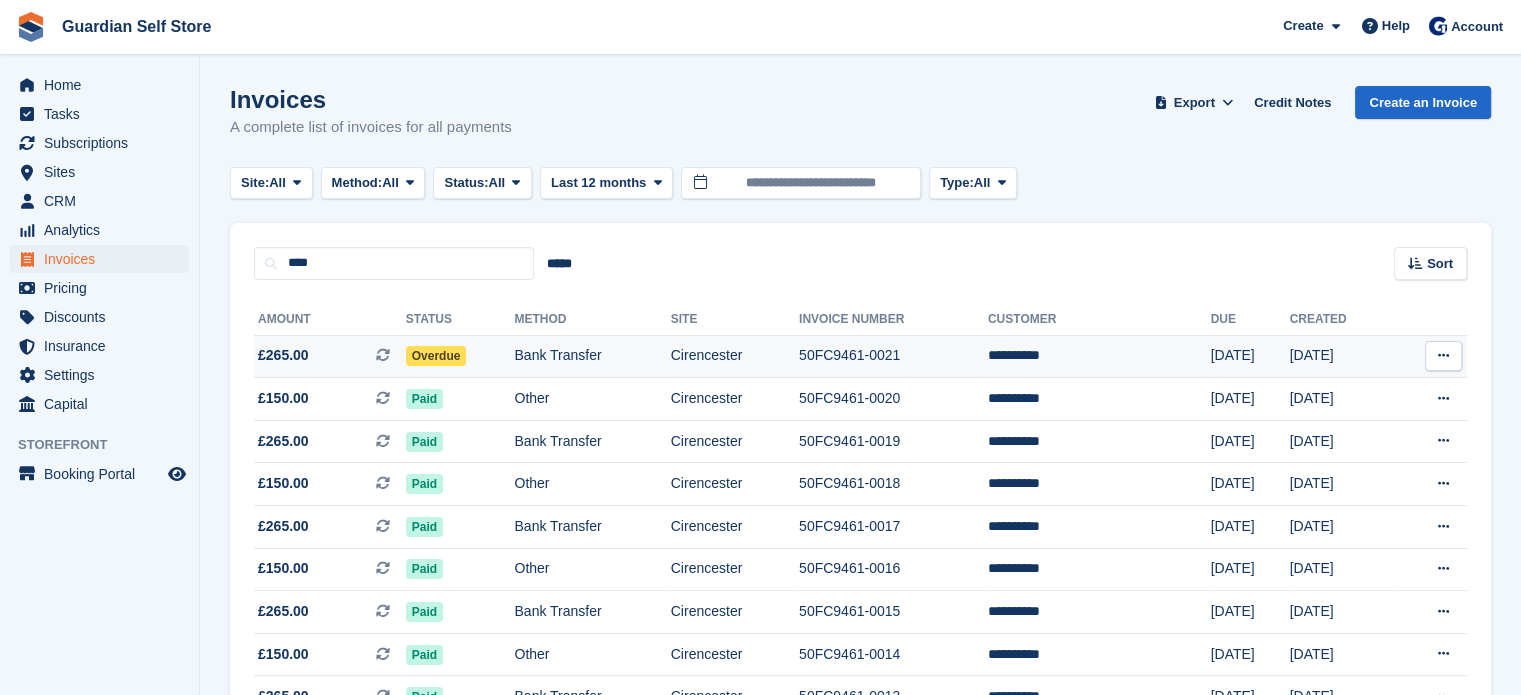click on "Overdue" at bounding box center (460, 356) 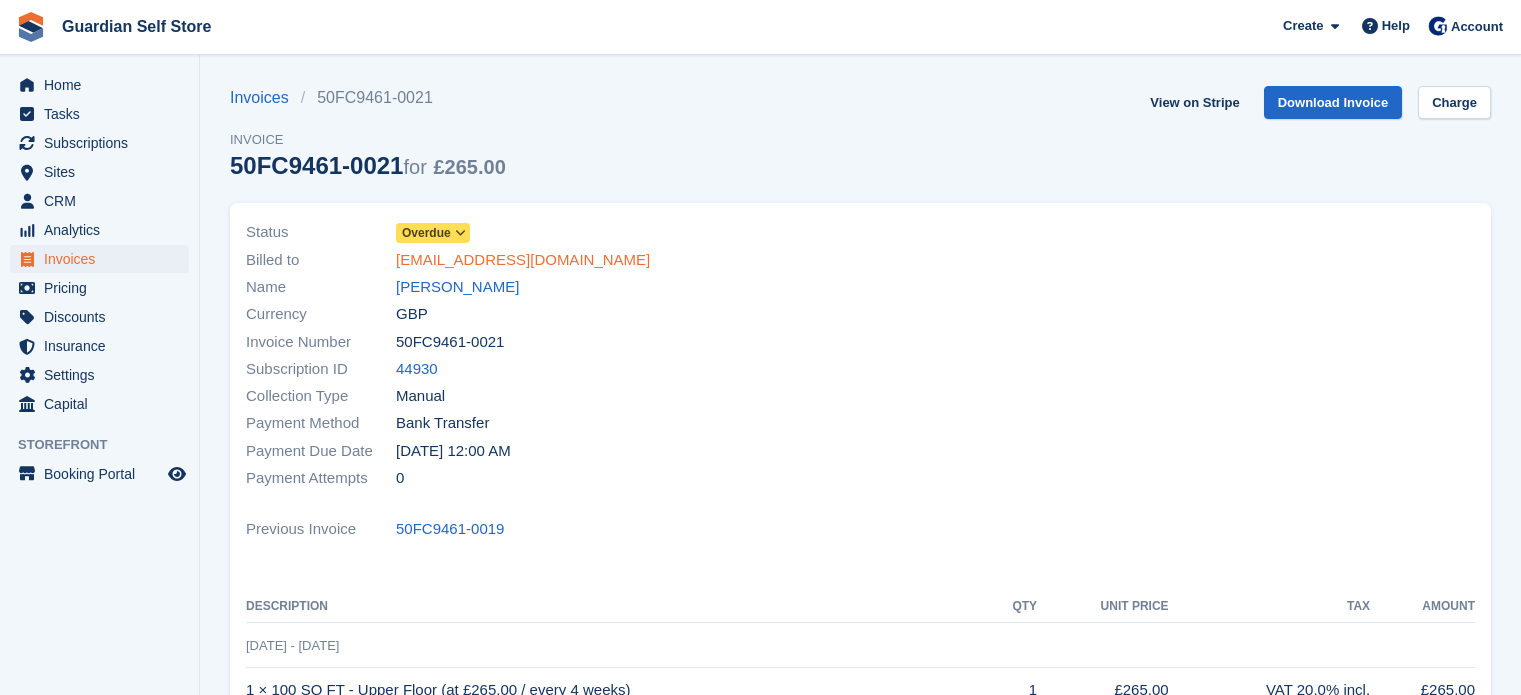 scroll, scrollTop: 0, scrollLeft: 0, axis: both 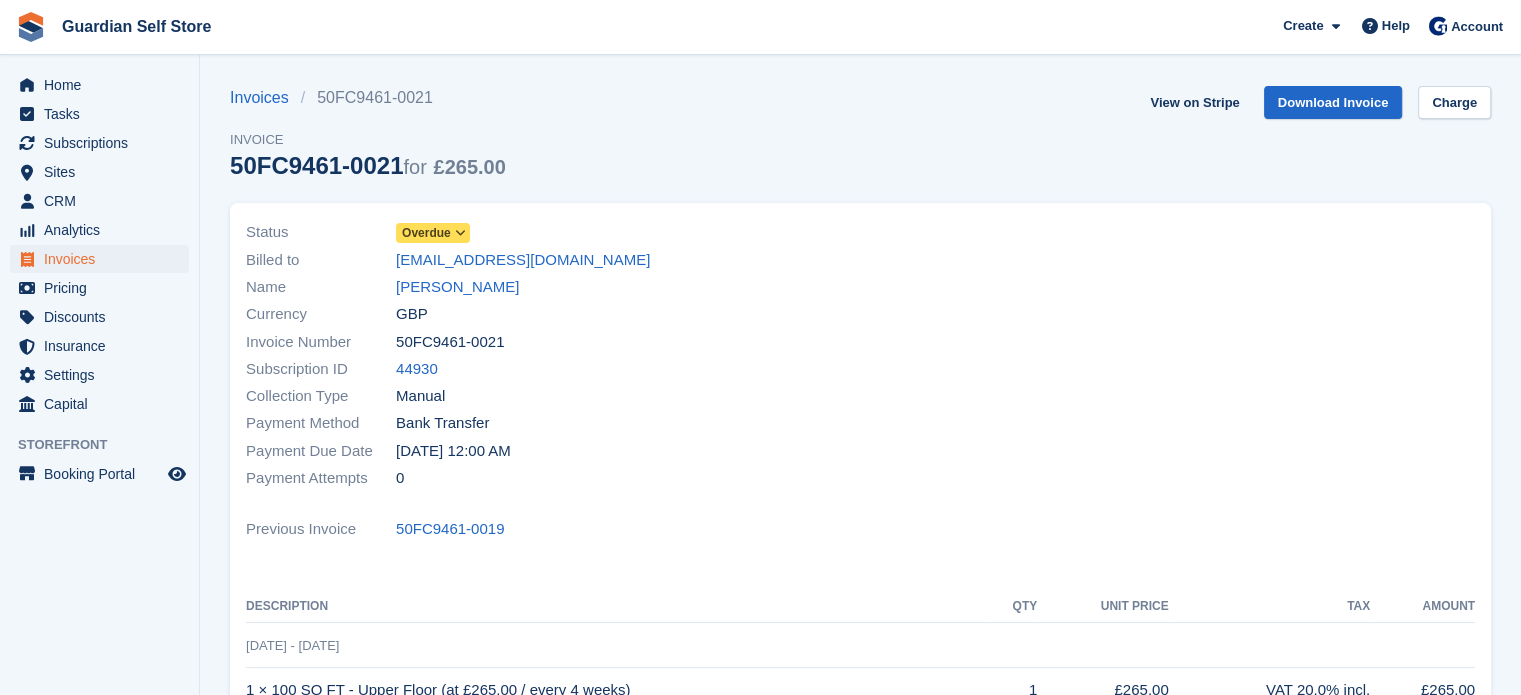 click on "Overdue" at bounding box center (426, 233) 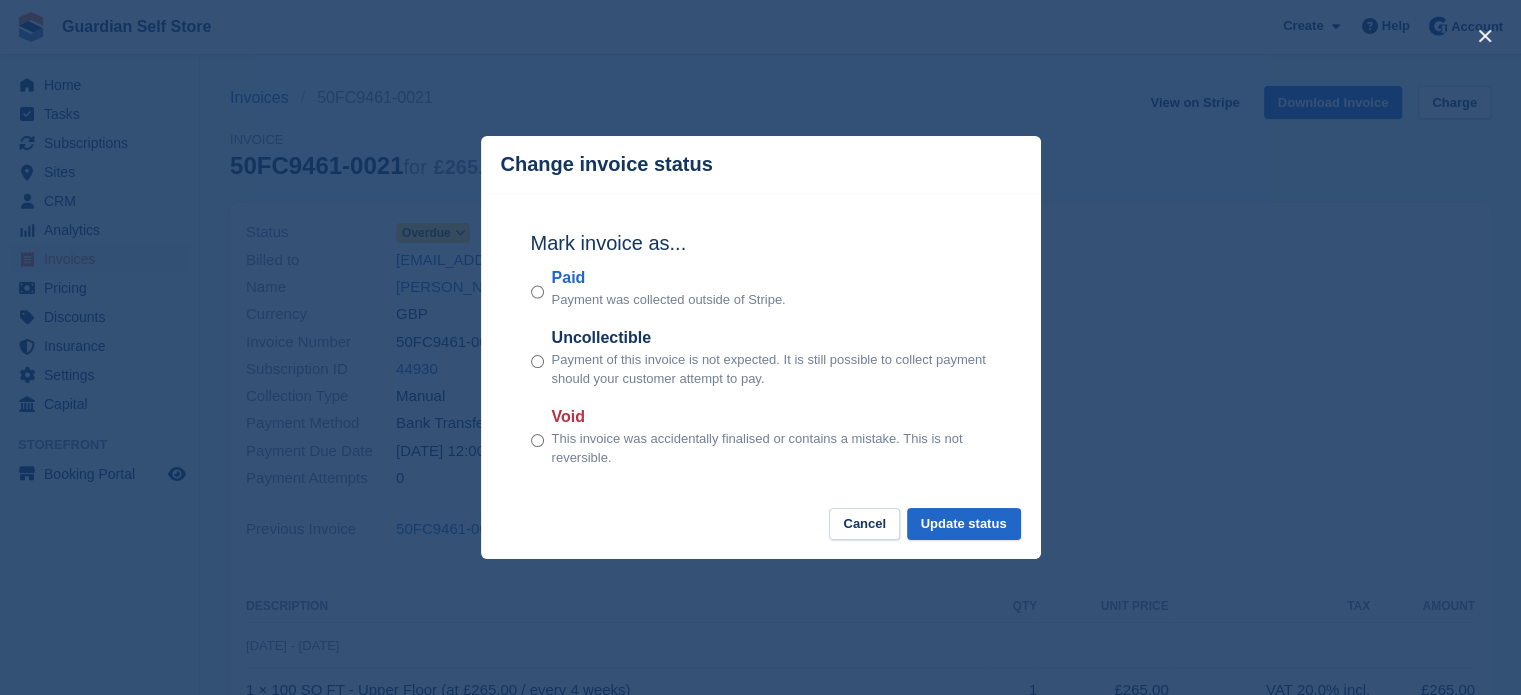 click on "Paid" at bounding box center [669, 278] 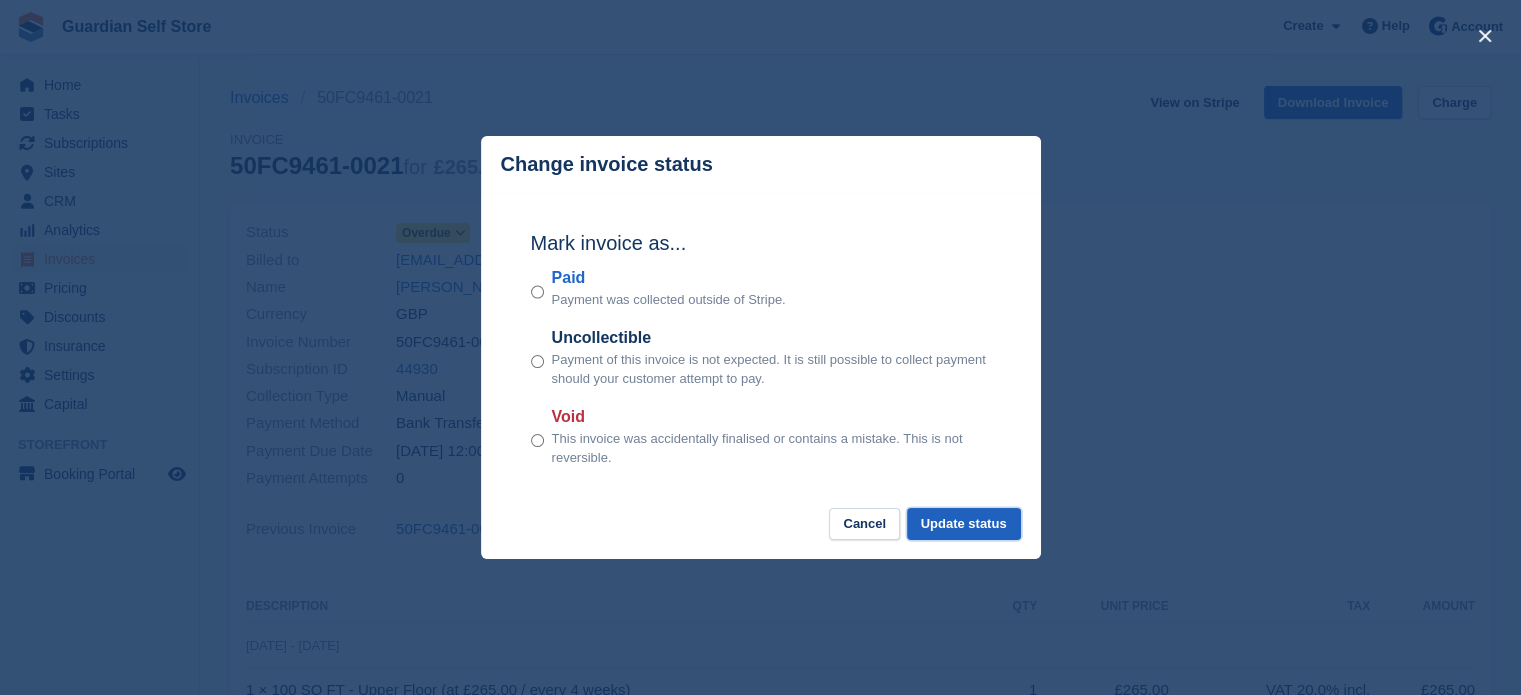 click on "Update status" at bounding box center (964, 524) 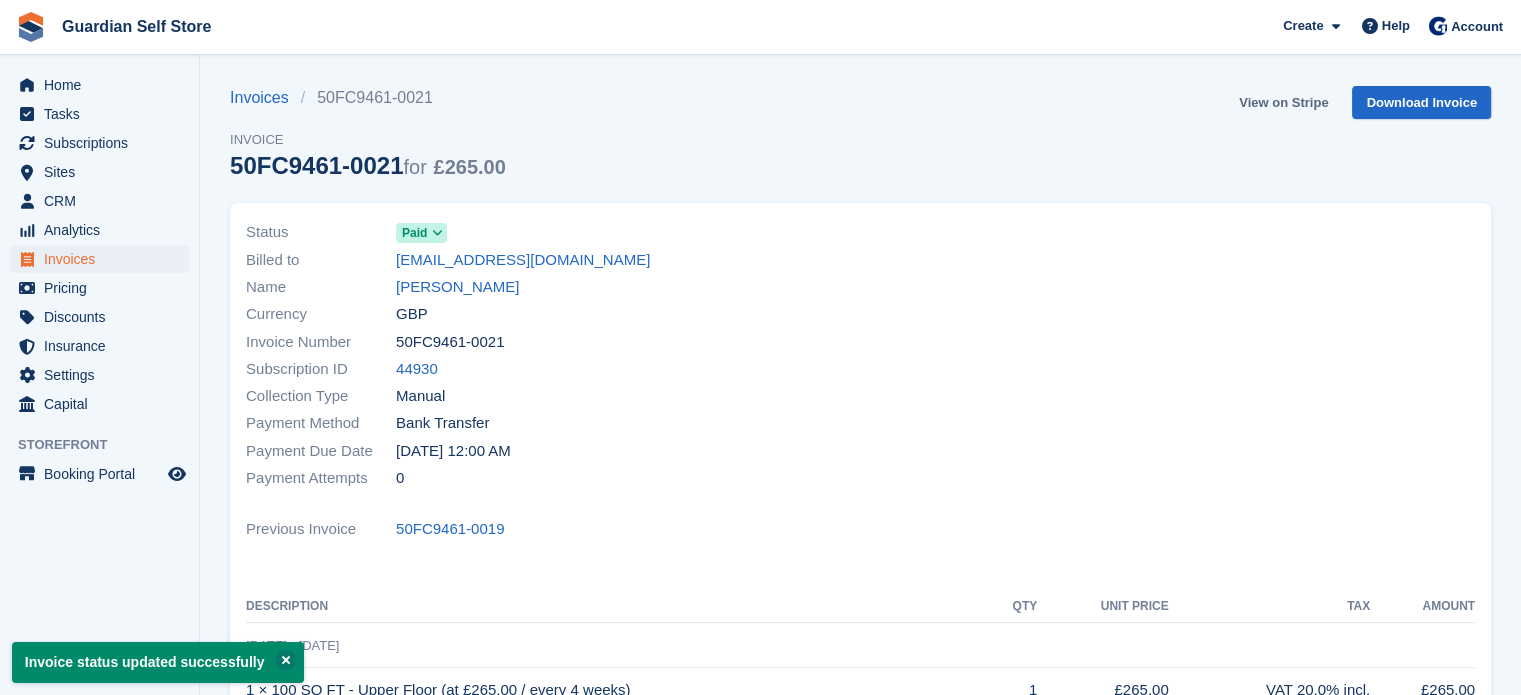 click on "View on Stripe" at bounding box center (1283, 102) 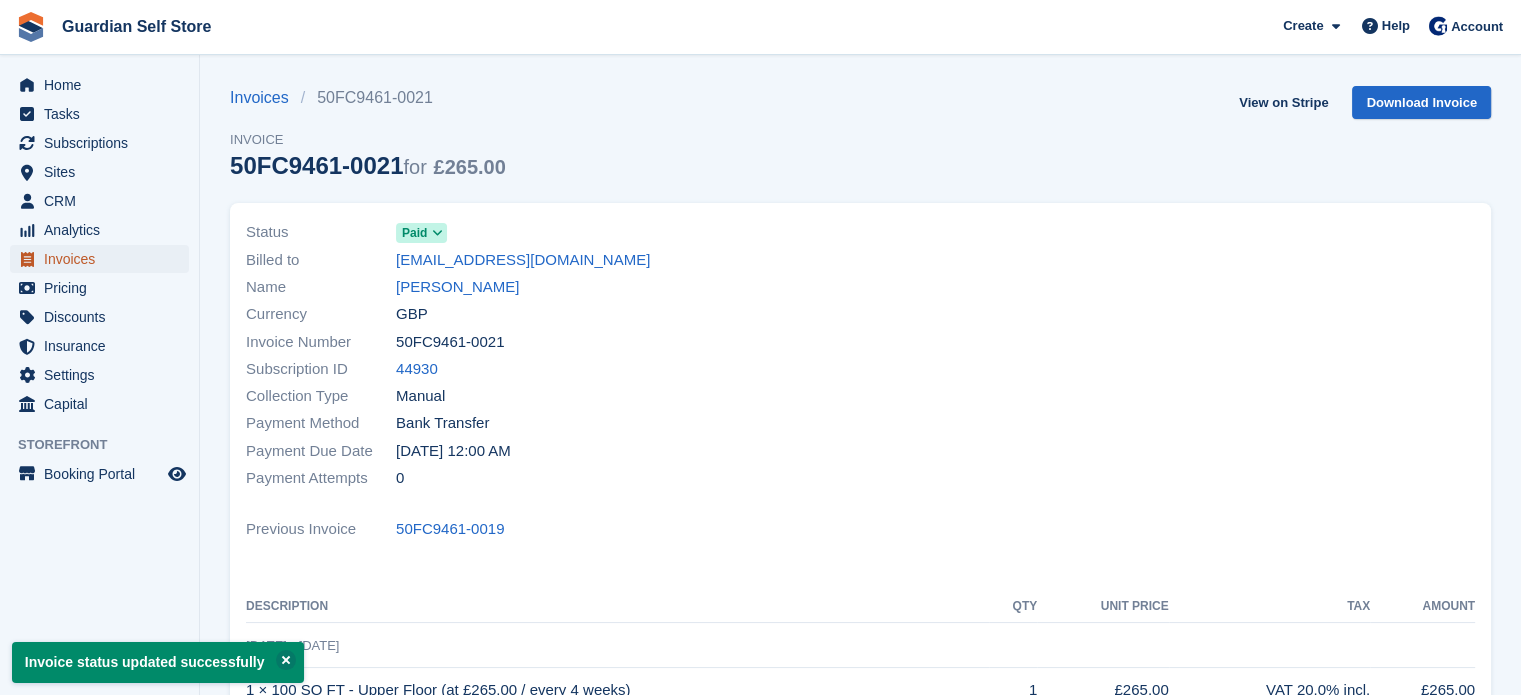 click on "Invoices" at bounding box center [104, 259] 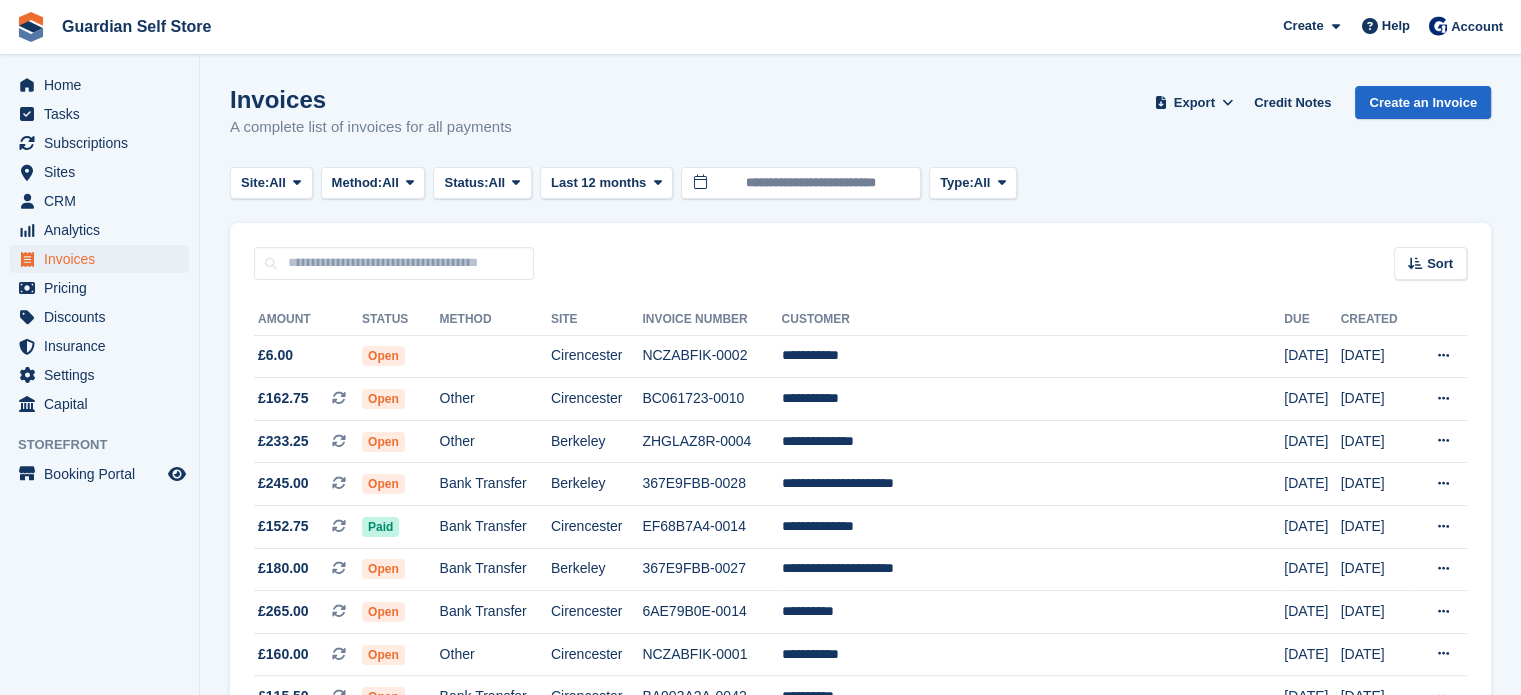 click on "Sort
Sort by
Date created
Created (oldest first)
Created (newest first)" at bounding box center [860, 251] 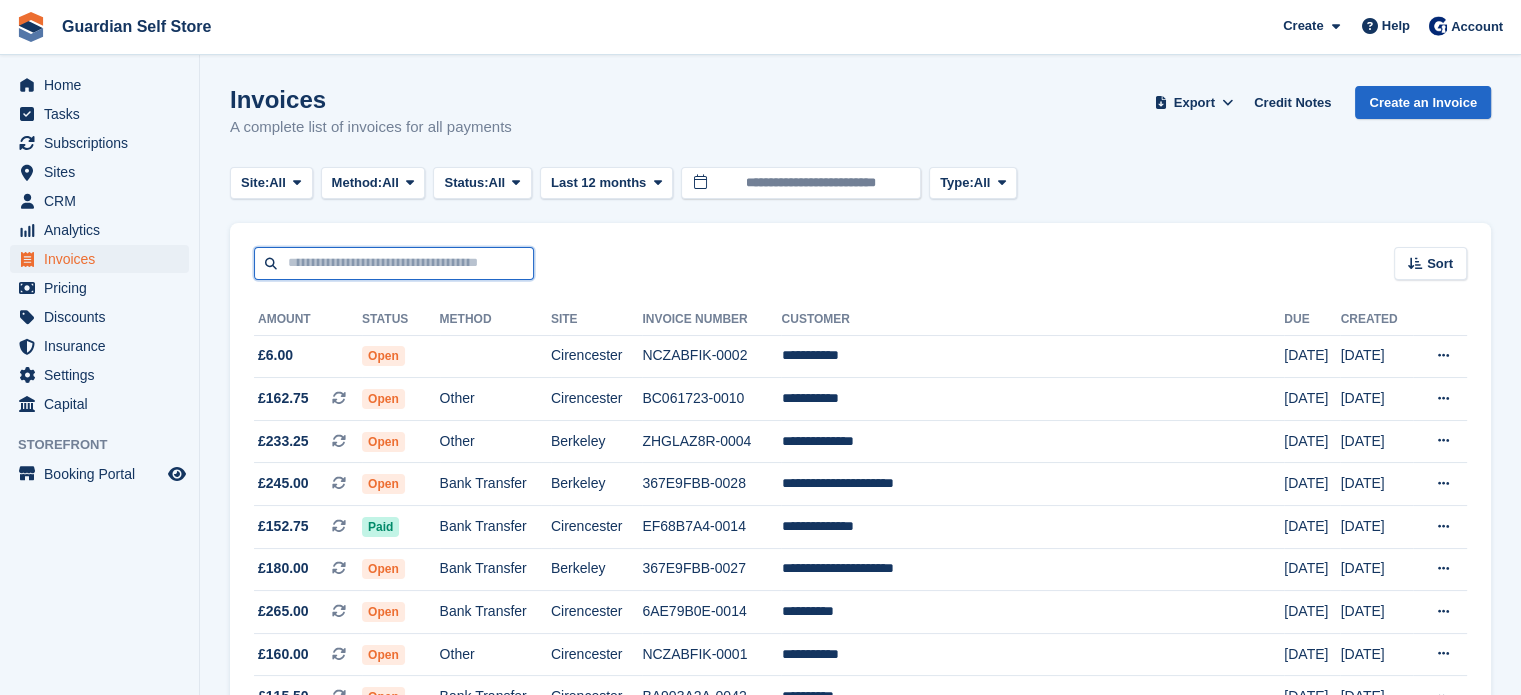 click at bounding box center [394, 263] 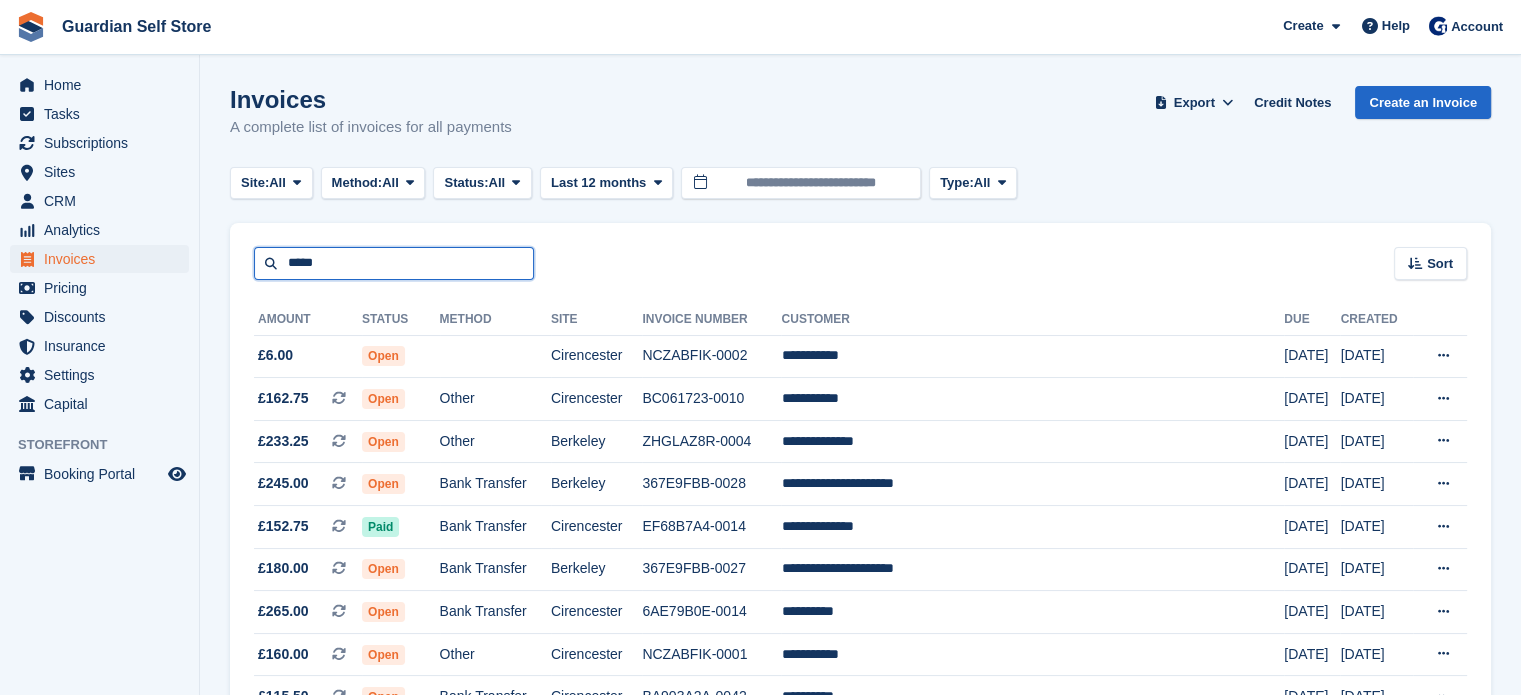 type on "*****" 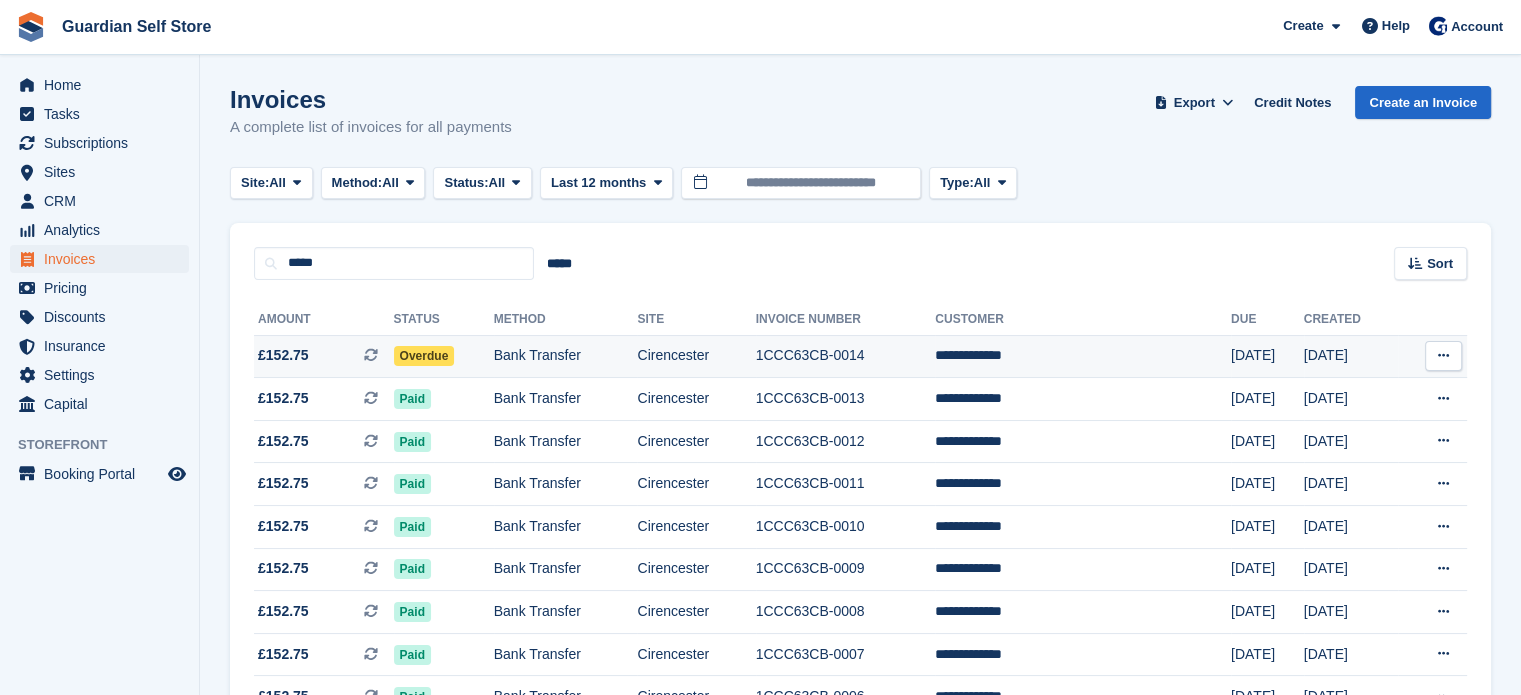 click on "£152.75
This is a recurring subscription invoice." at bounding box center (324, 355) 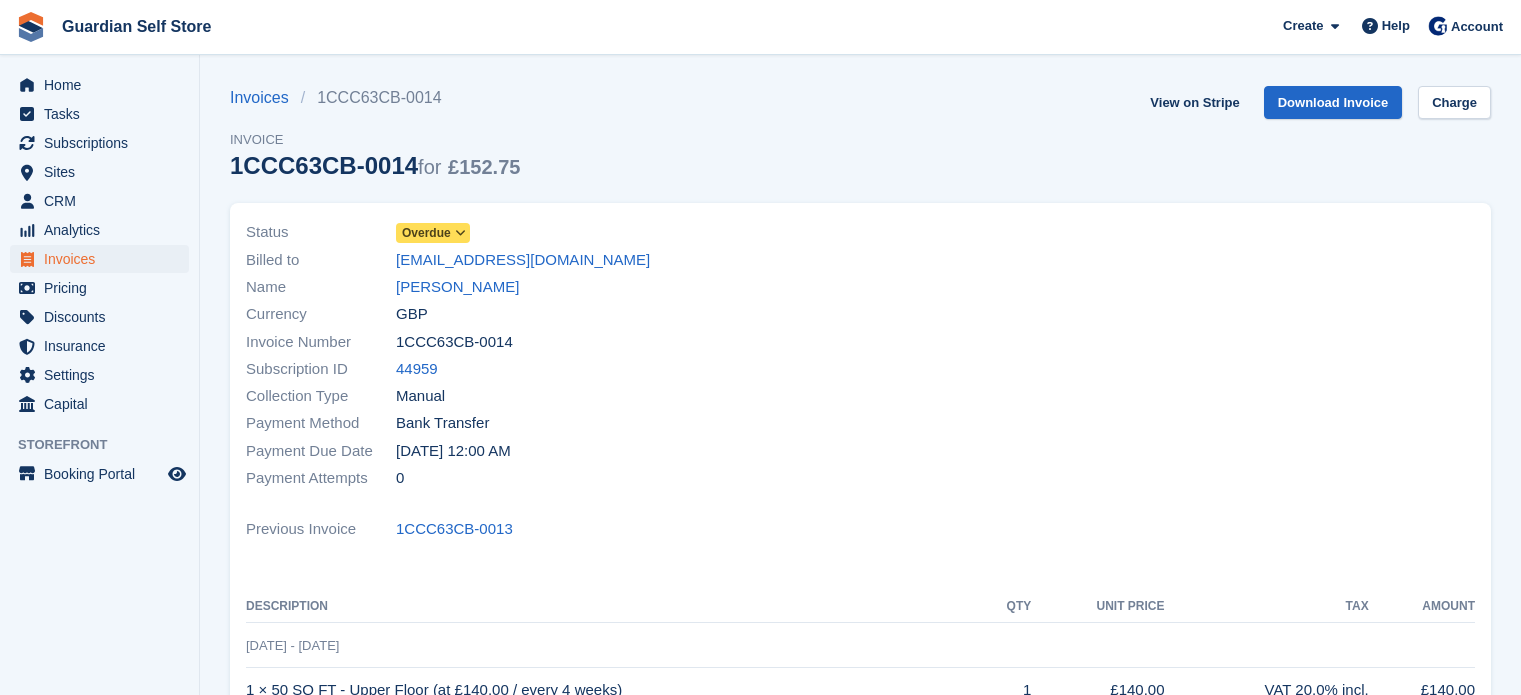 scroll, scrollTop: 0, scrollLeft: 0, axis: both 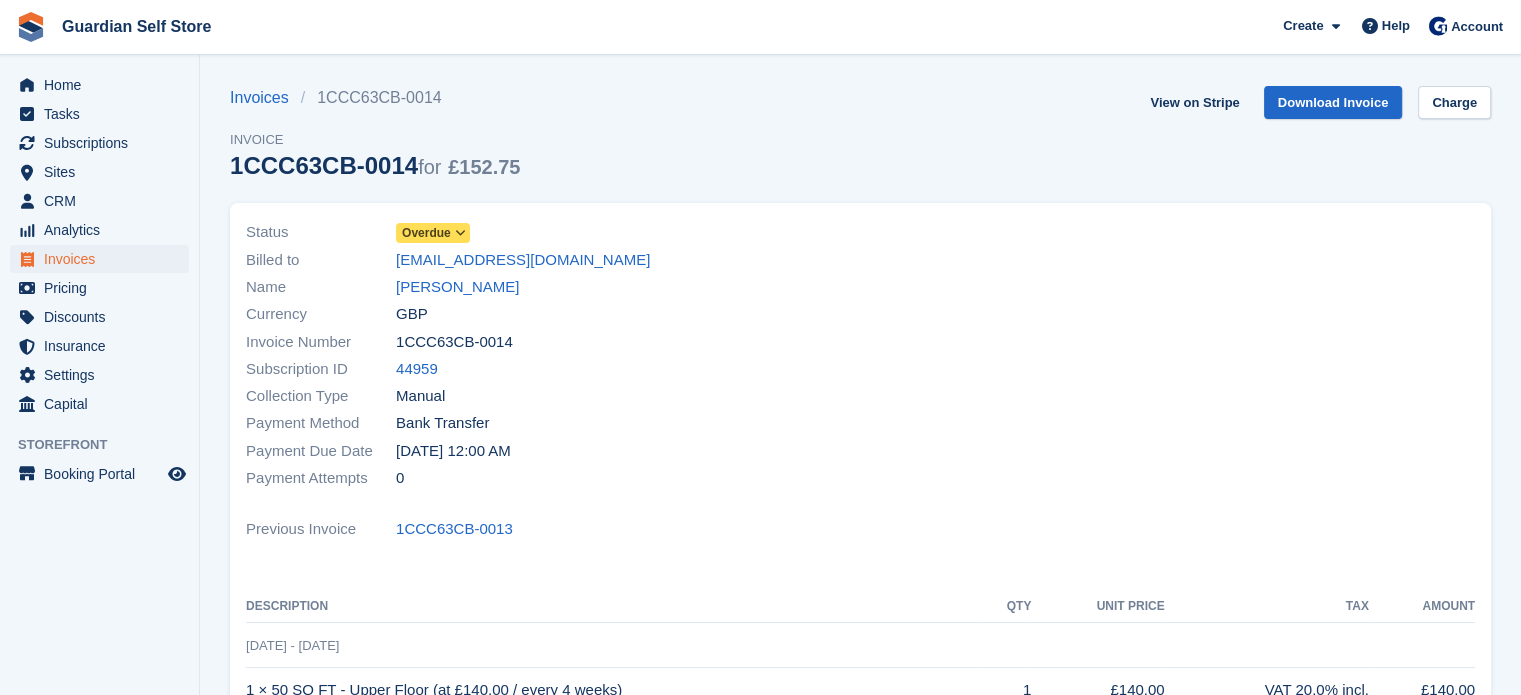 click on "Overdue" at bounding box center [426, 233] 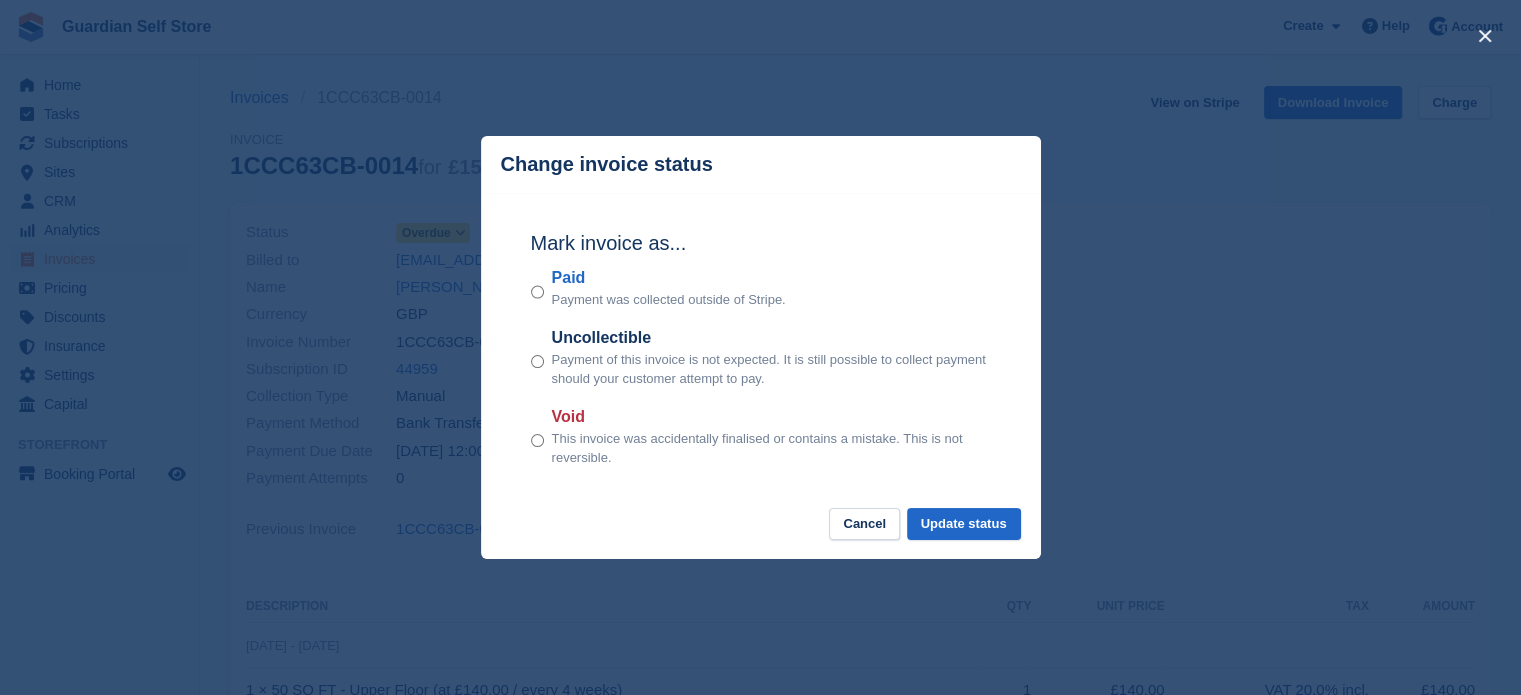 click on "Paid" at bounding box center [669, 278] 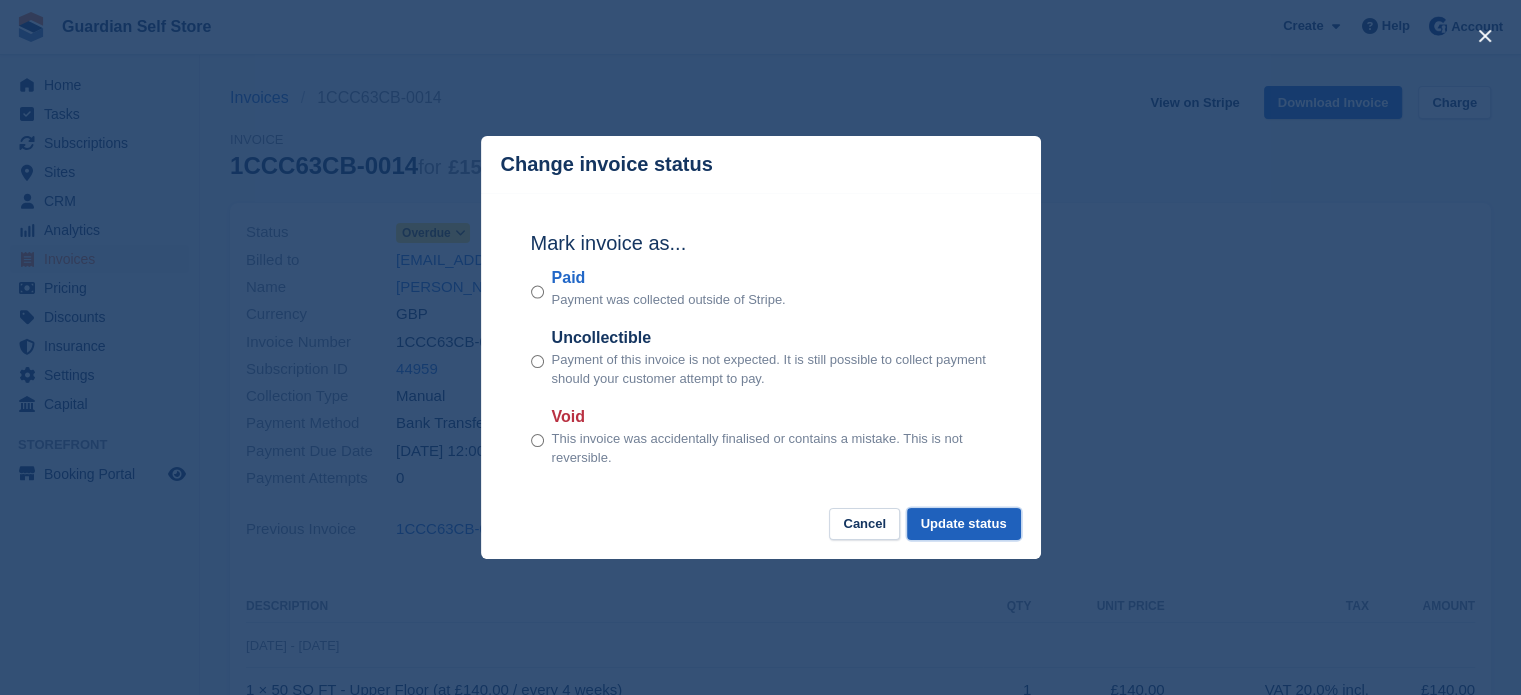 click on "Update status" at bounding box center [964, 524] 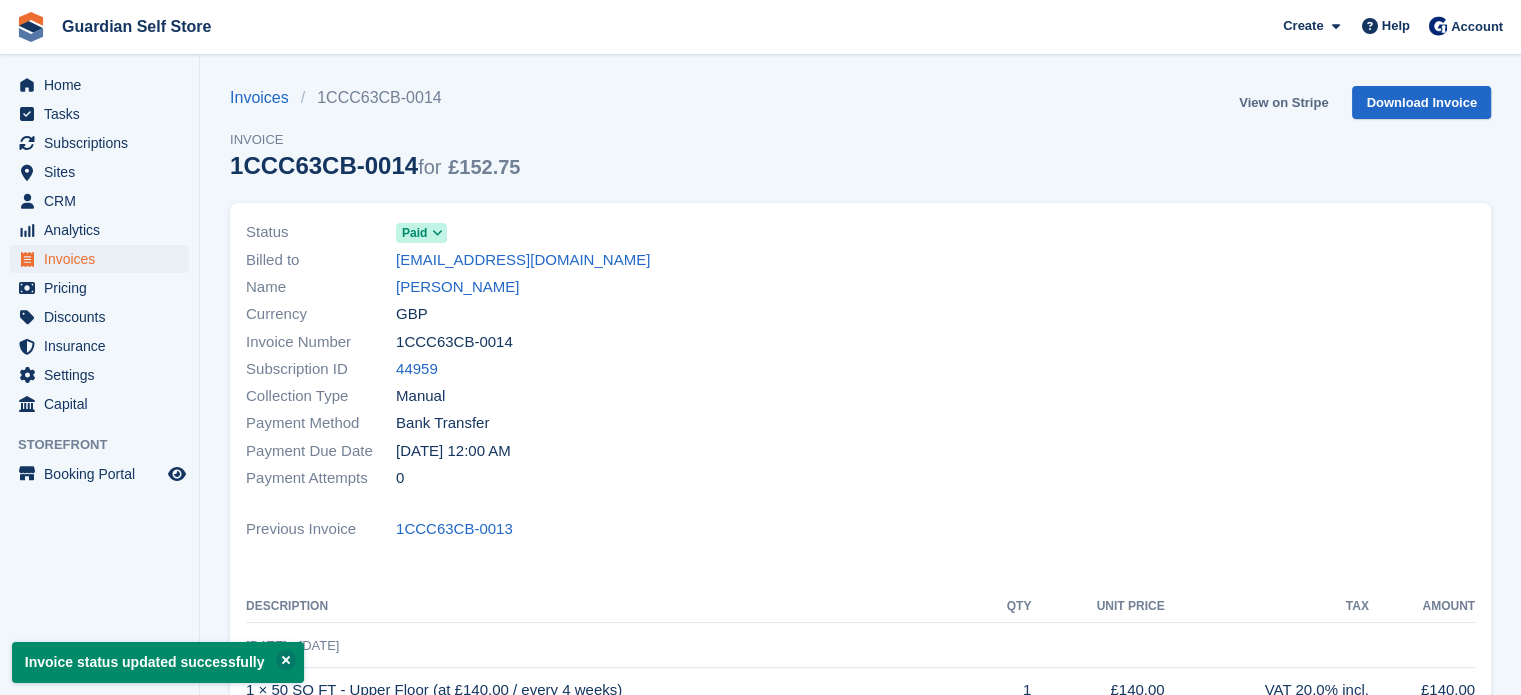 click on "View on Stripe" at bounding box center [1283, 102] 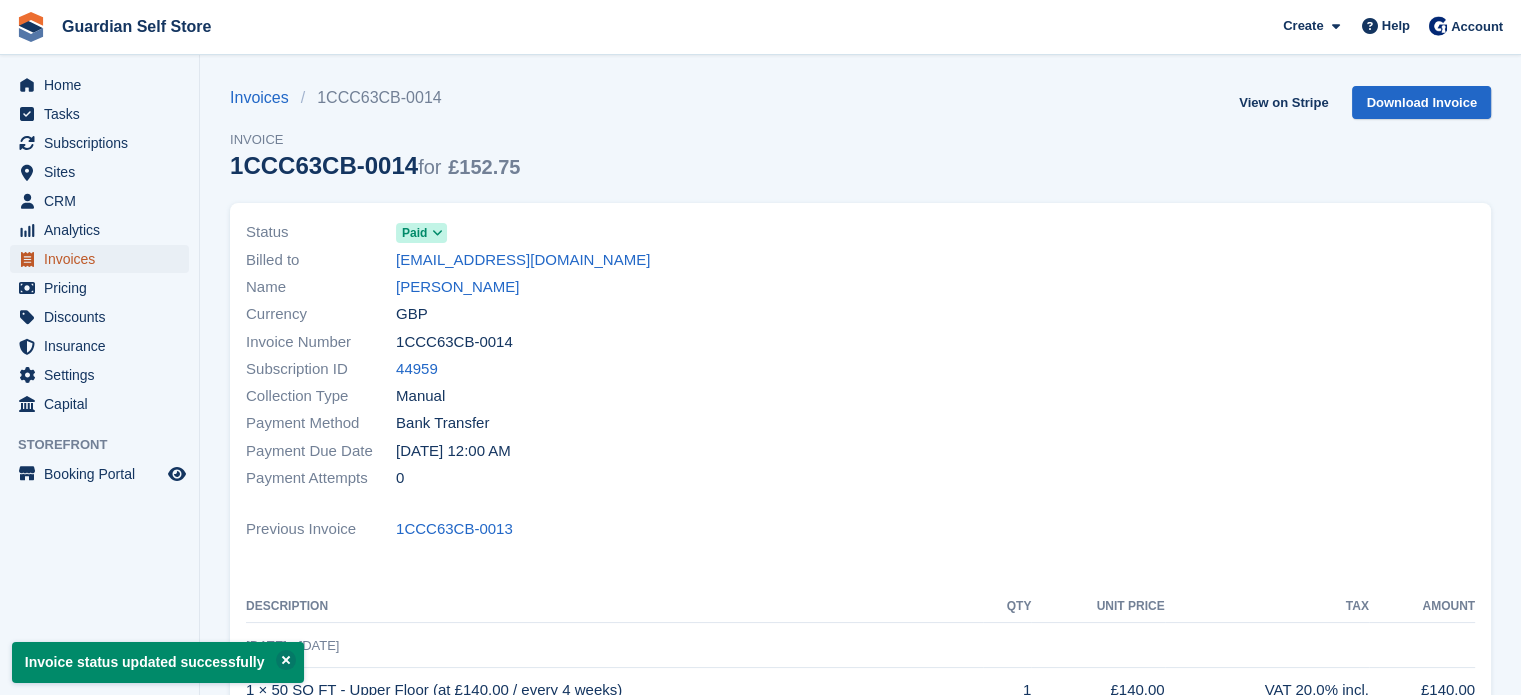click on "Invoices" at bounding box center [104, 259] 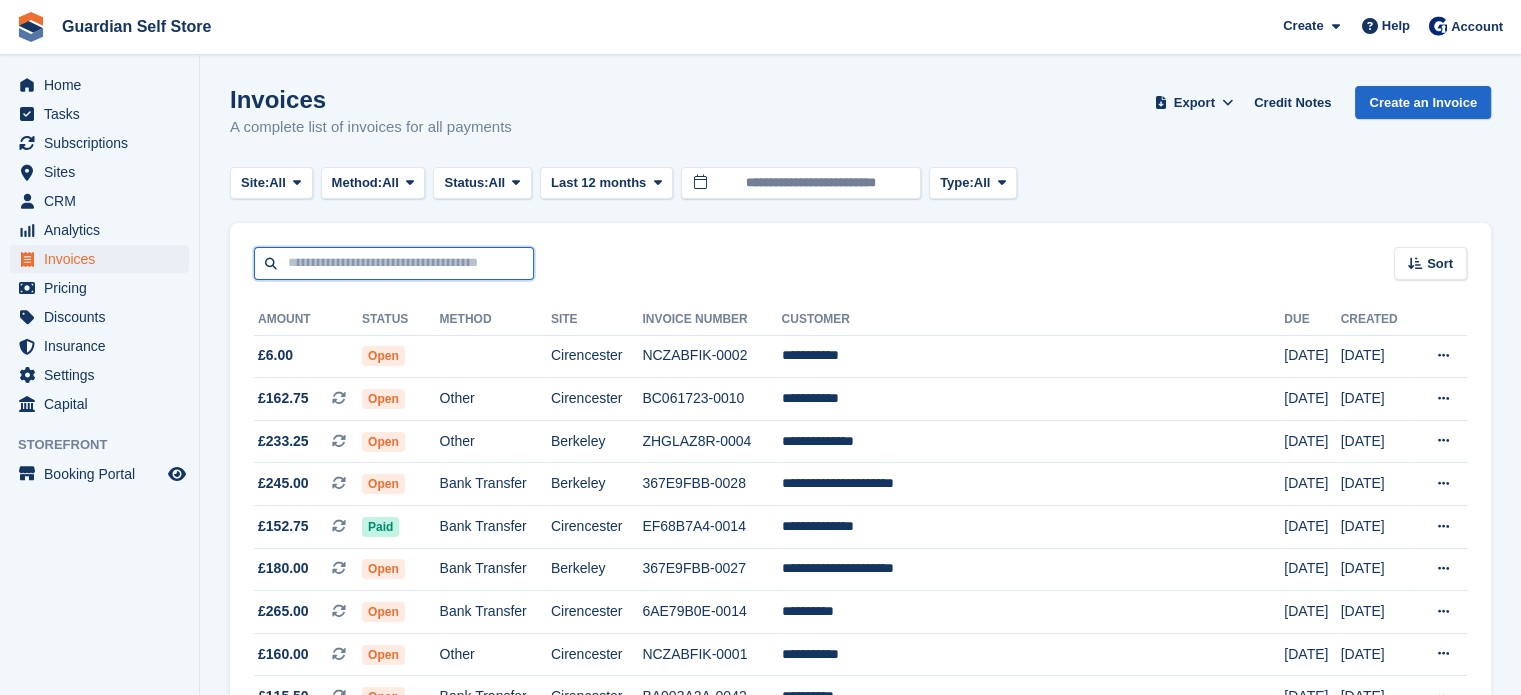 click at bounding box center (394, 263) 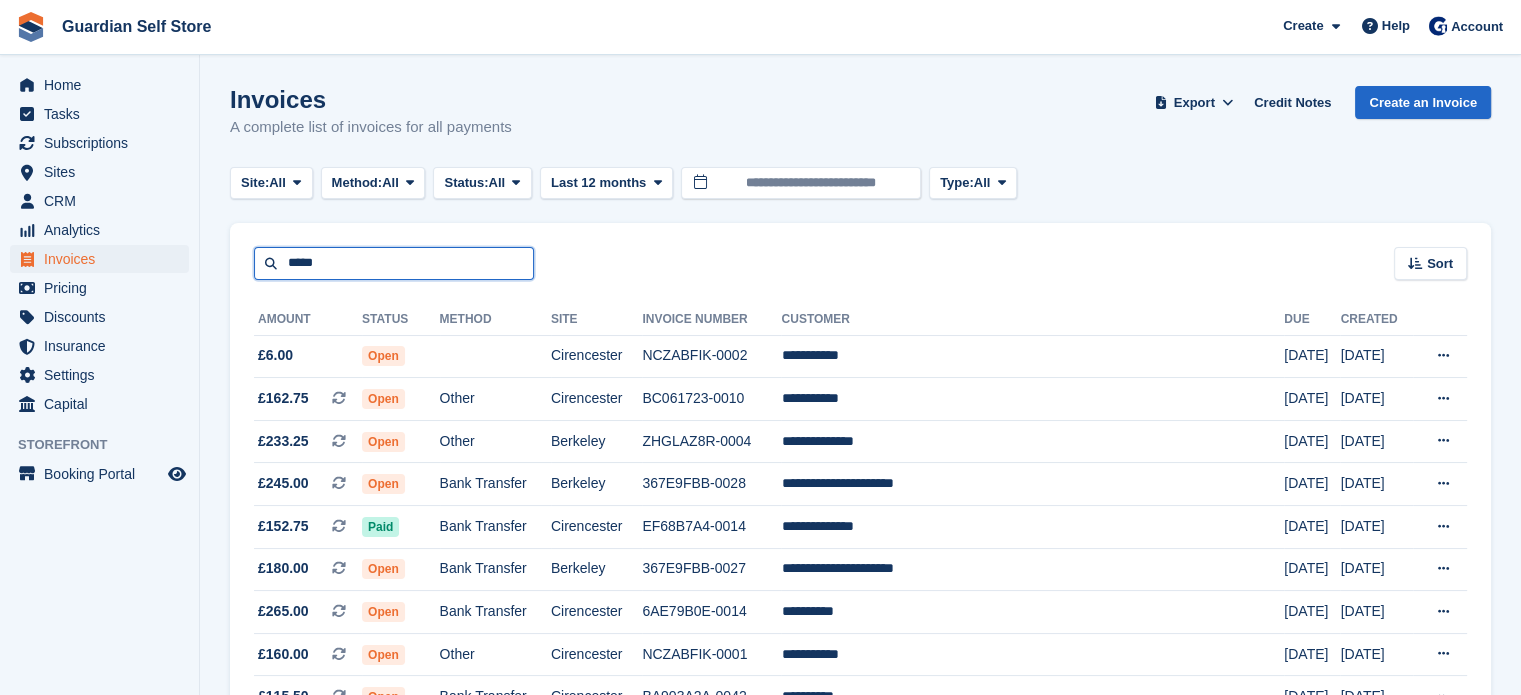 type on "*****" 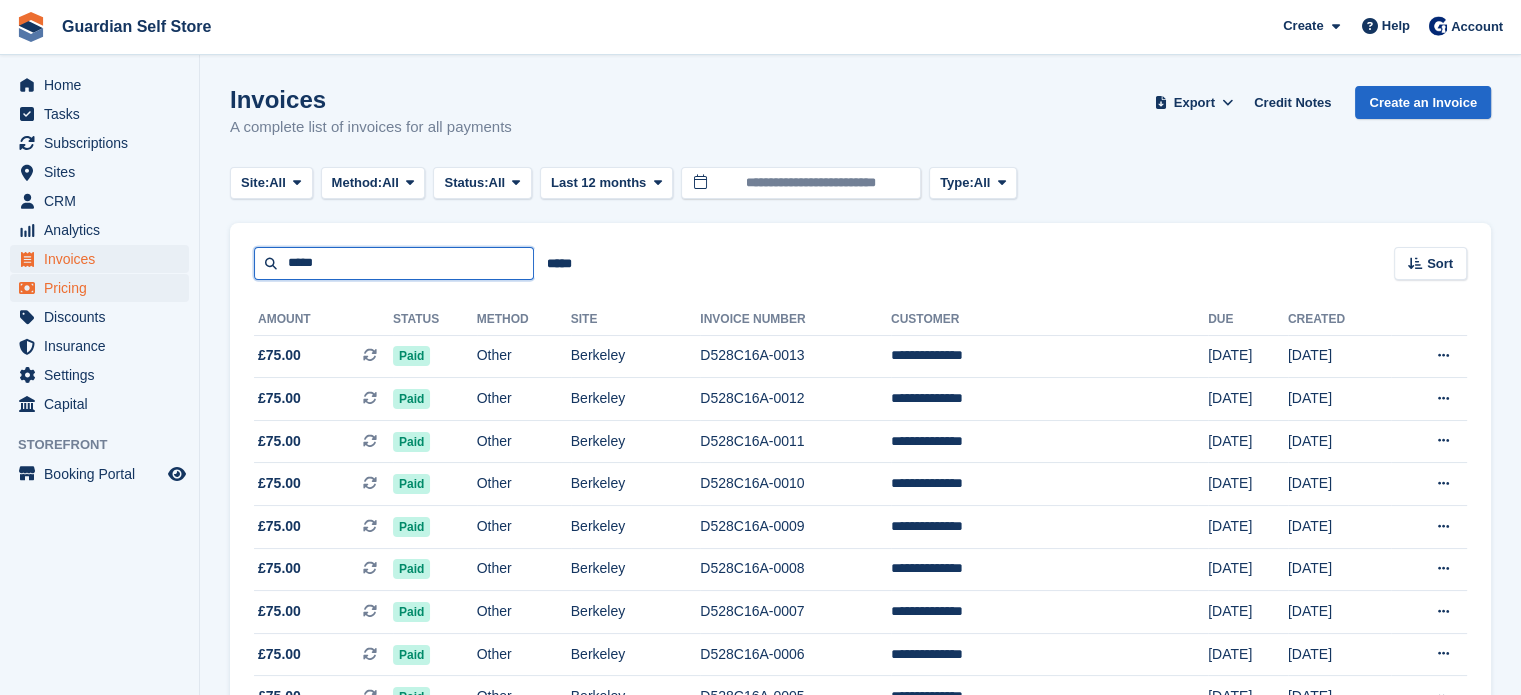 drag, startPoint x: 358, startPoint y: 265, endPoint x: 135, endPoint y: 277, distance: 223.32263 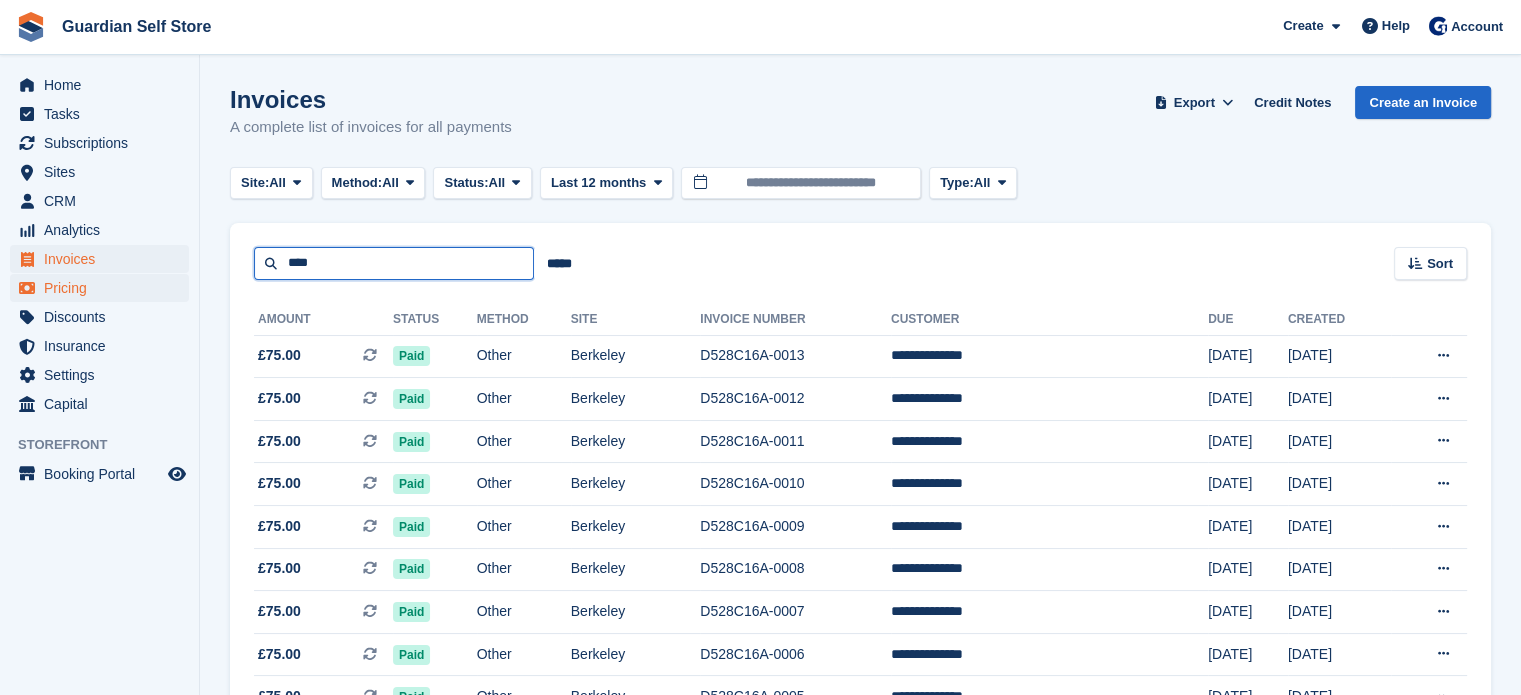type on "****" 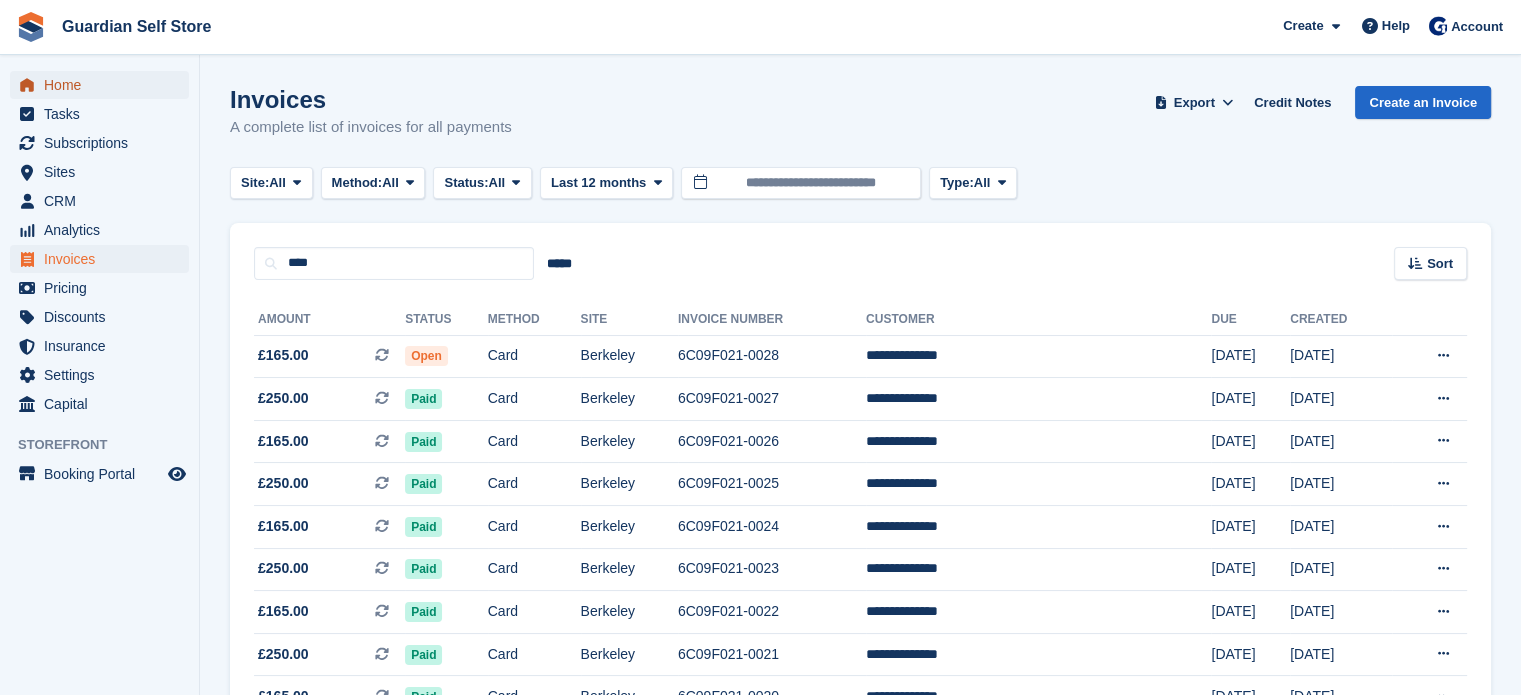 click on "Home" at bounding box center [104, 85] 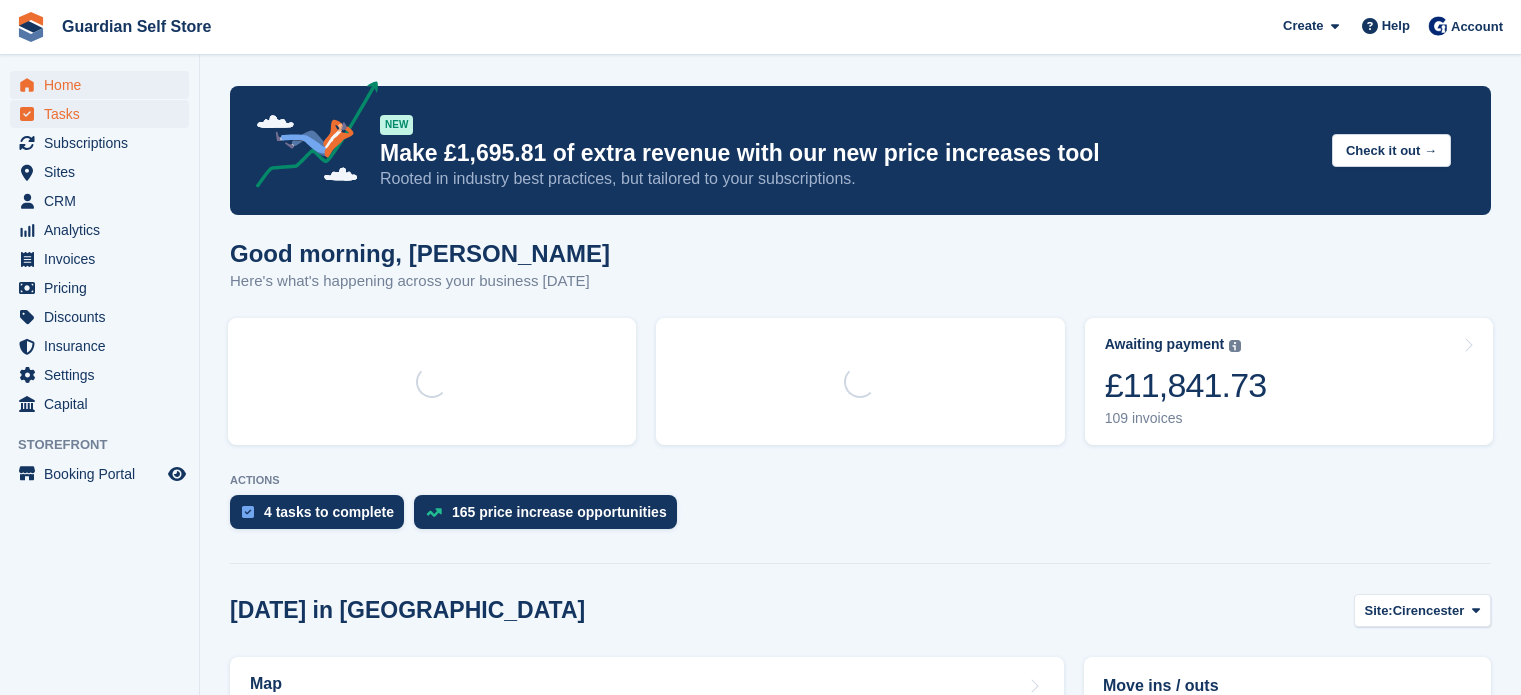 scroll, scrollTop: 0, scrollLeft: 0, axis: both 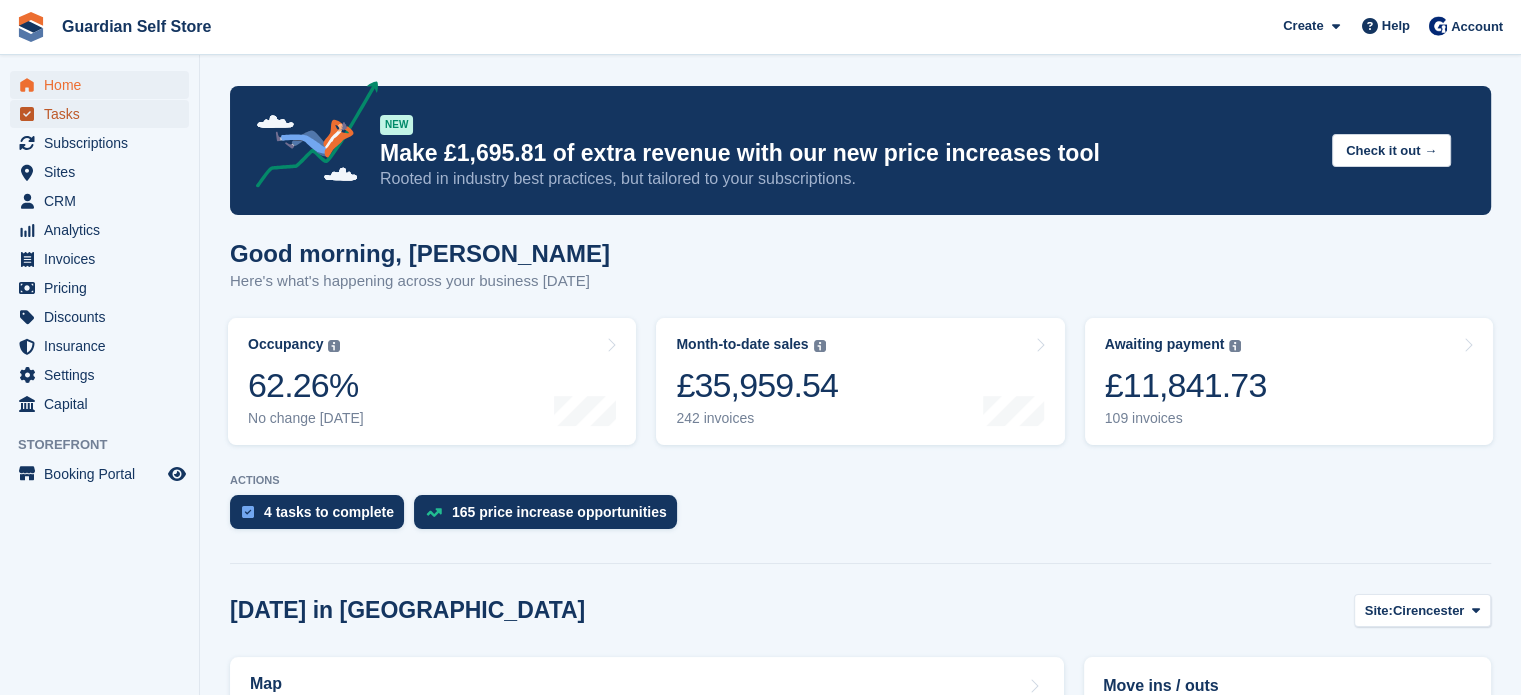 click on "Tasks" at bounding box center (104, 114) 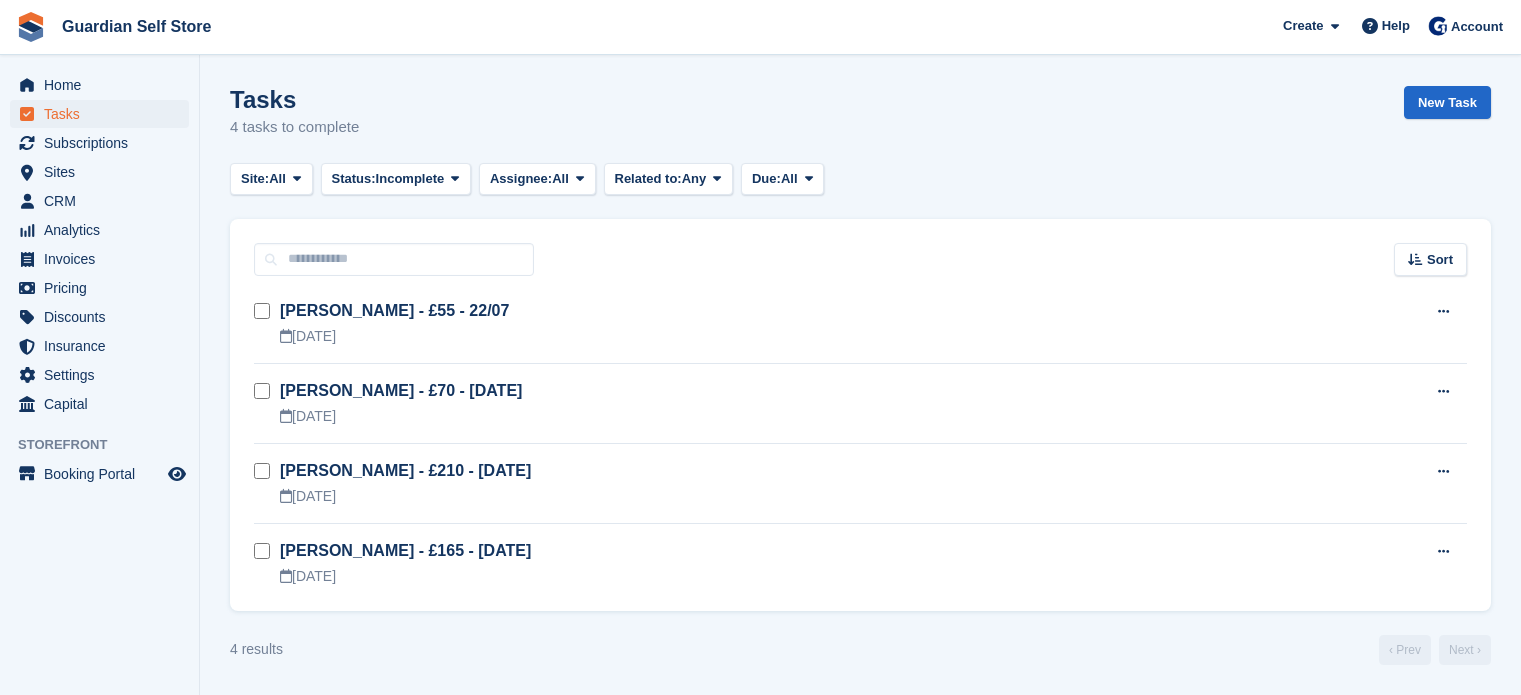 scroll, scrollTop: 0, scrollLeft: 0, axis: both 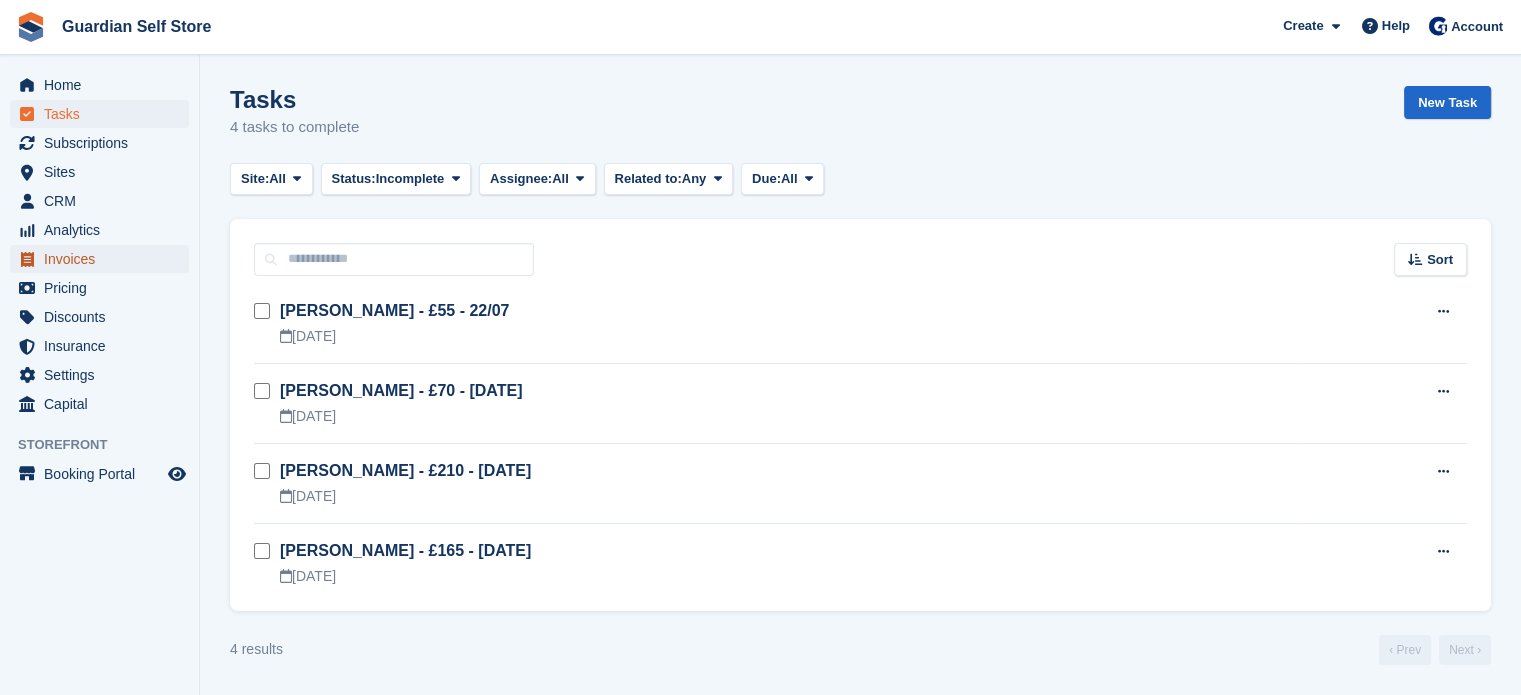 click on "Invoices" at bounding box center (104, 259) 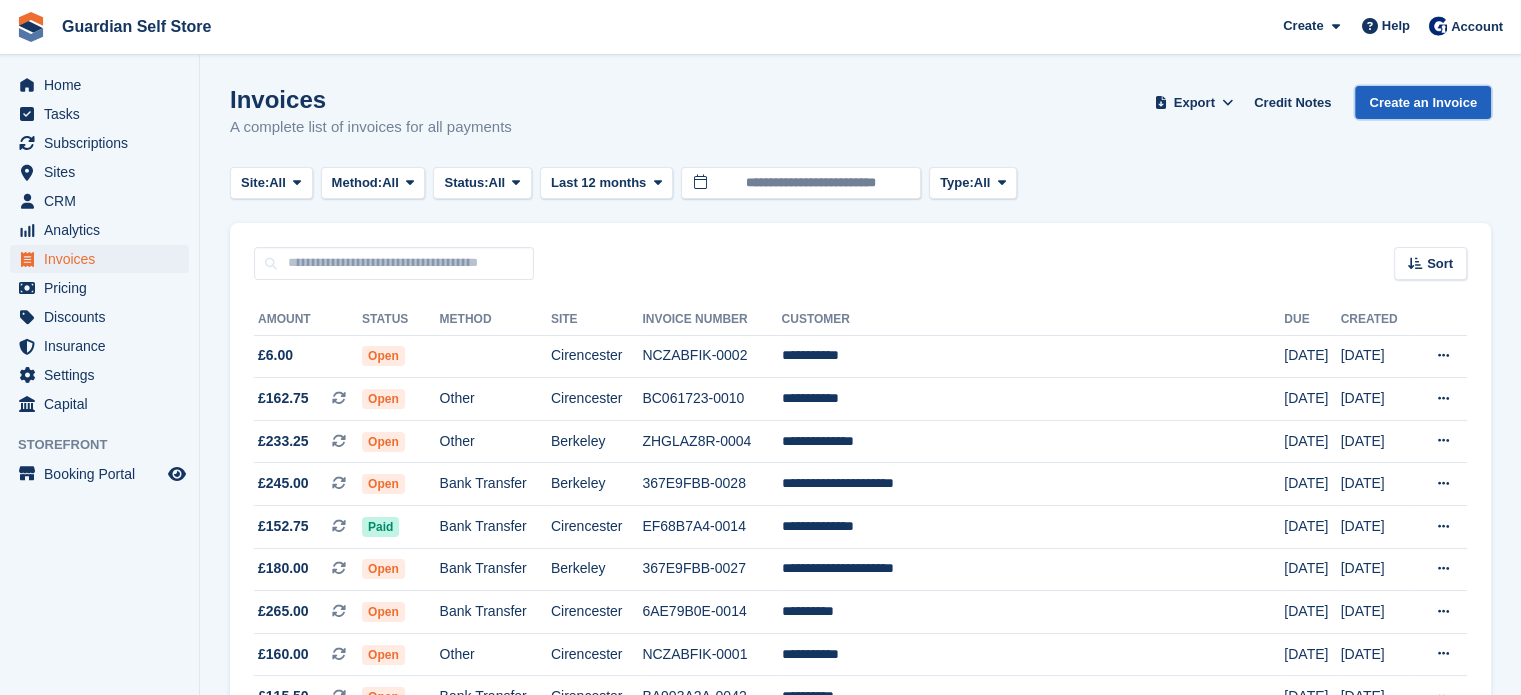 click on "Create an Invoice" at bounding box center [1423, 102] 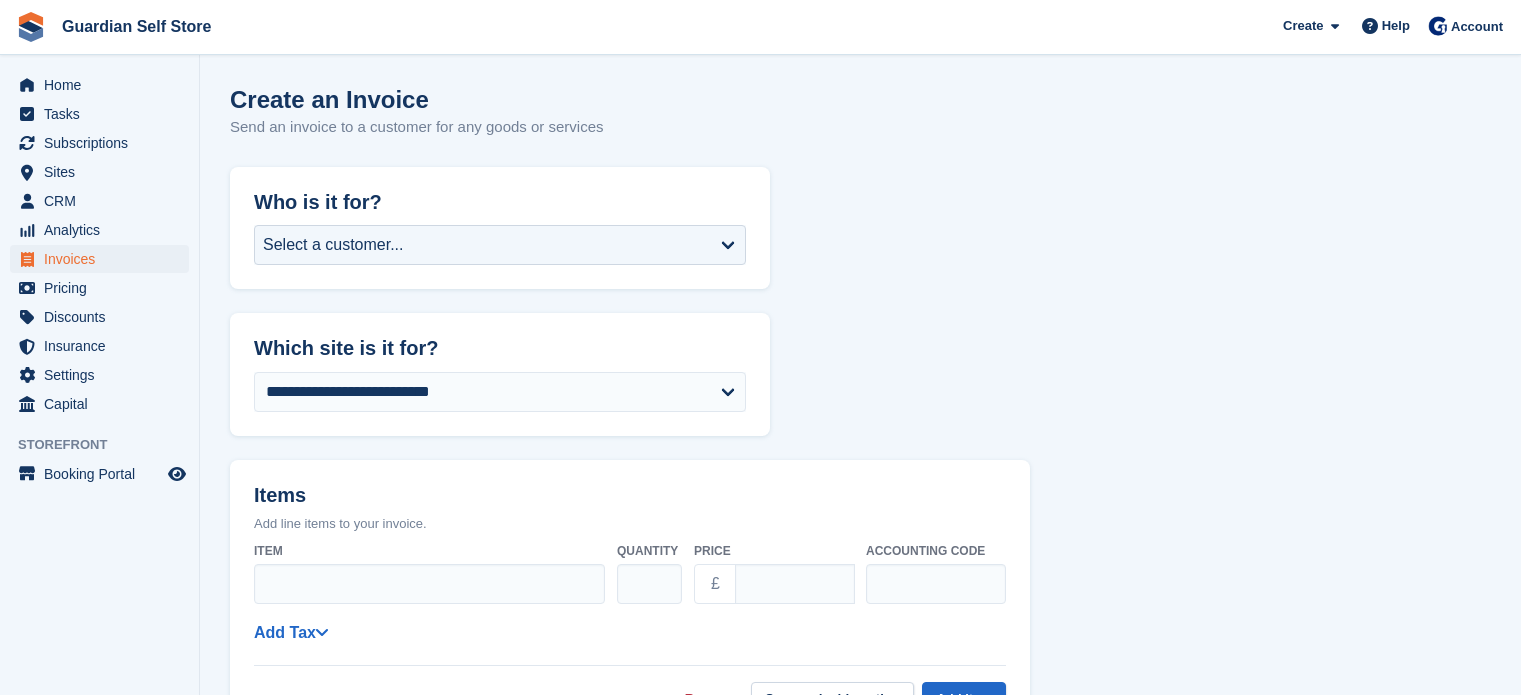 scroll, scrollTop: 0, scrollLeft: 0, axis: both 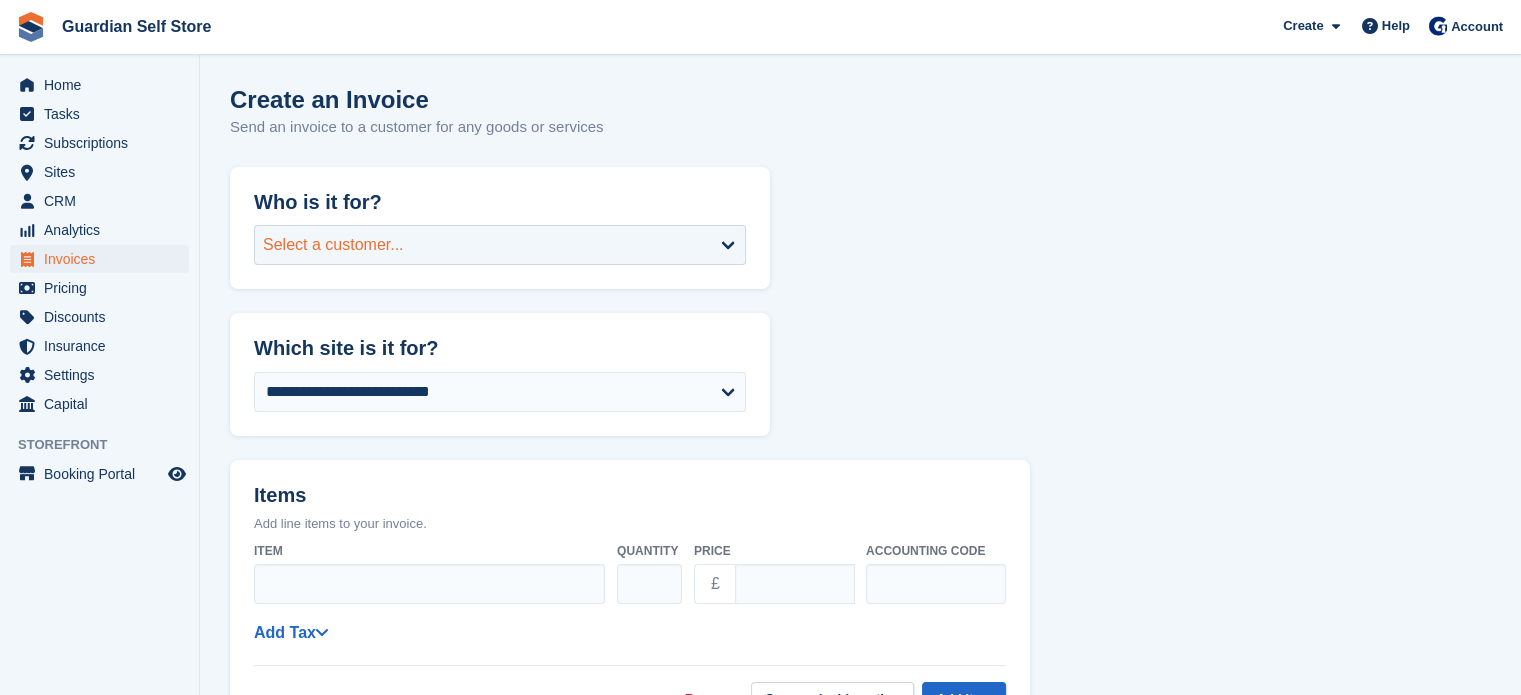 click on "Select a customer..." at bounding box center [500, 245] 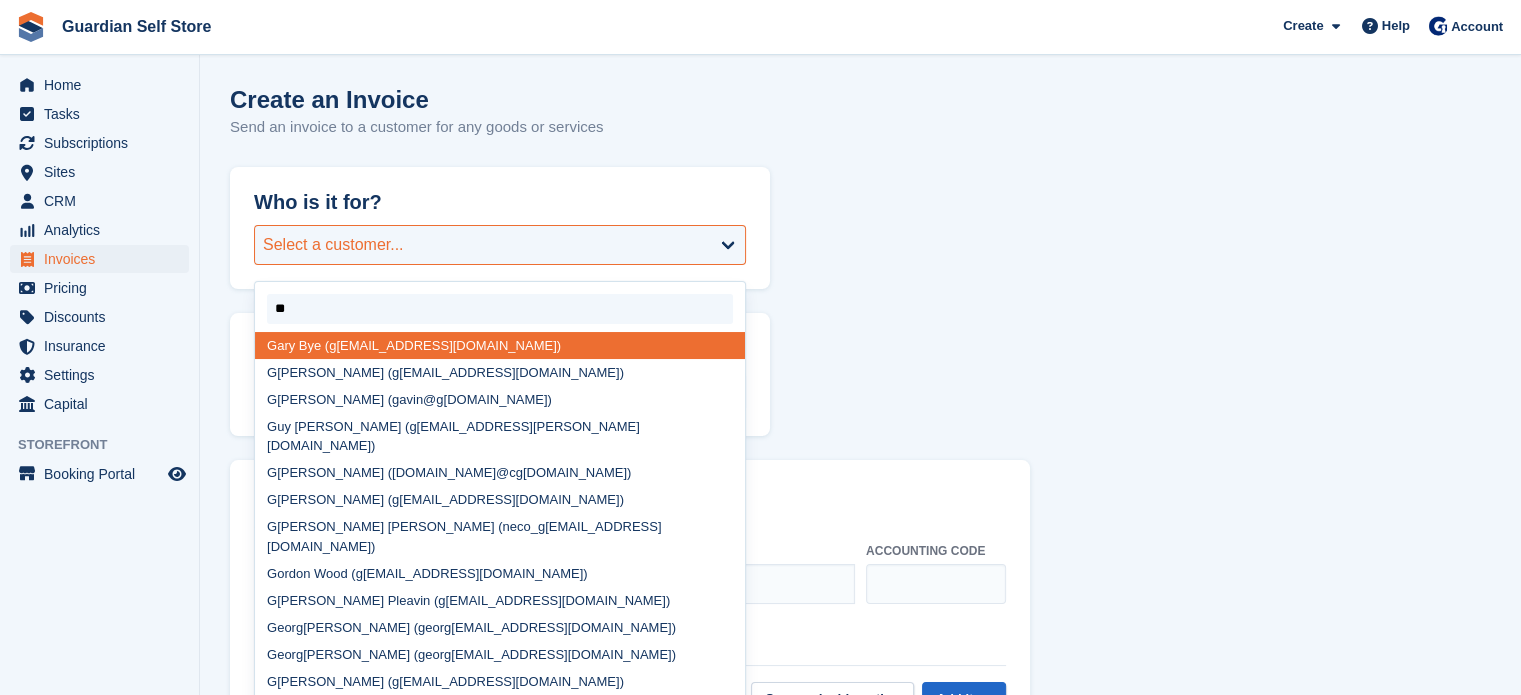 type on "***" 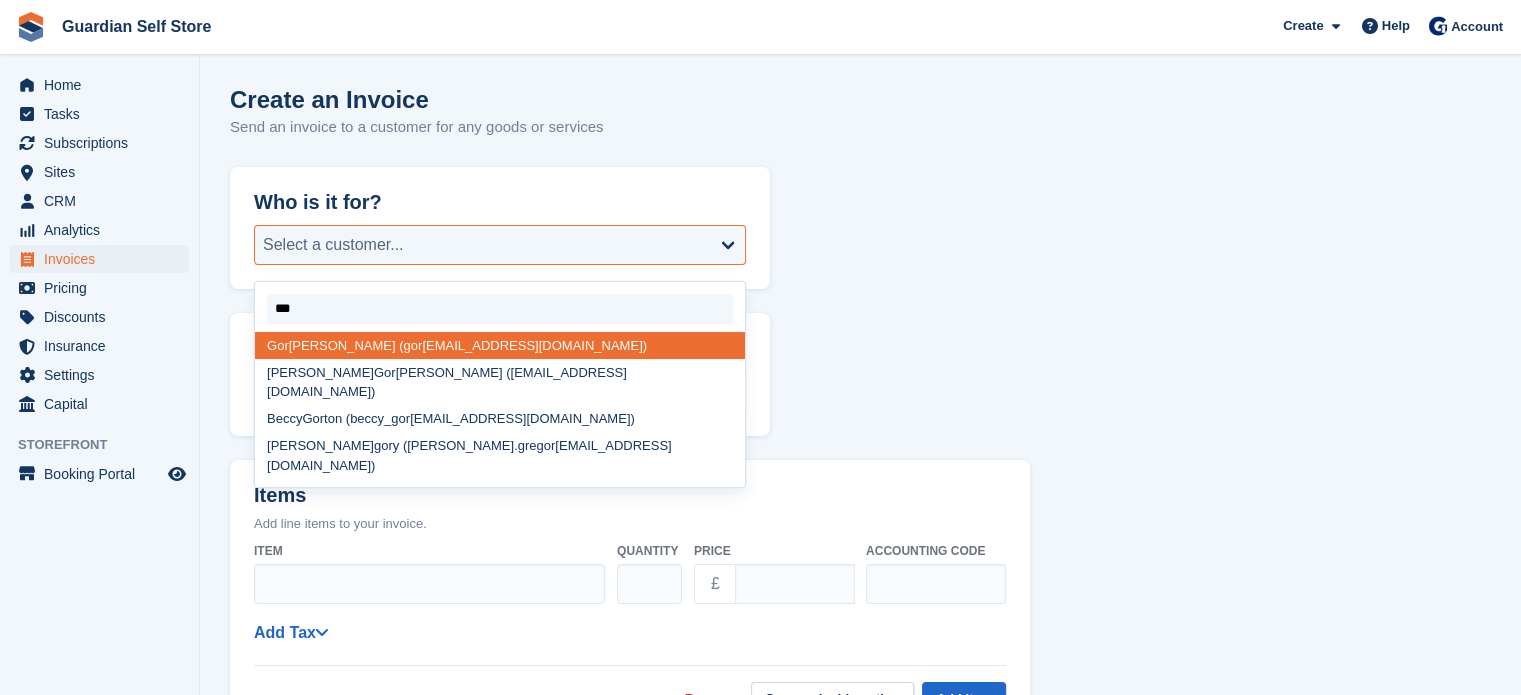 select on "******" 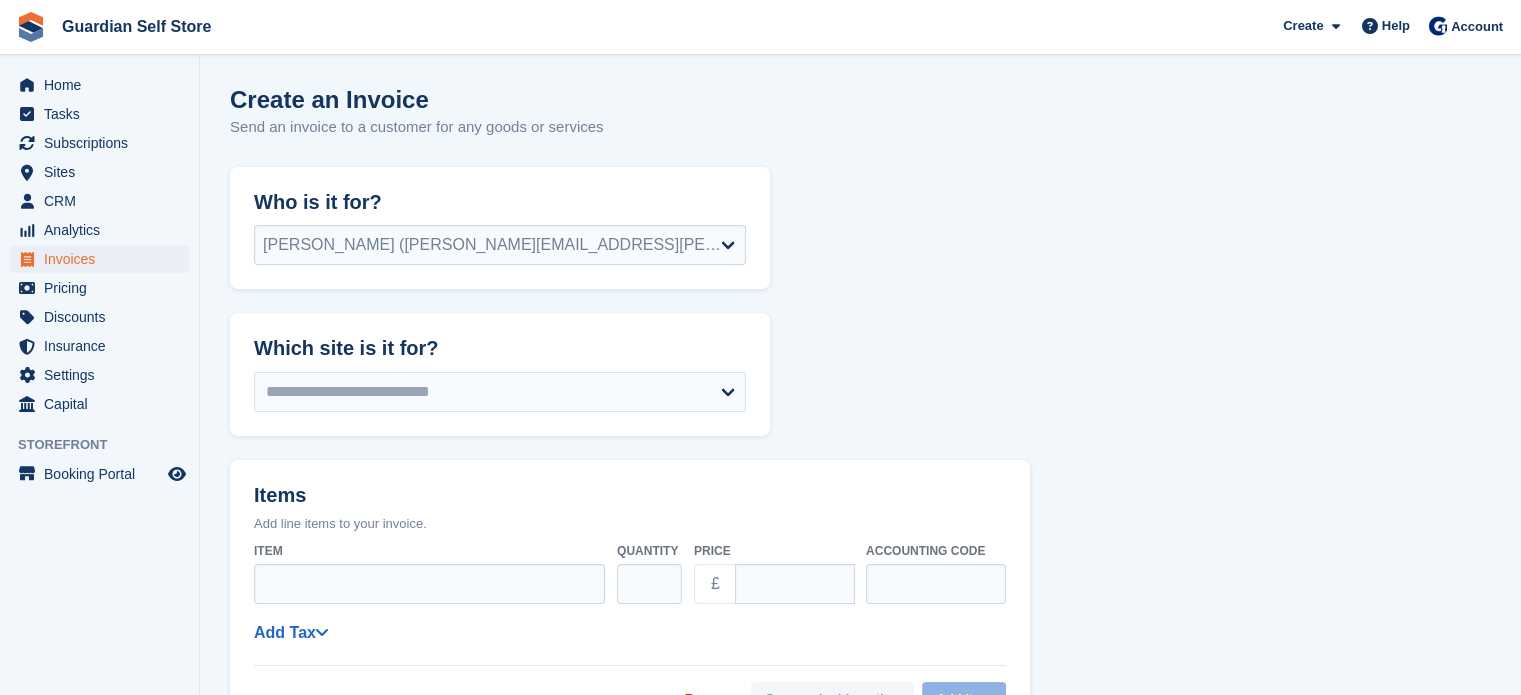 select on "******" 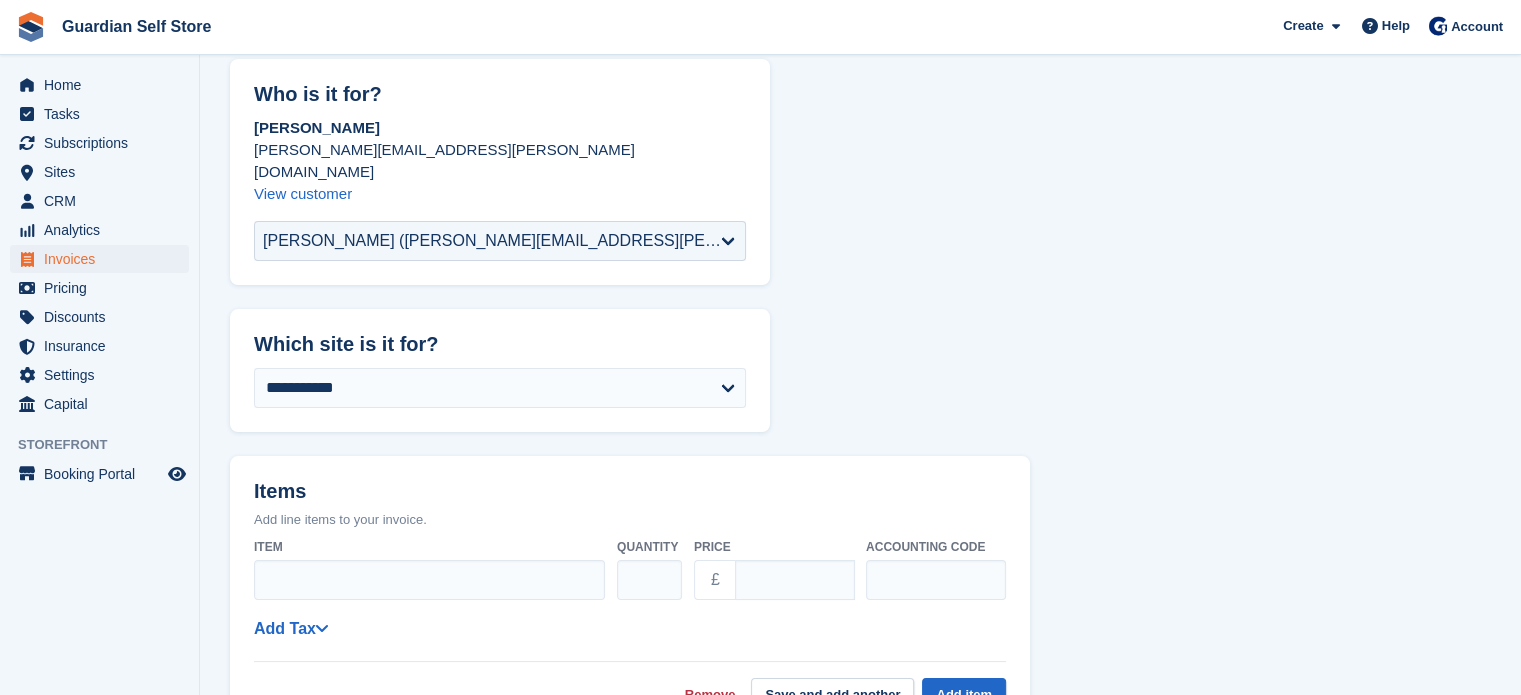 scroll, scrollTop: 166, scrollLeft: 0, axis: vertical 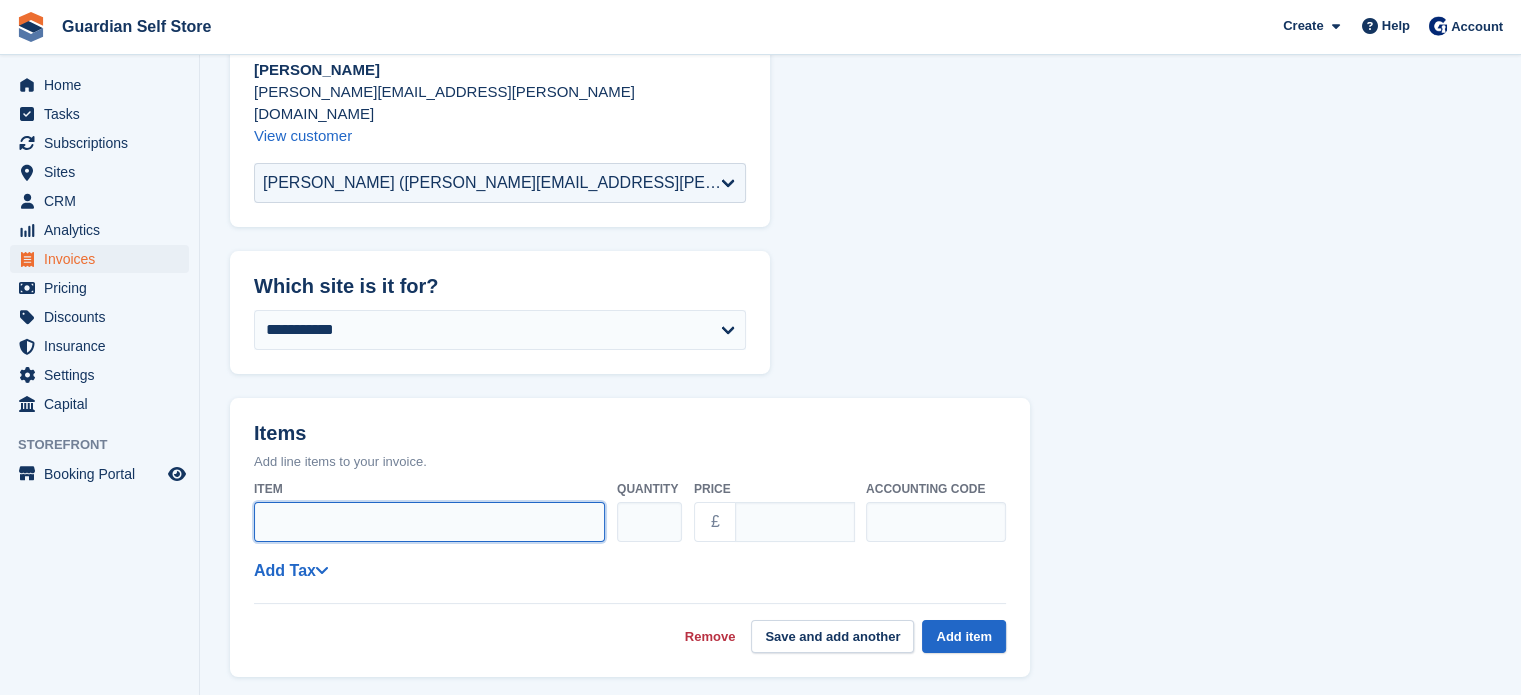 click on "Item" at bounding box center [429, 522] 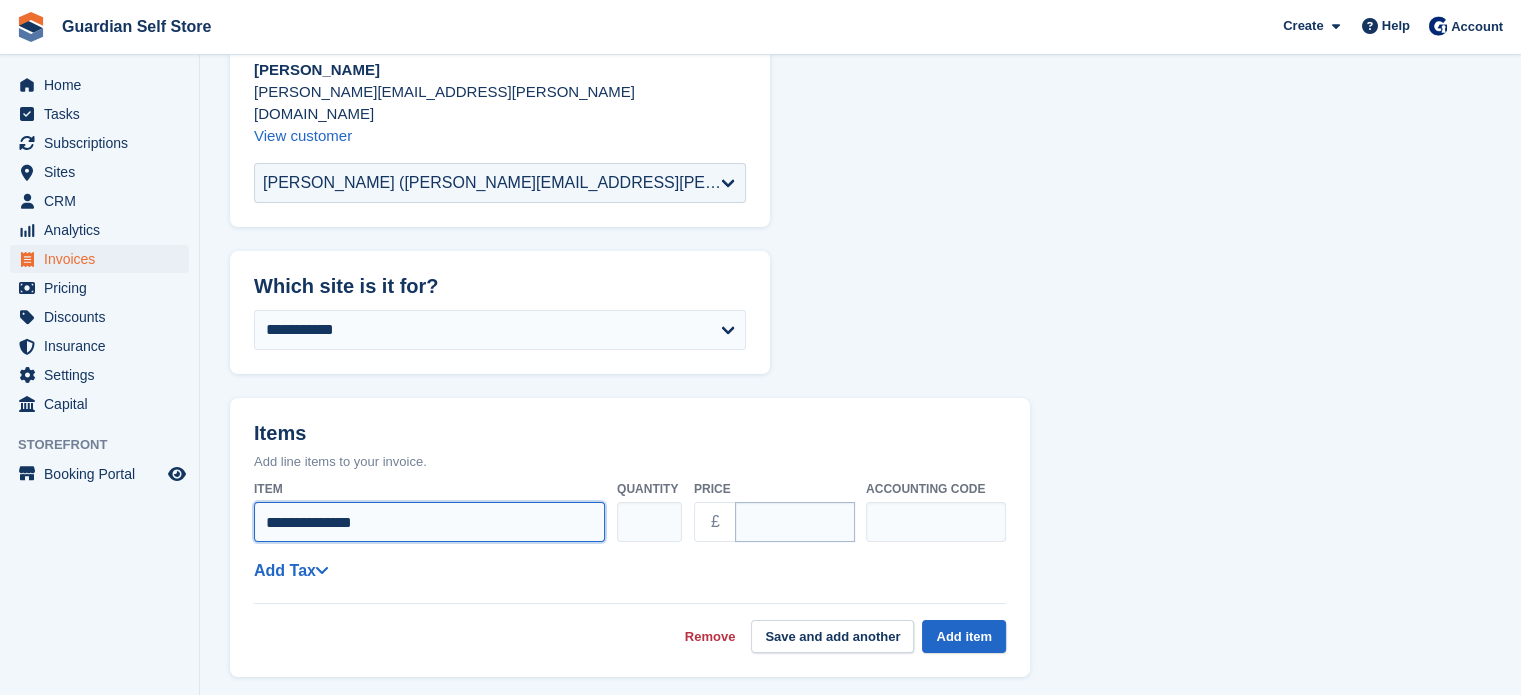 type on "**********" 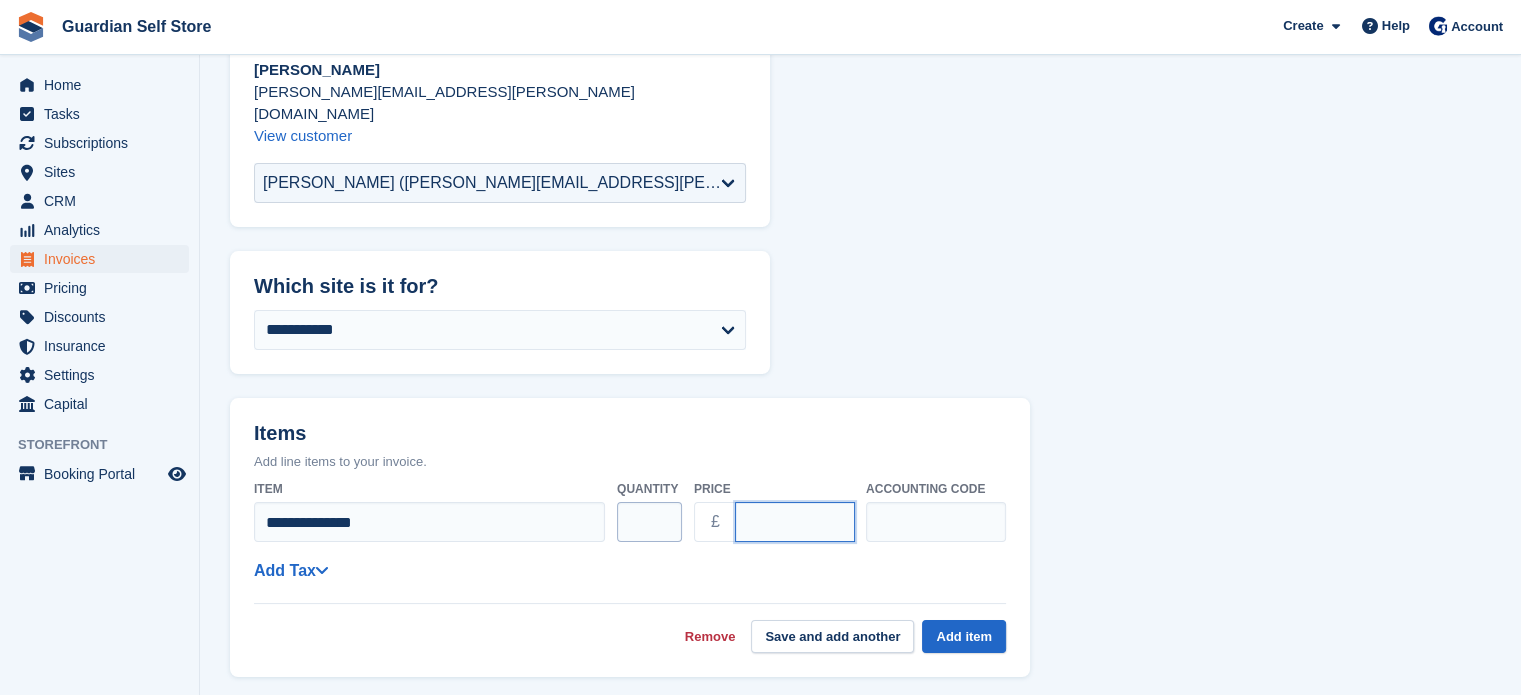 drag, startPoint x: 802, startPoint y: 495, endPoint x: 661, endPoint y: 495, distance: 141 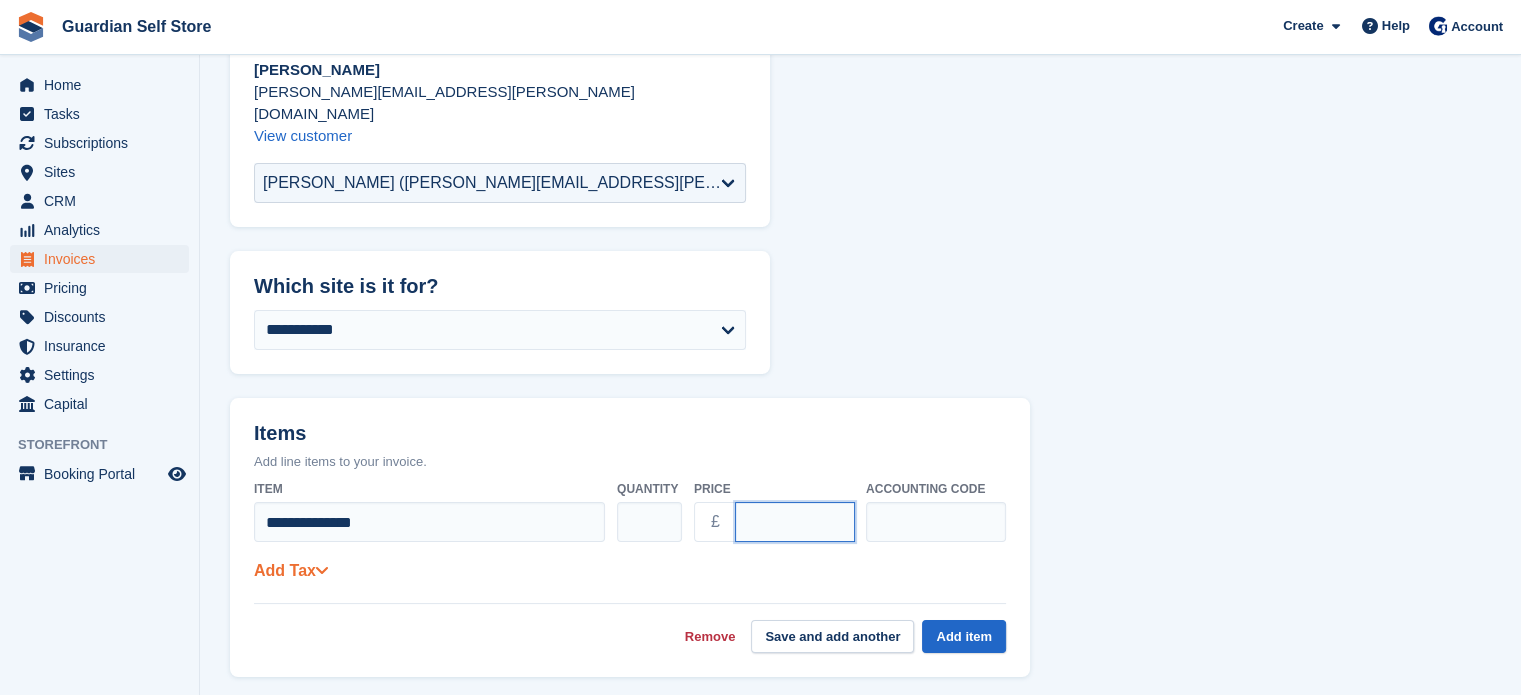 type on "**" 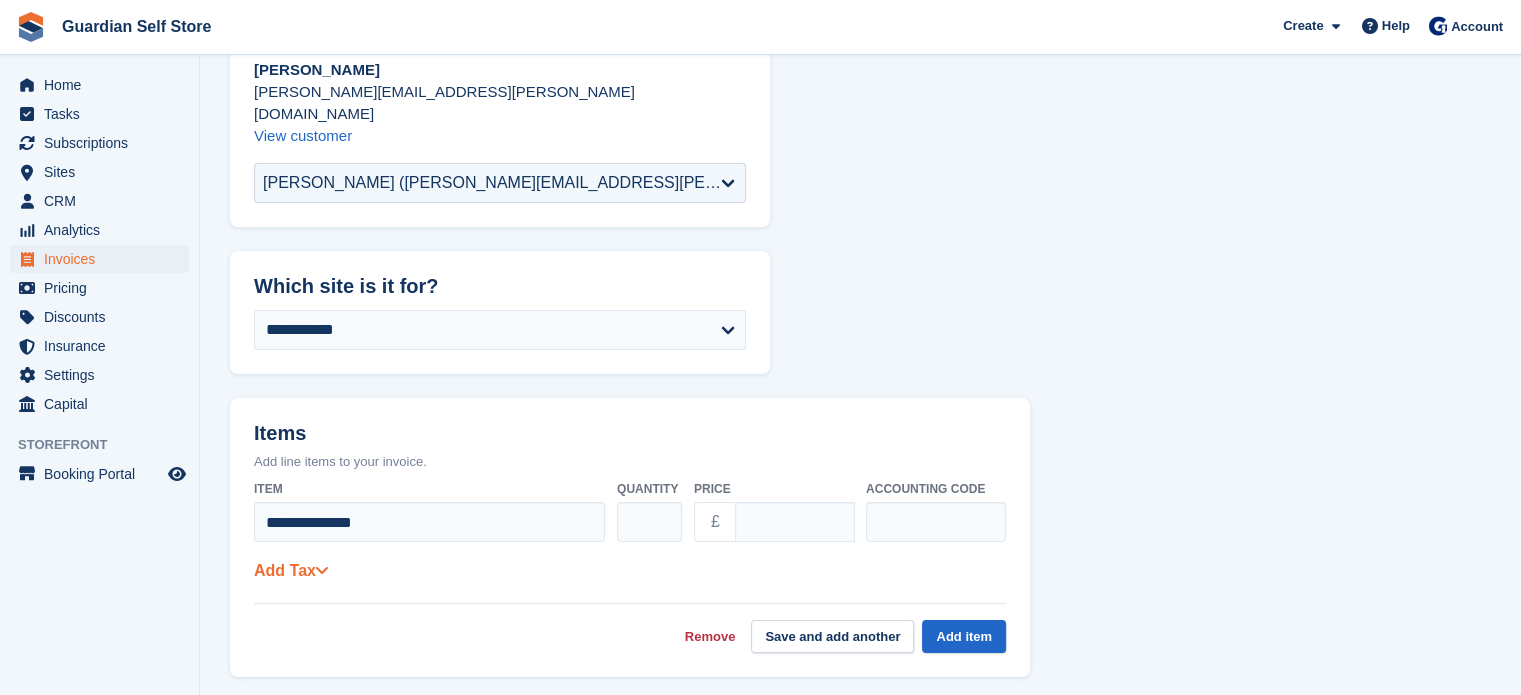 click on "Add Tax" at bounding box center (291, 570) 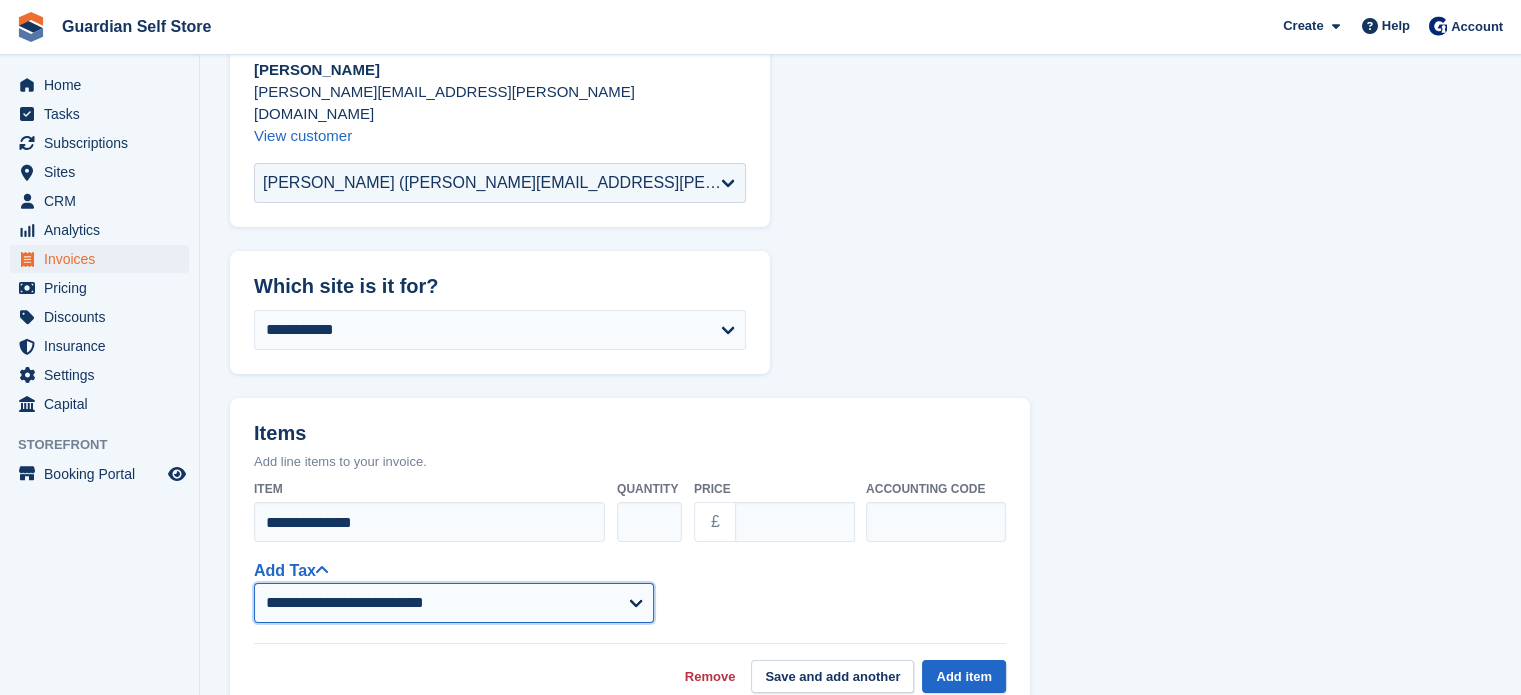 drag, startPoint x: 312, startPoint y: 573, endPoint x: 323, endPoint y: 588, distance: 18.601076 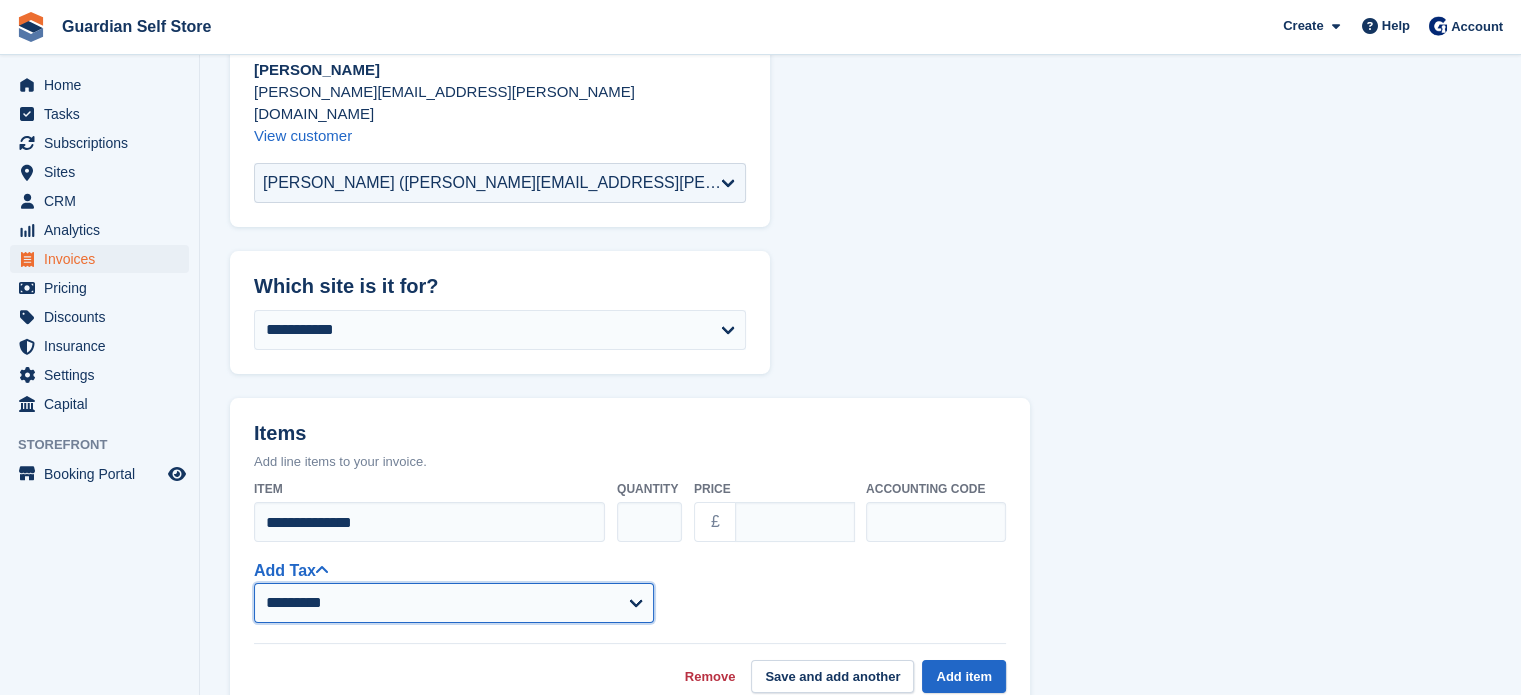 click on "**********" at bounding box center [454, 603] 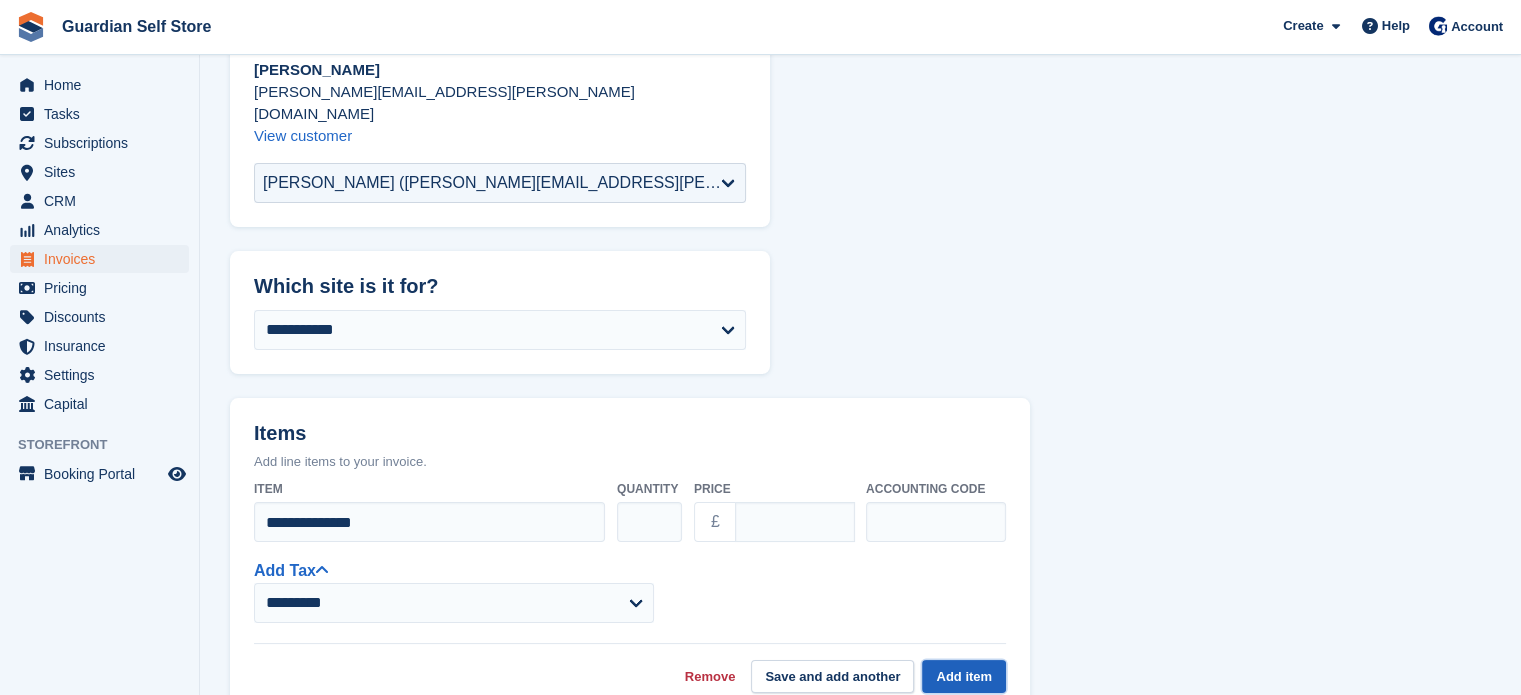 click on "Add item" at bounding box center [964, 676] 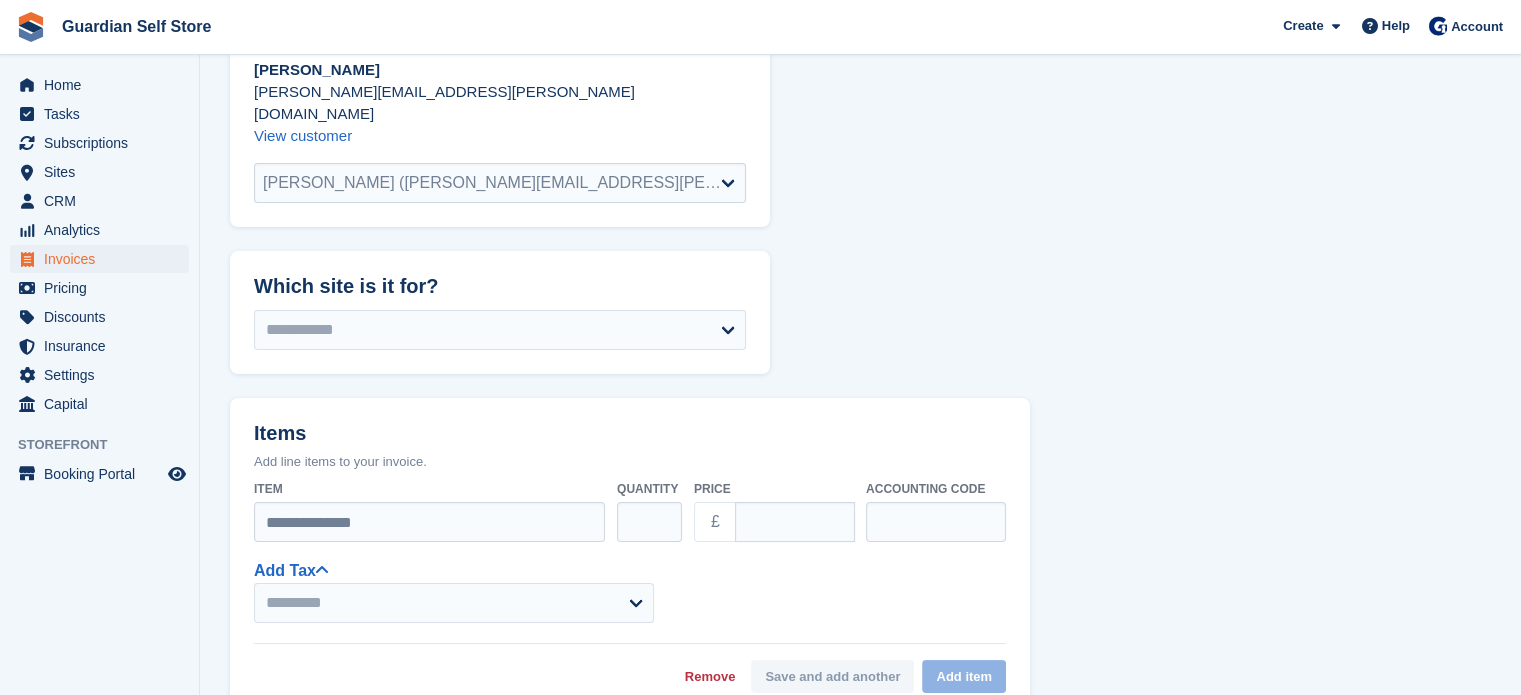 select on "******" 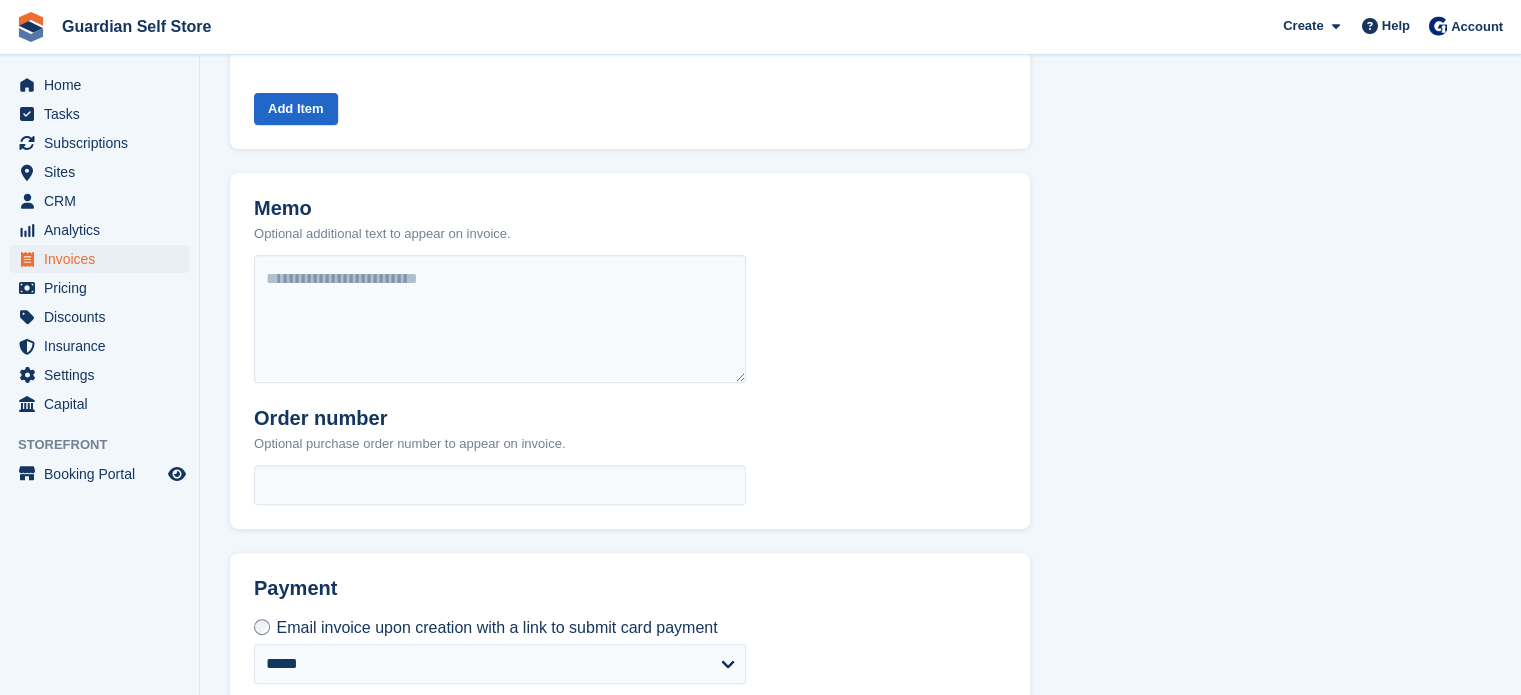 scroll, scrollTop: 812, scrollLeft: 0, axis: vertical 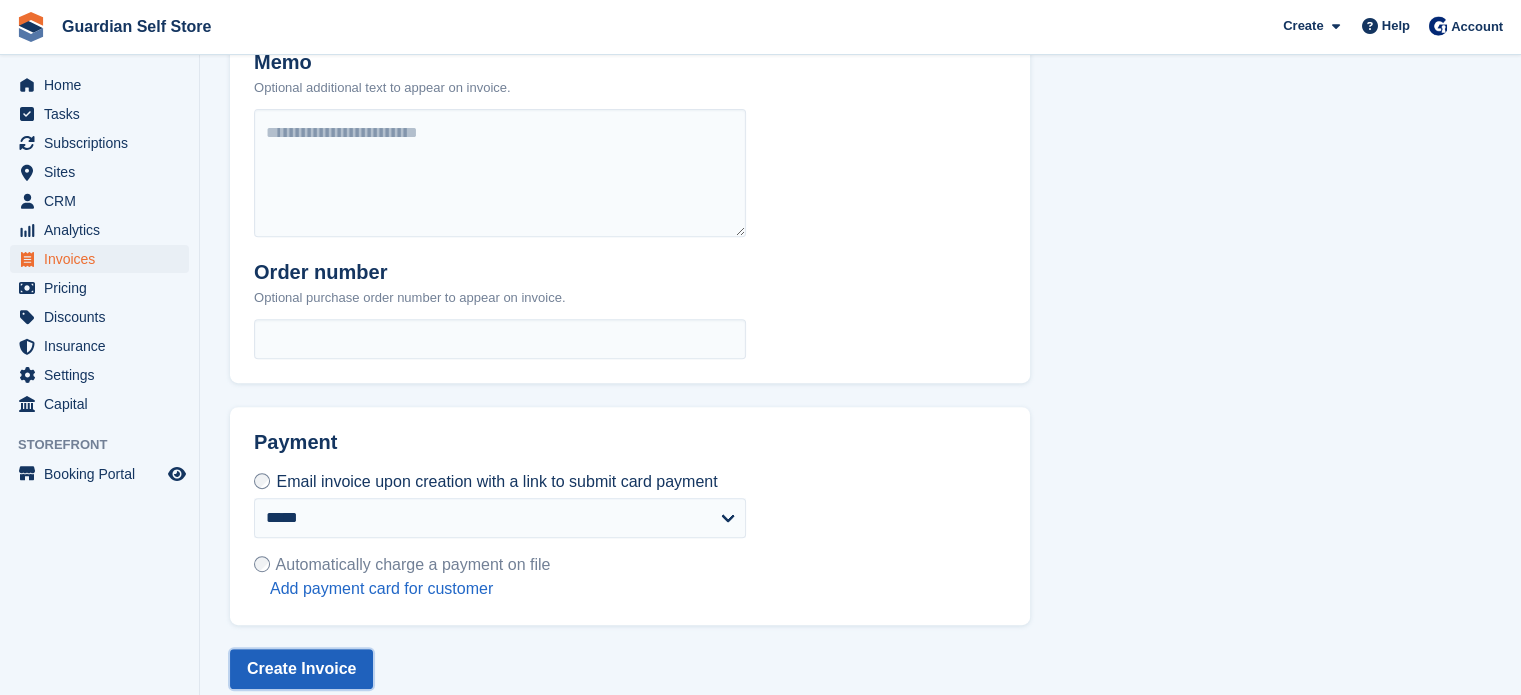 click on "Create Invoice" at bounding box center [301, 669] 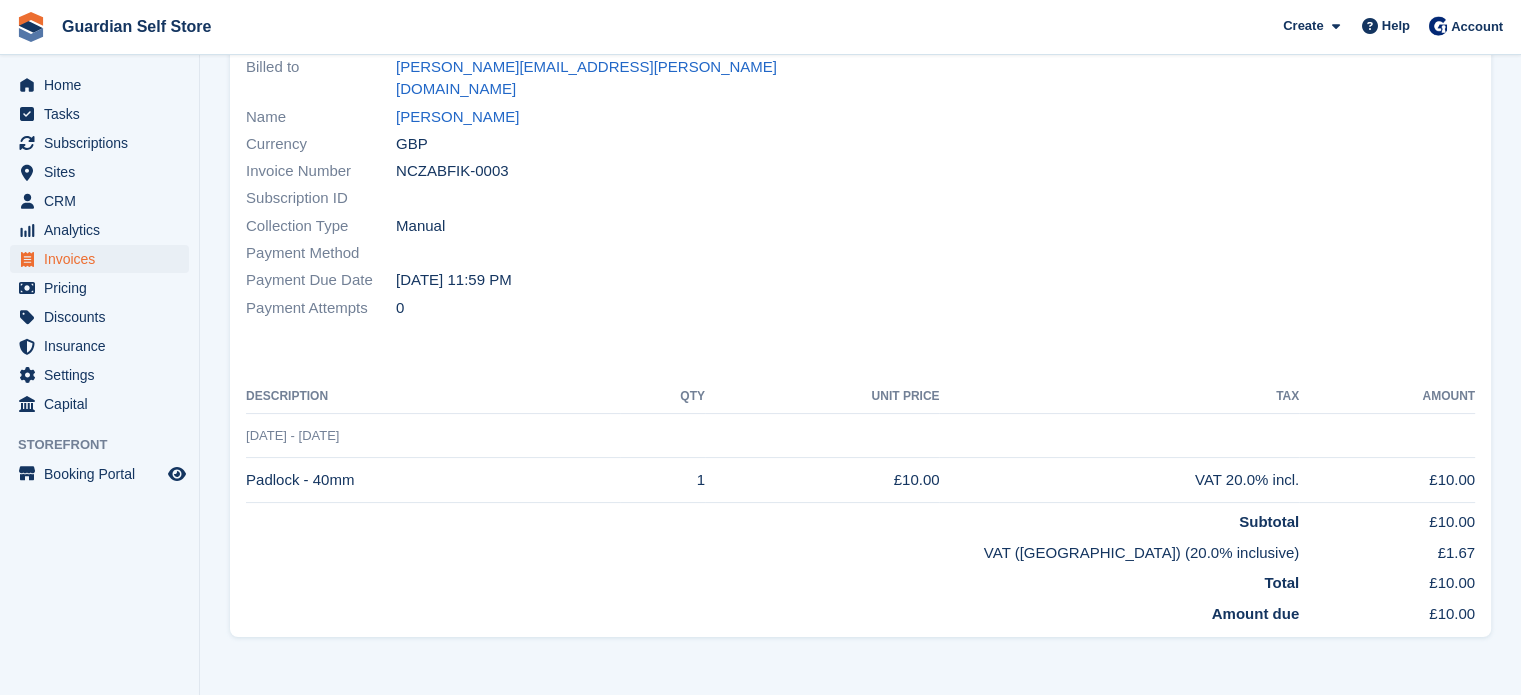 scroll, scrollTop: 0, scrollLeft: 0, axis: both 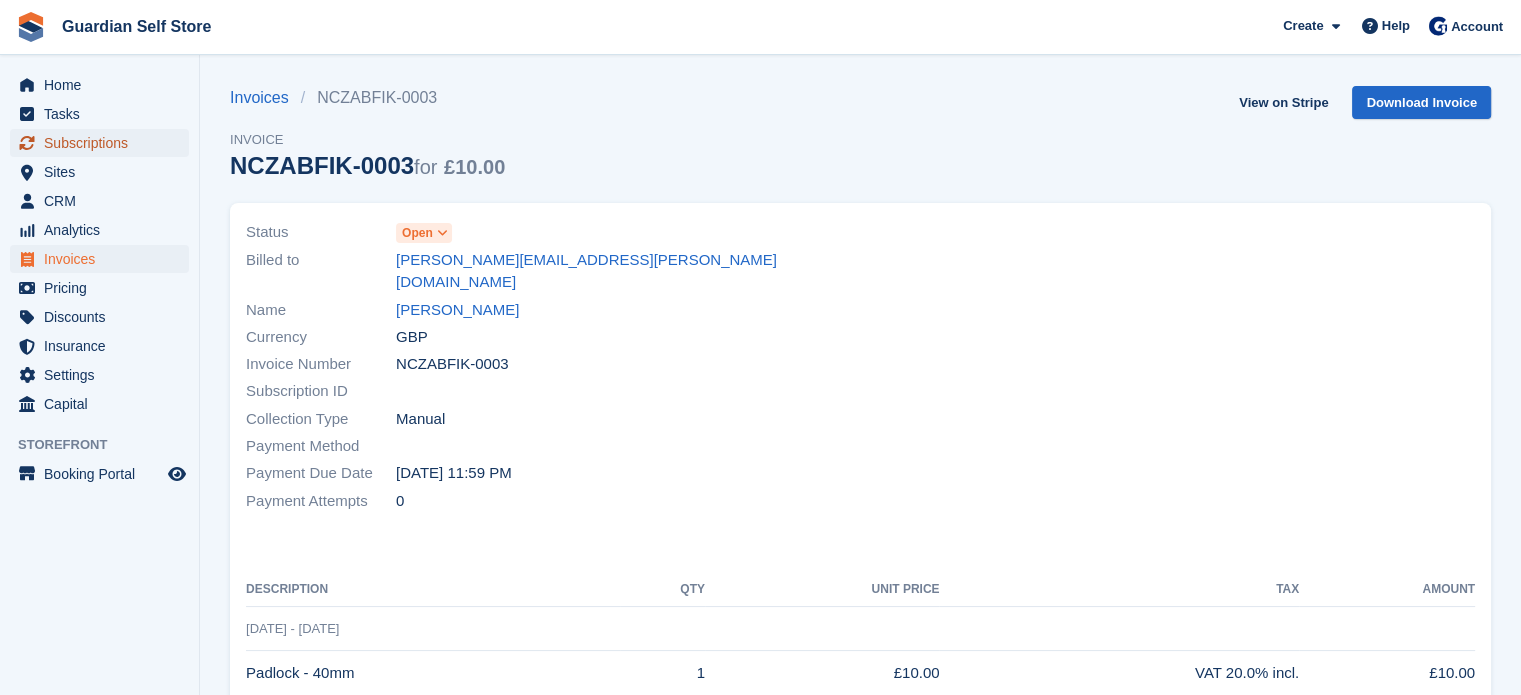 click on "Subscriptions" at bounding box center (104, 143) 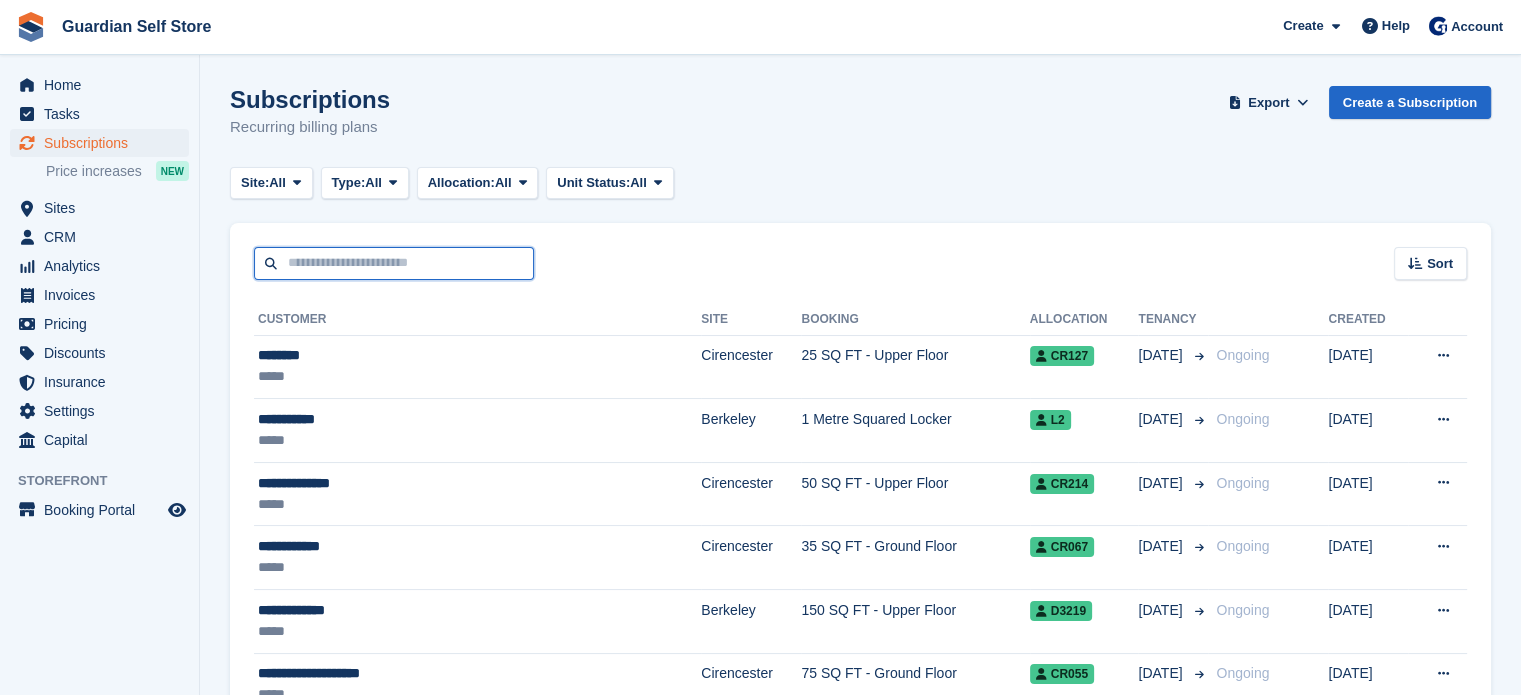 click at bounding box center [394, 263] 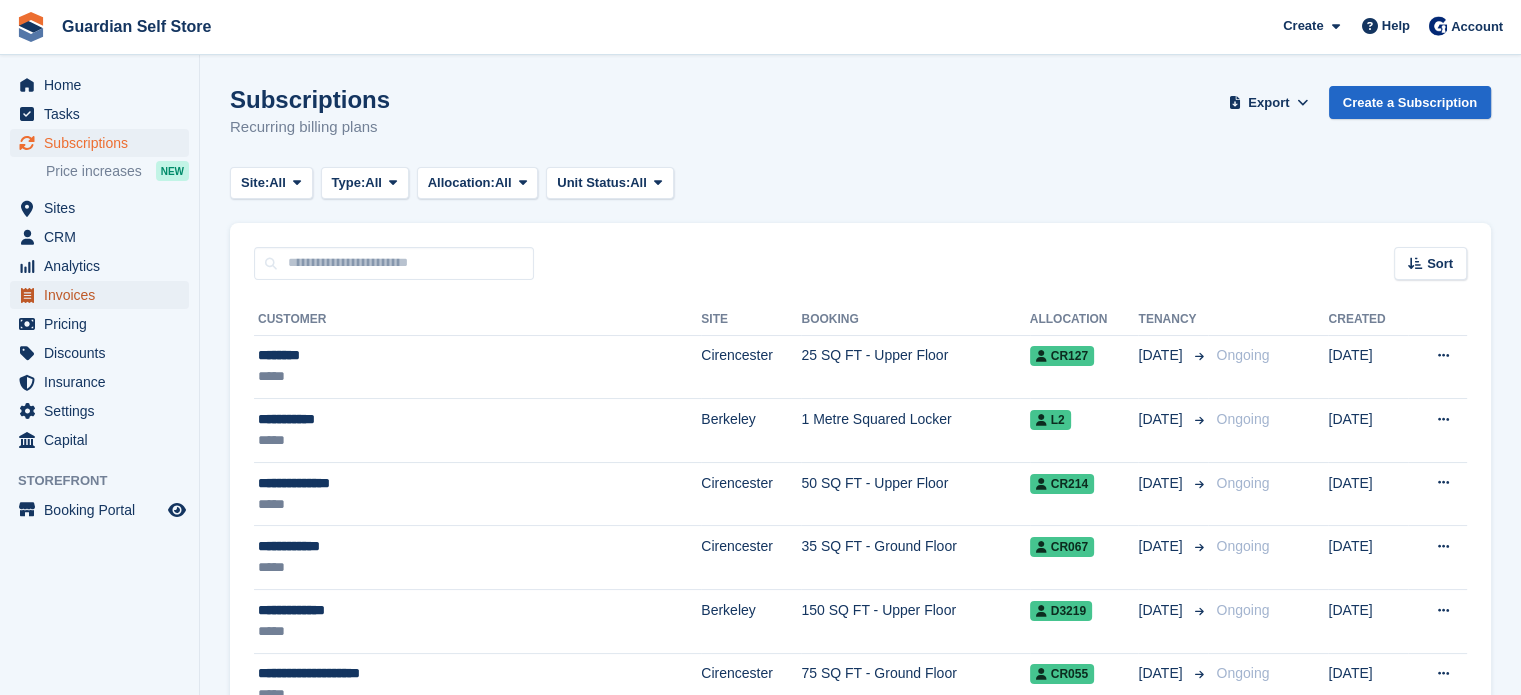 click on "Invoices" at bounding box center [104, 295] 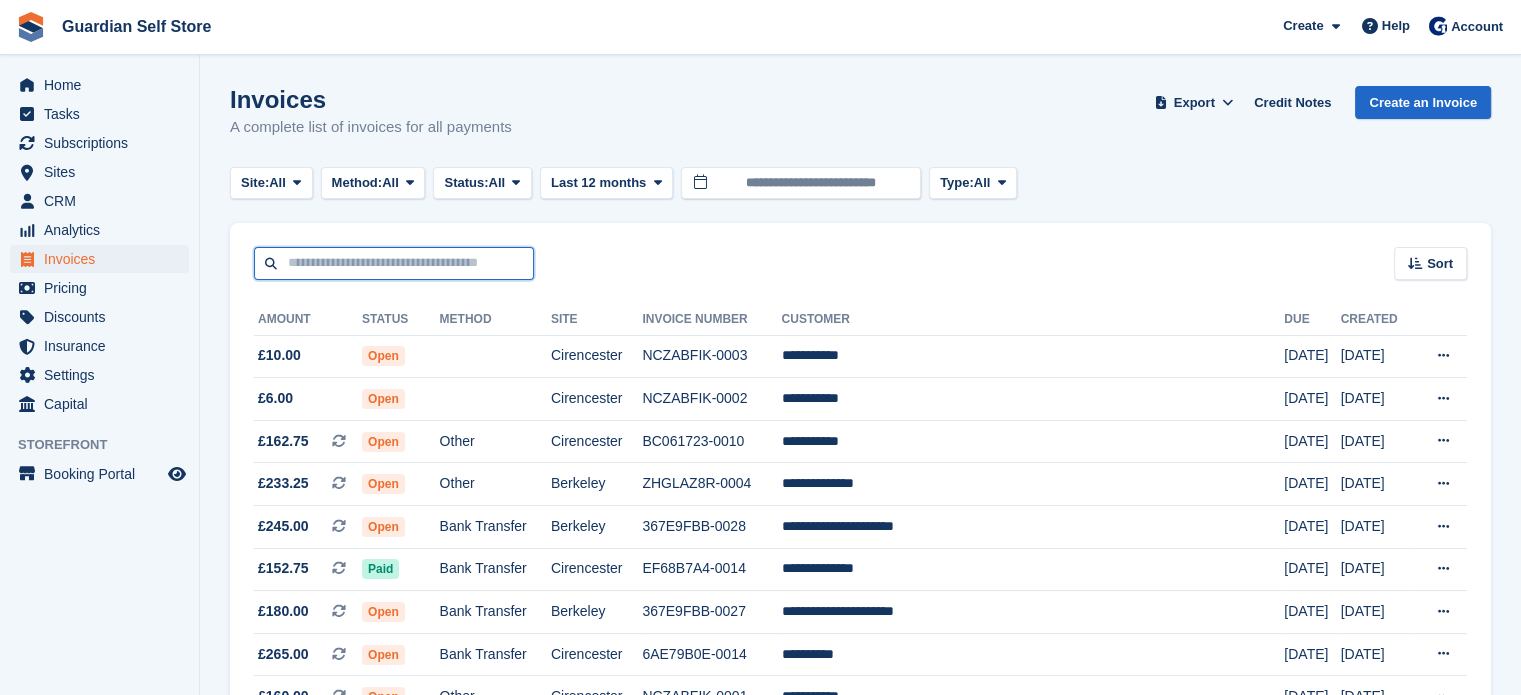 drag, startPoint x: 331, startPoint y: 275, endPoint x: 351, endPoint y: 267, distance: 21.540659 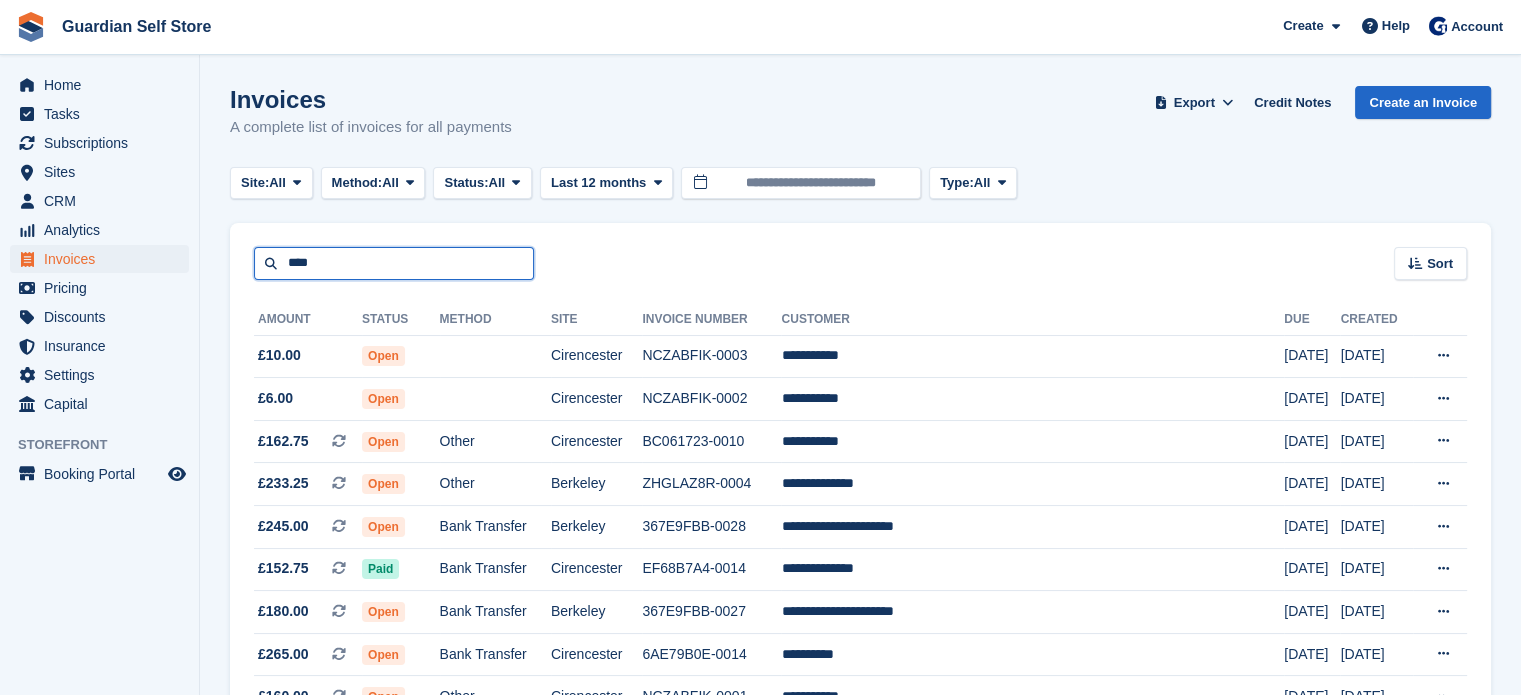 type on "****" 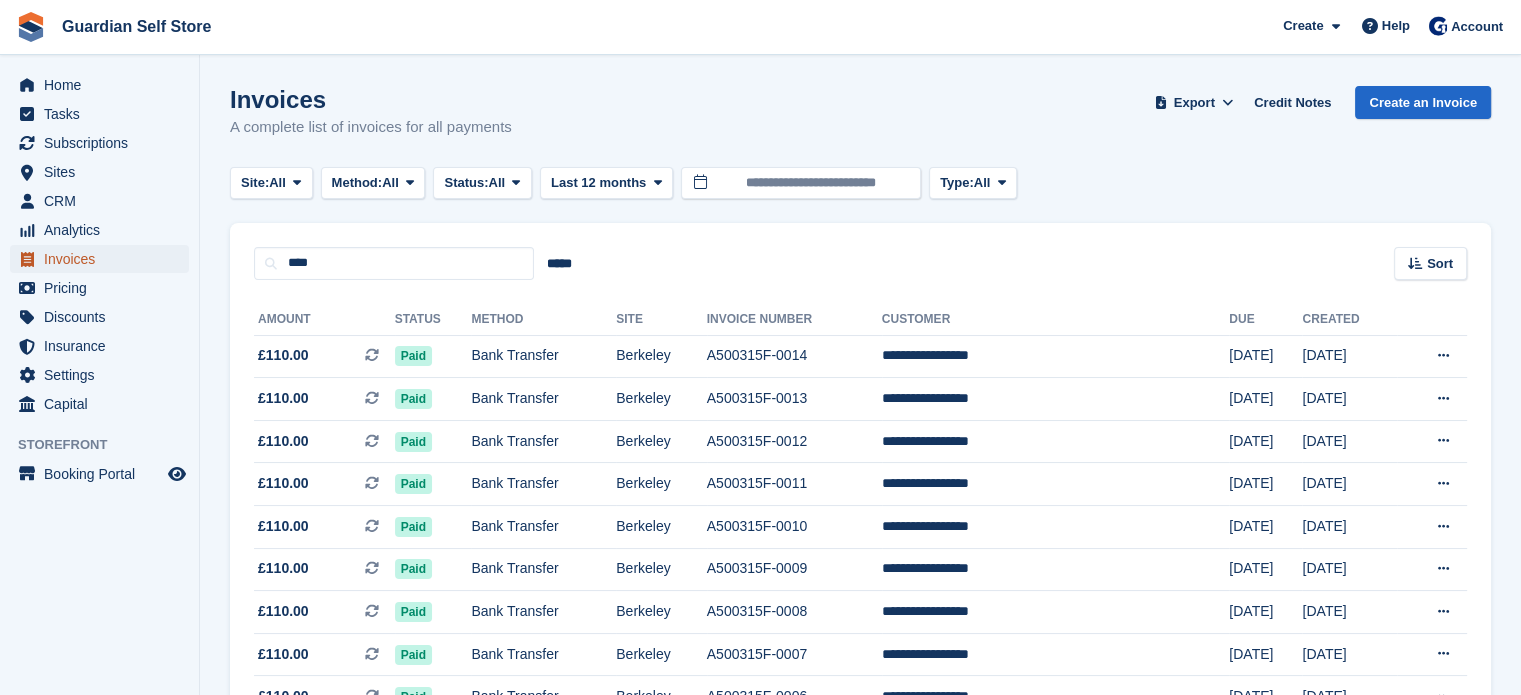 click on "Invoices" at bounding box center (104, 259) 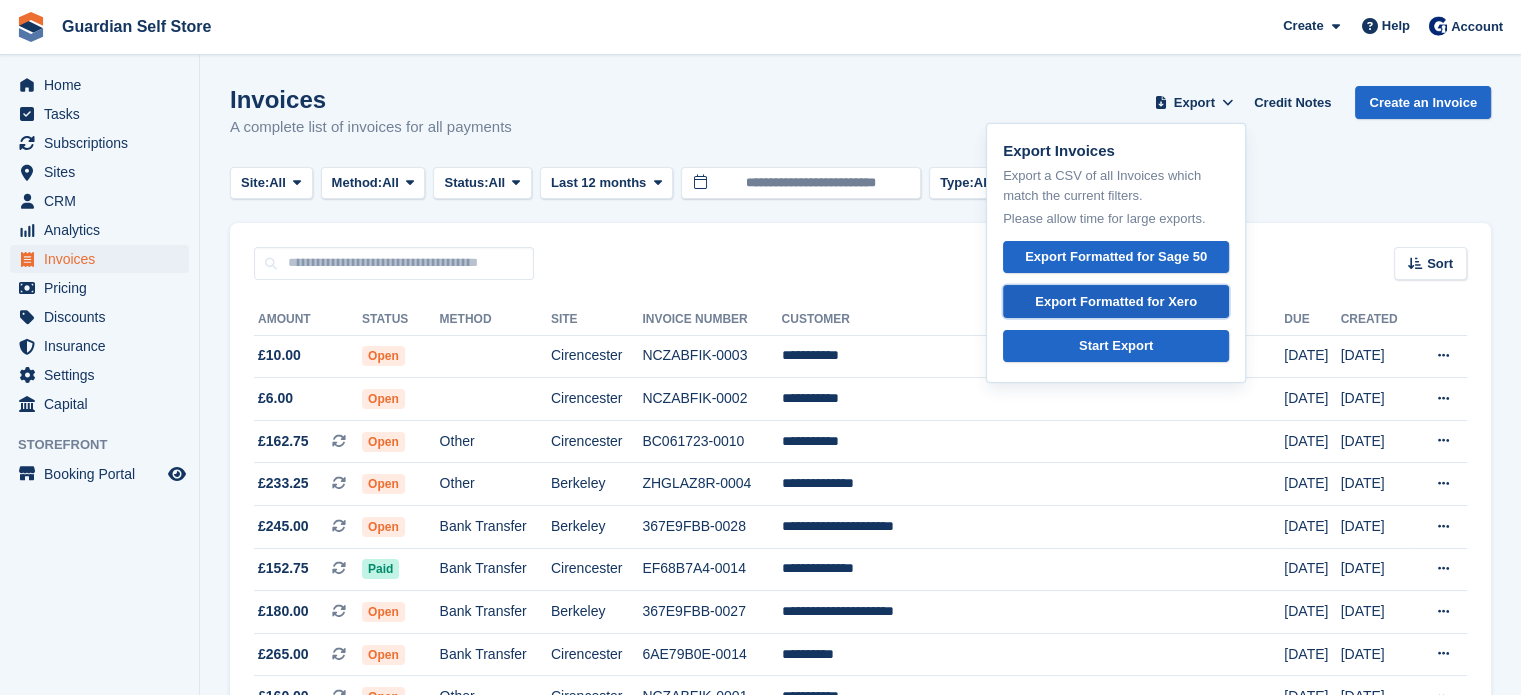 click on "Export Formatted for Xero" at bounding box center [1116, 302] 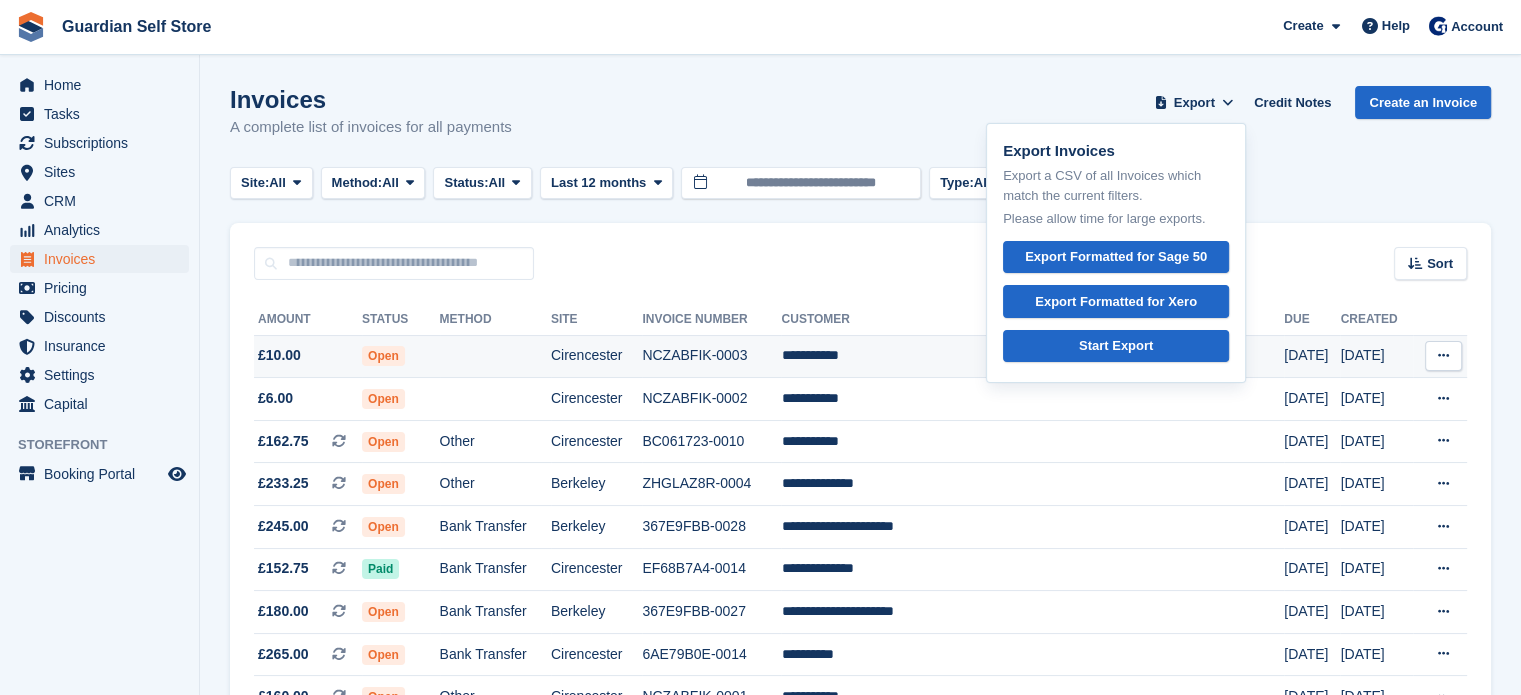 click on "Cirencester" at bounding box center (596, 356) 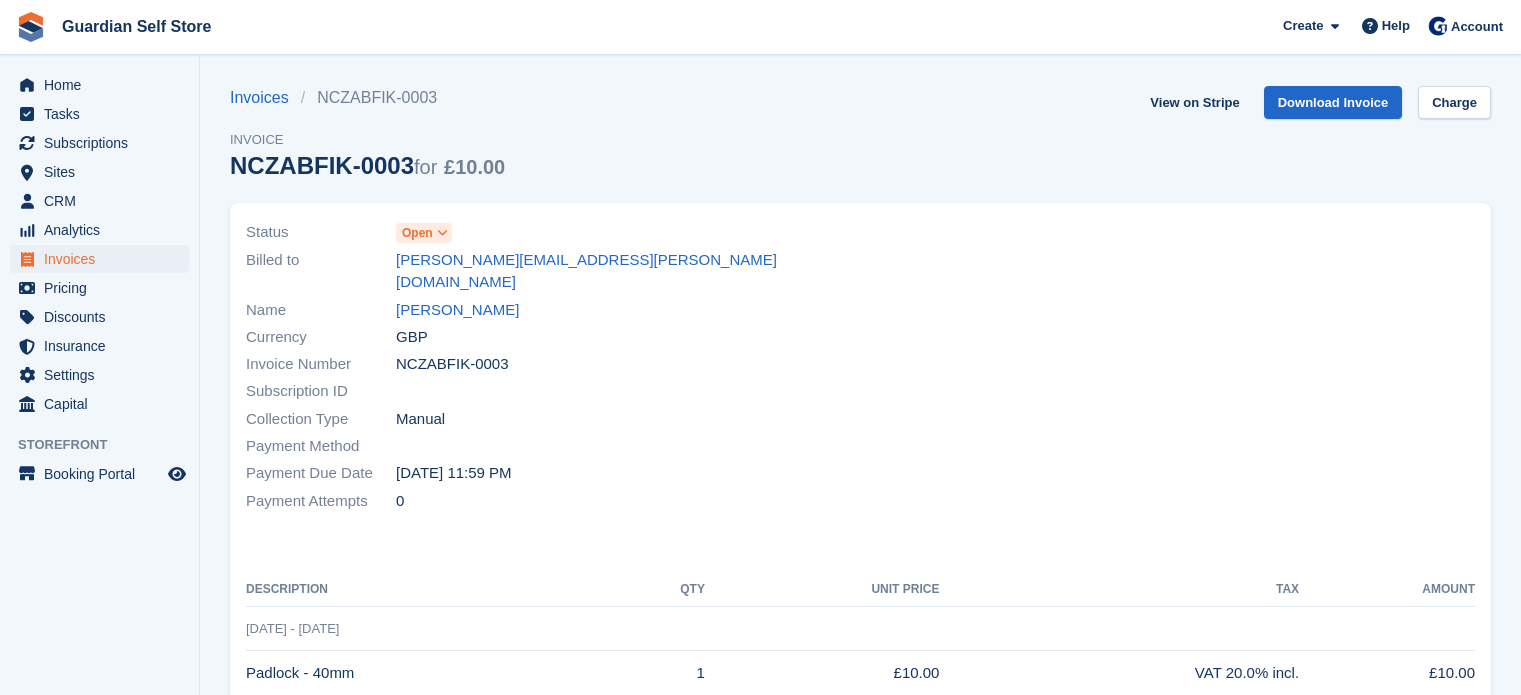 scroll, scrollTop: 0, scrollLeft: 0, axis: both 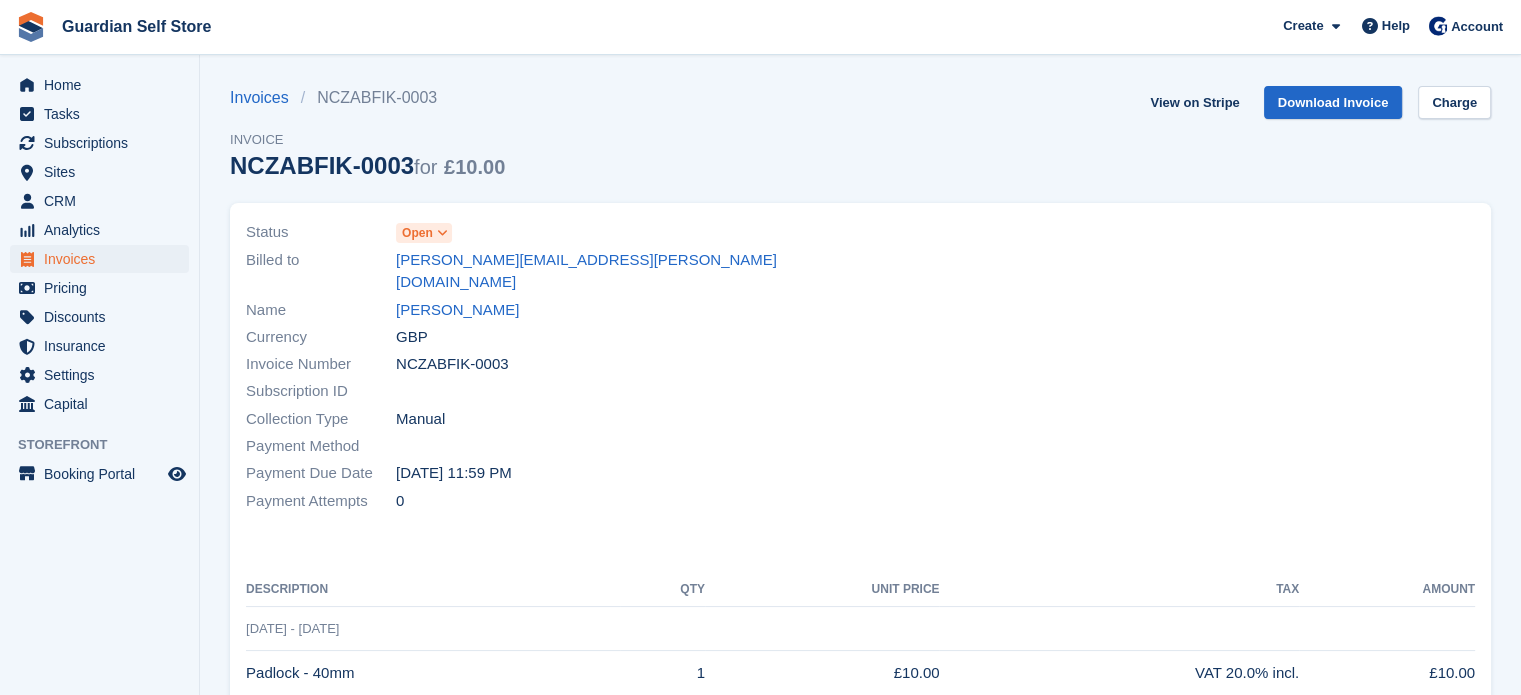 click on "Gordon Wood" at bounding box center (457, 310) 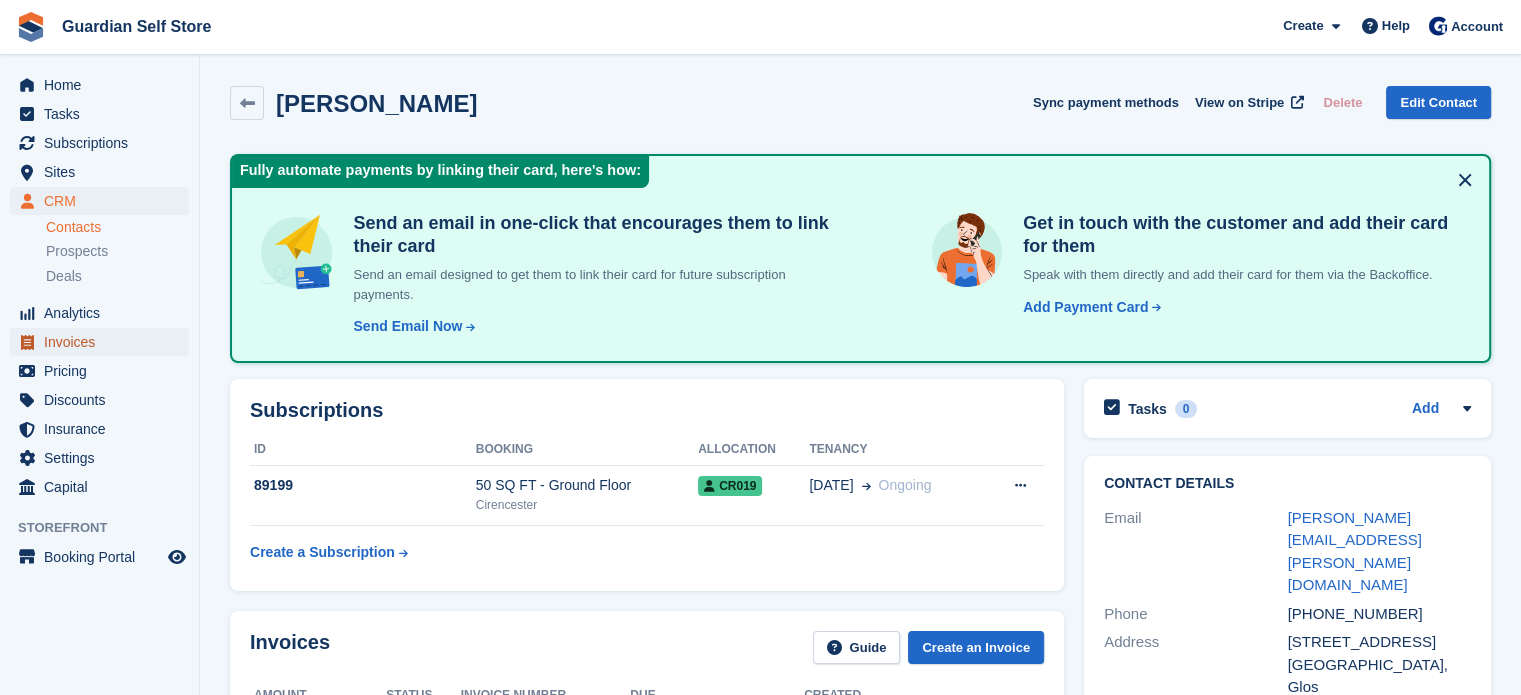 click on "Invoices" at bounding box center (104, 342) 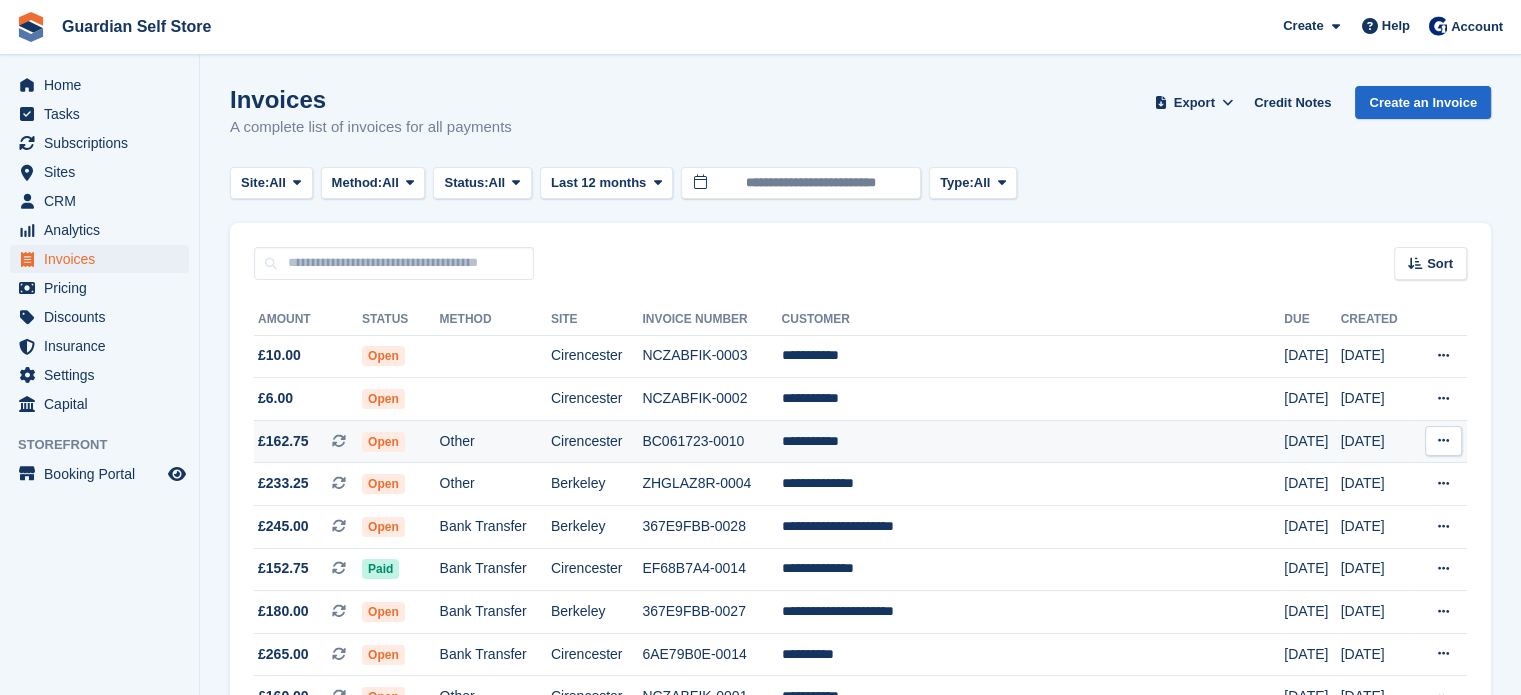 click on "Other" at bounding box center [495, 441] 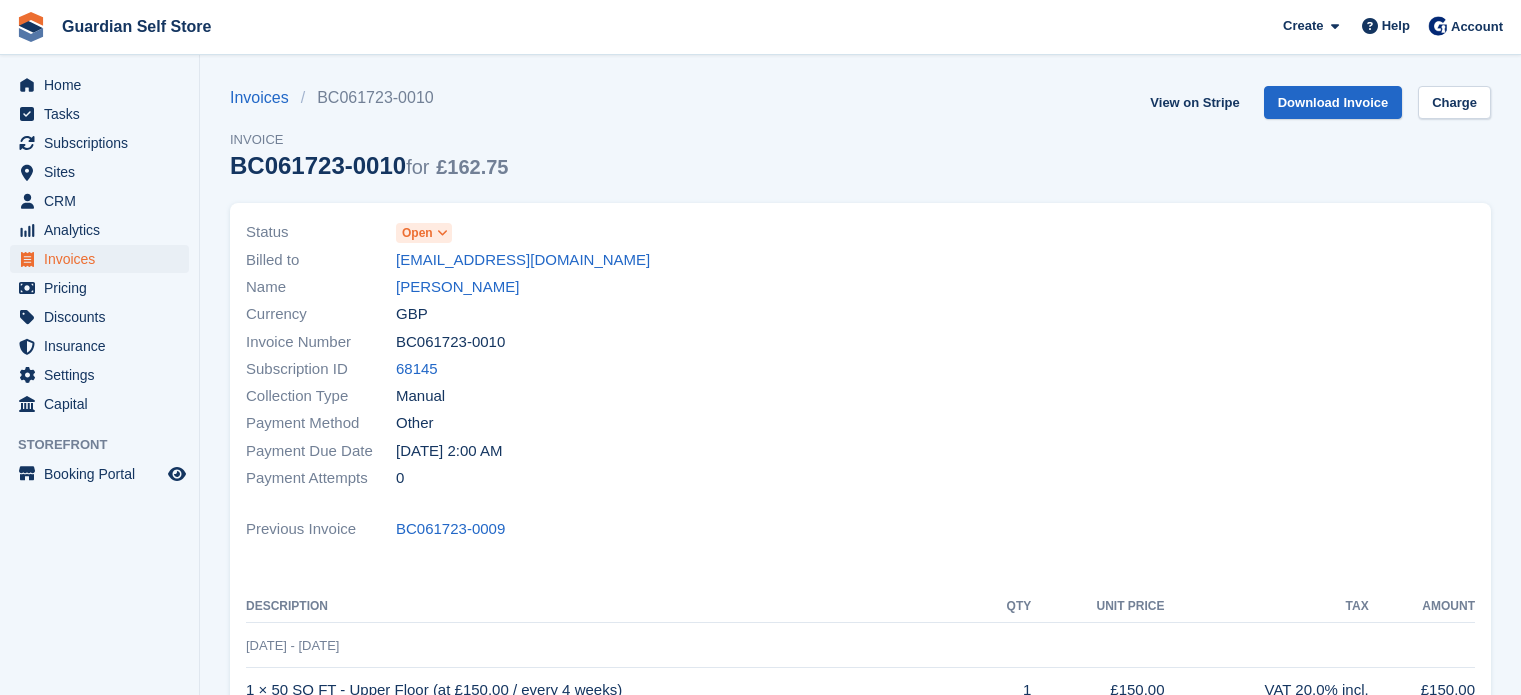 scroll, scrollTop: 0, scrollLeft: 0, axis: both 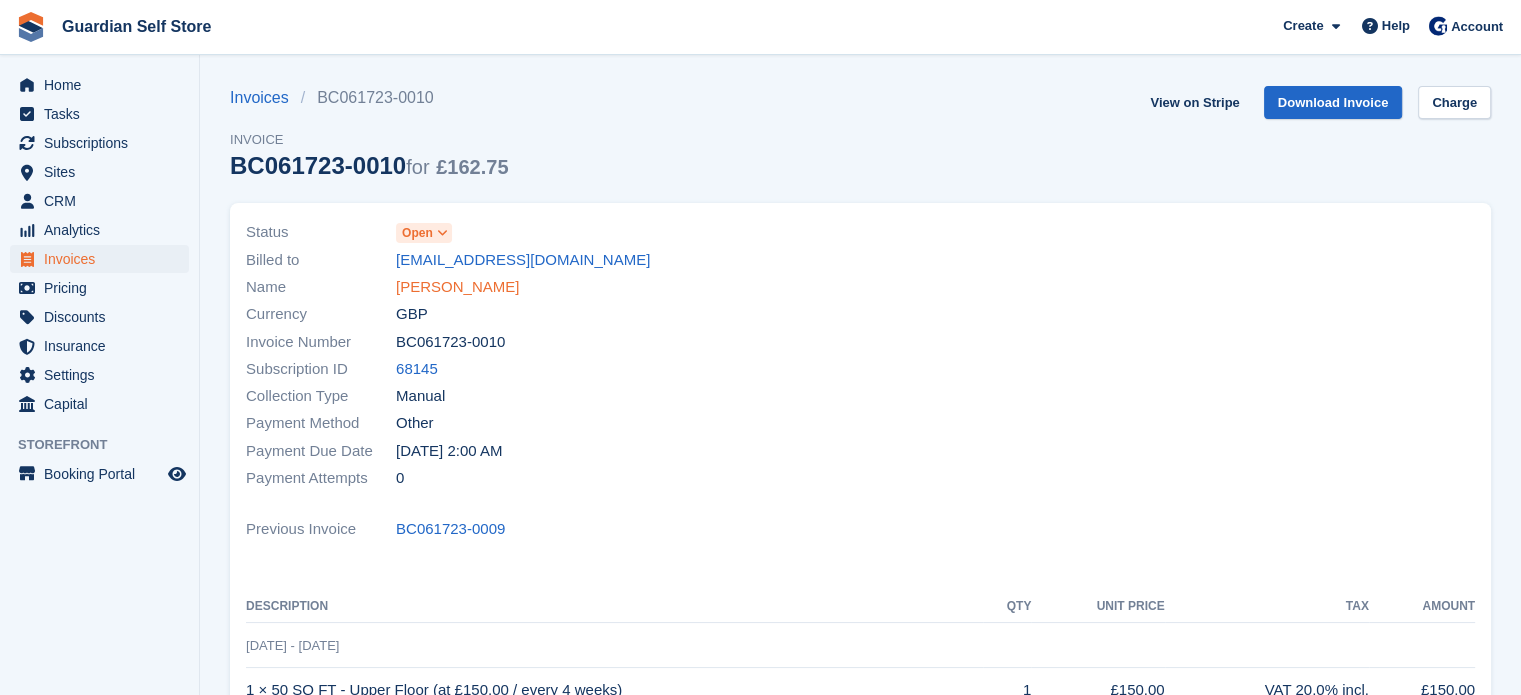 click on "[PERSON_NAME]" at bounding box center (457, 287) 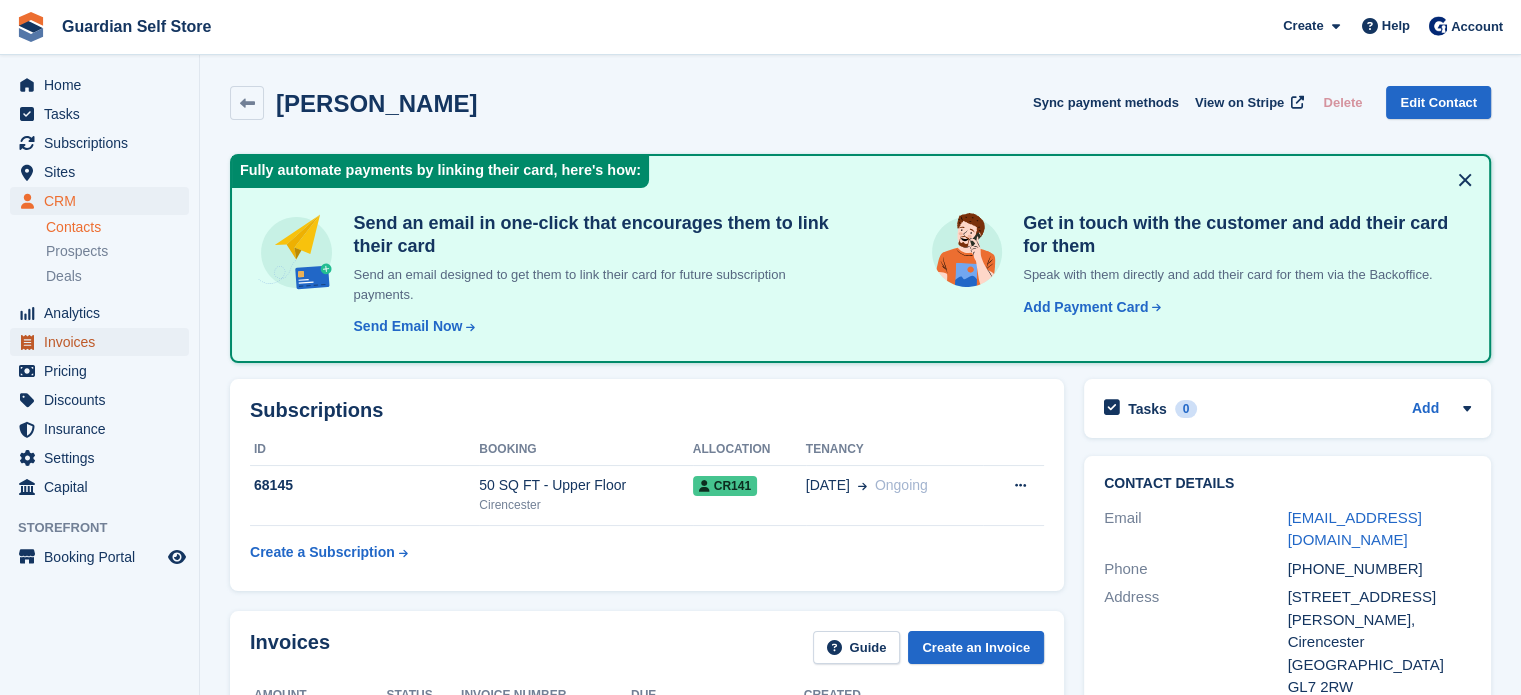 click on "Invoices" at bounding box center (104, 342) 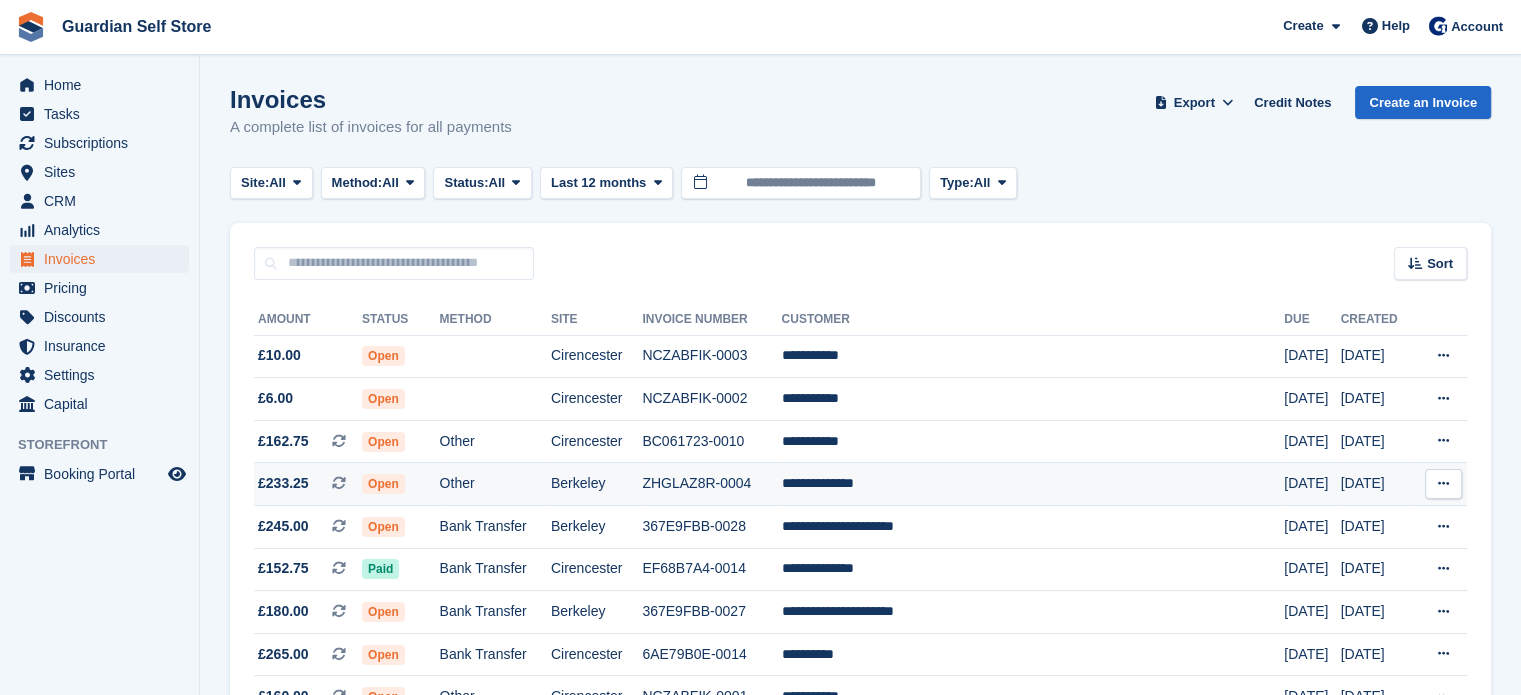 click on "ZHGLAZ8R-0004" at bounding box center (711, 484) 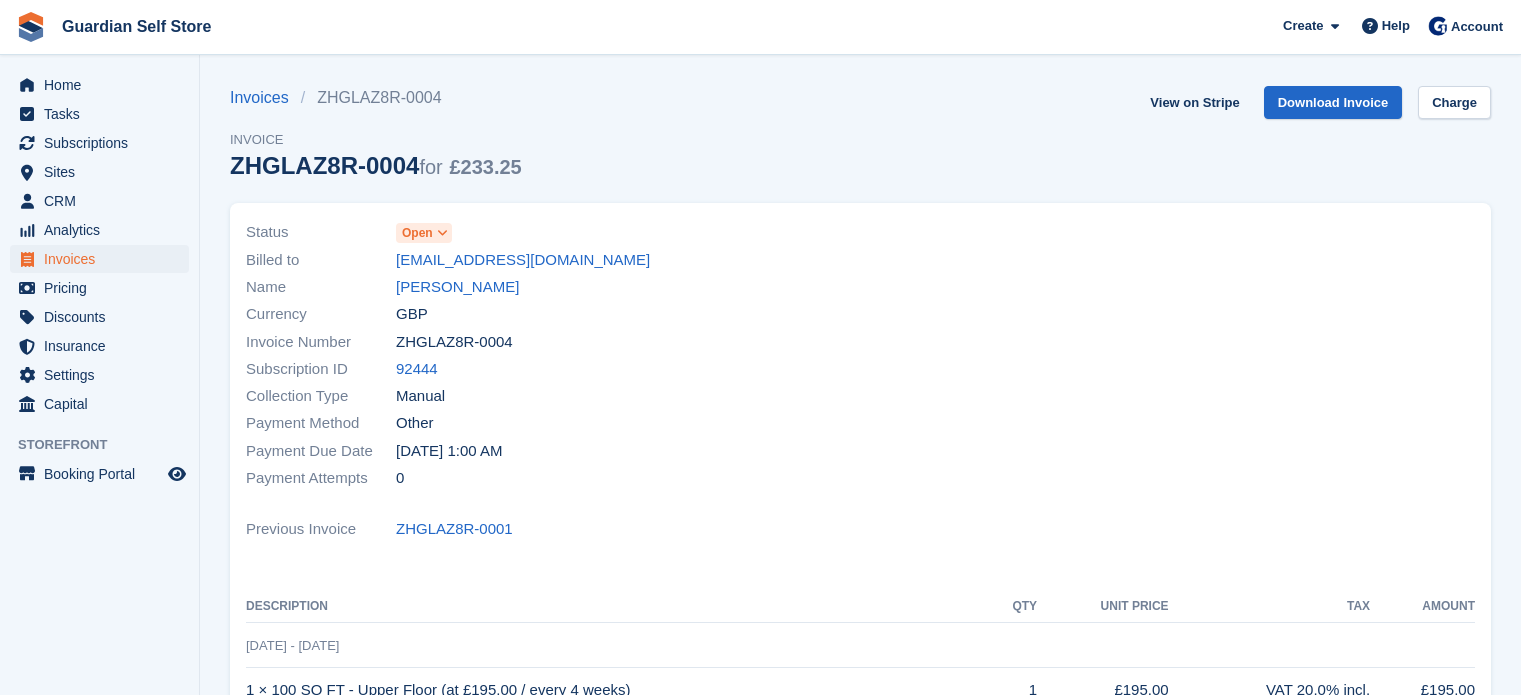scroll, scrollTop: 0, scrollLeft: 0, axis: both 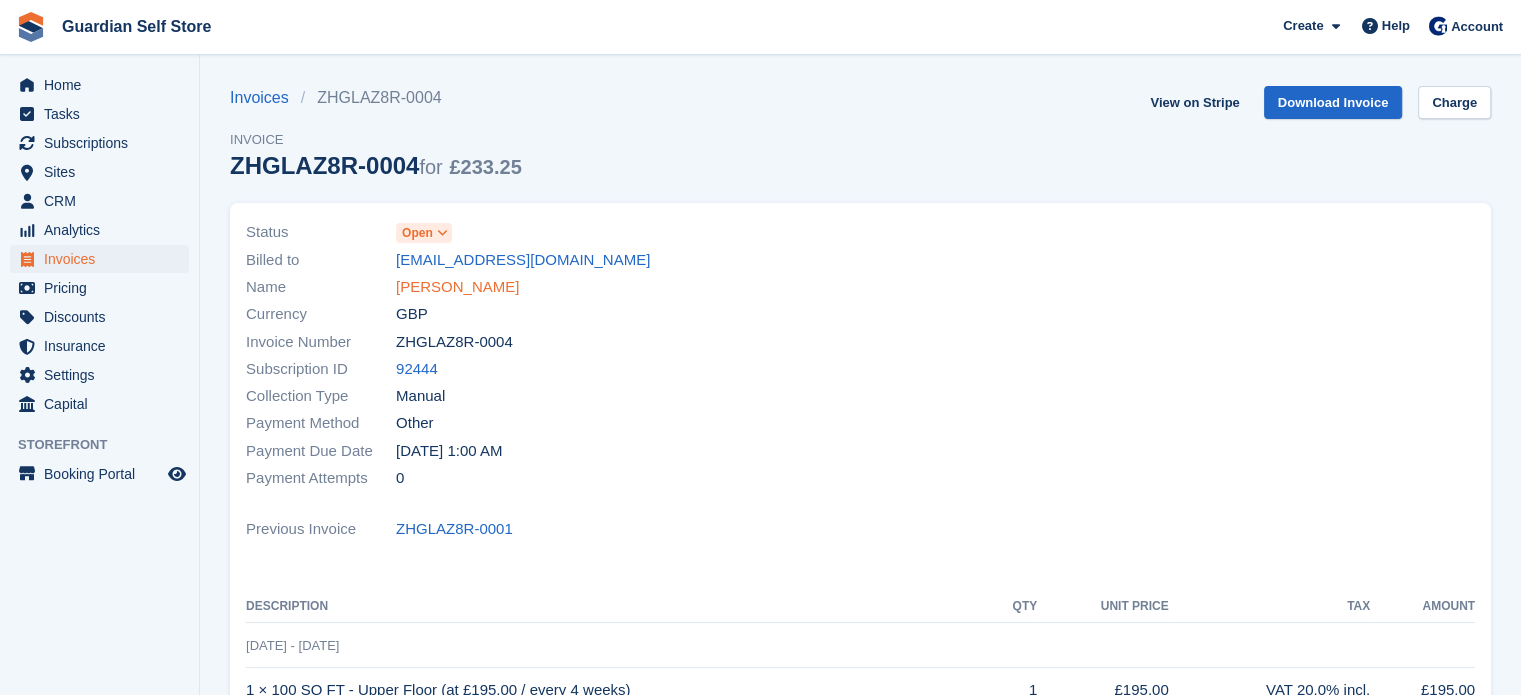 click on "[PERSON_NAME]" at bounding box center (457, 287) 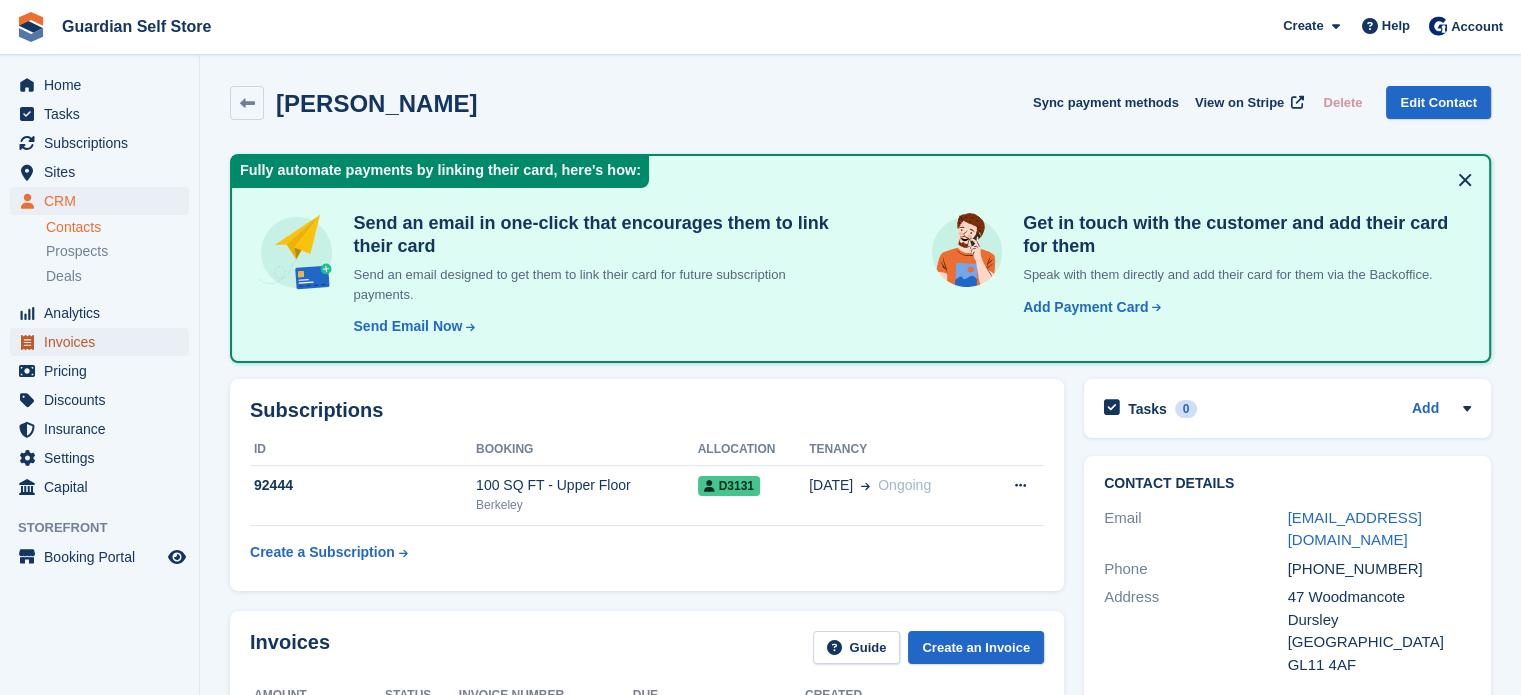 click on "Invoices" at bounding box center (104, 342) 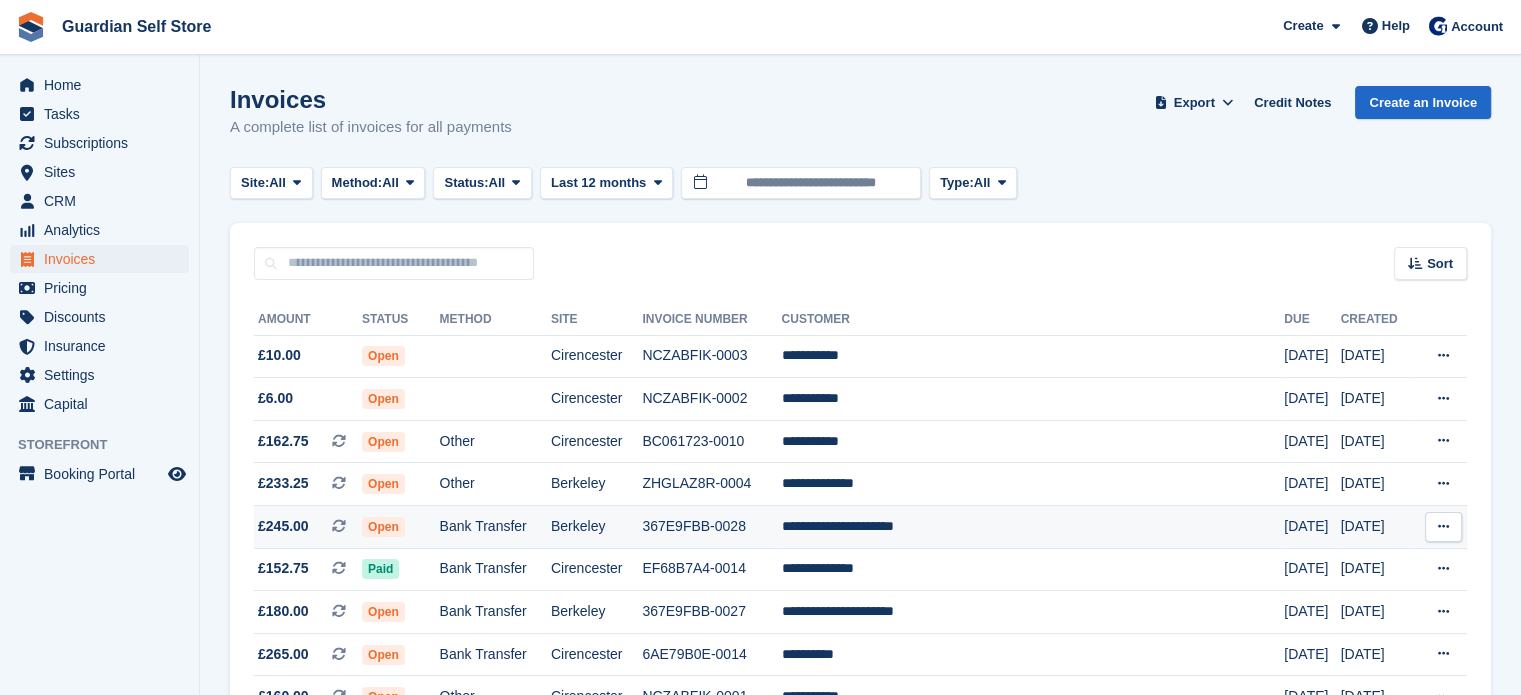 click on "**********" at bounding box center [1032, 527] 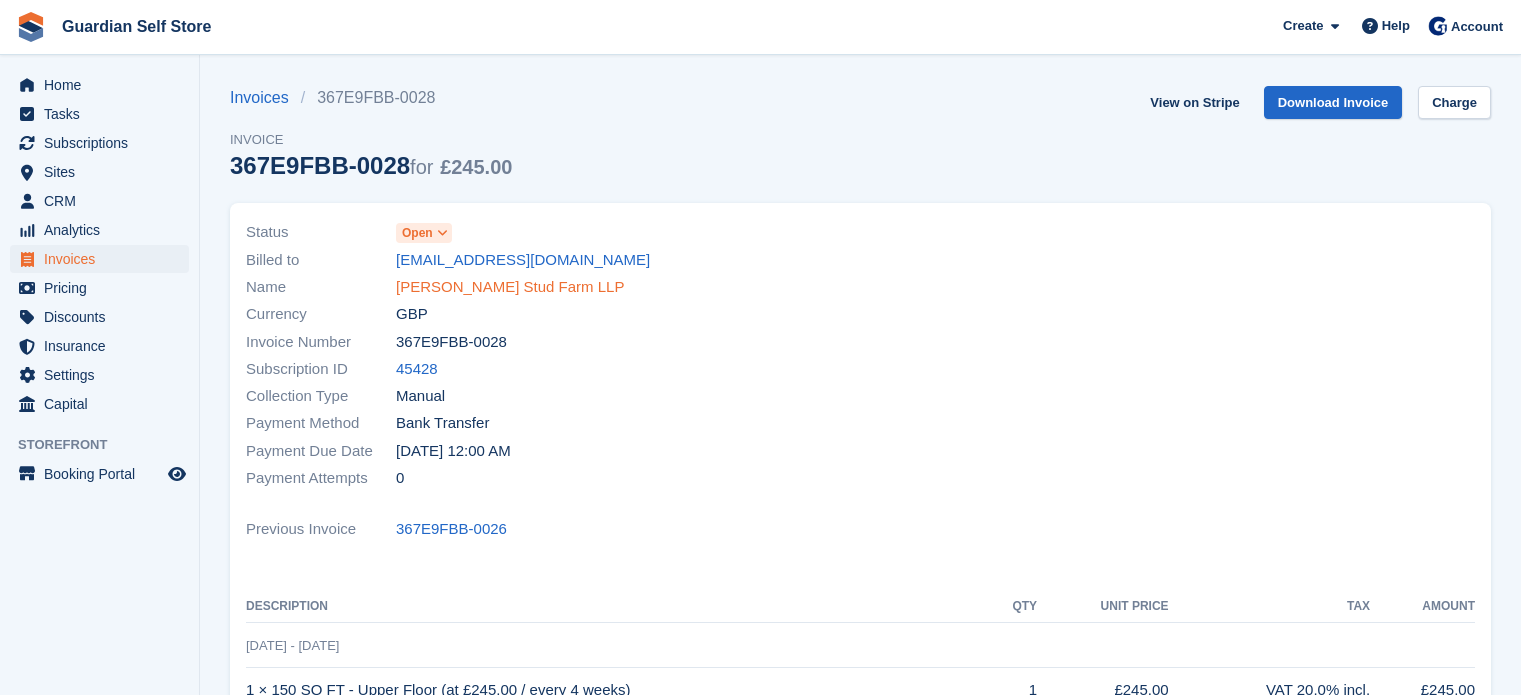 scroll, scrollTop: 0, scrollLeft: 0, axis: both 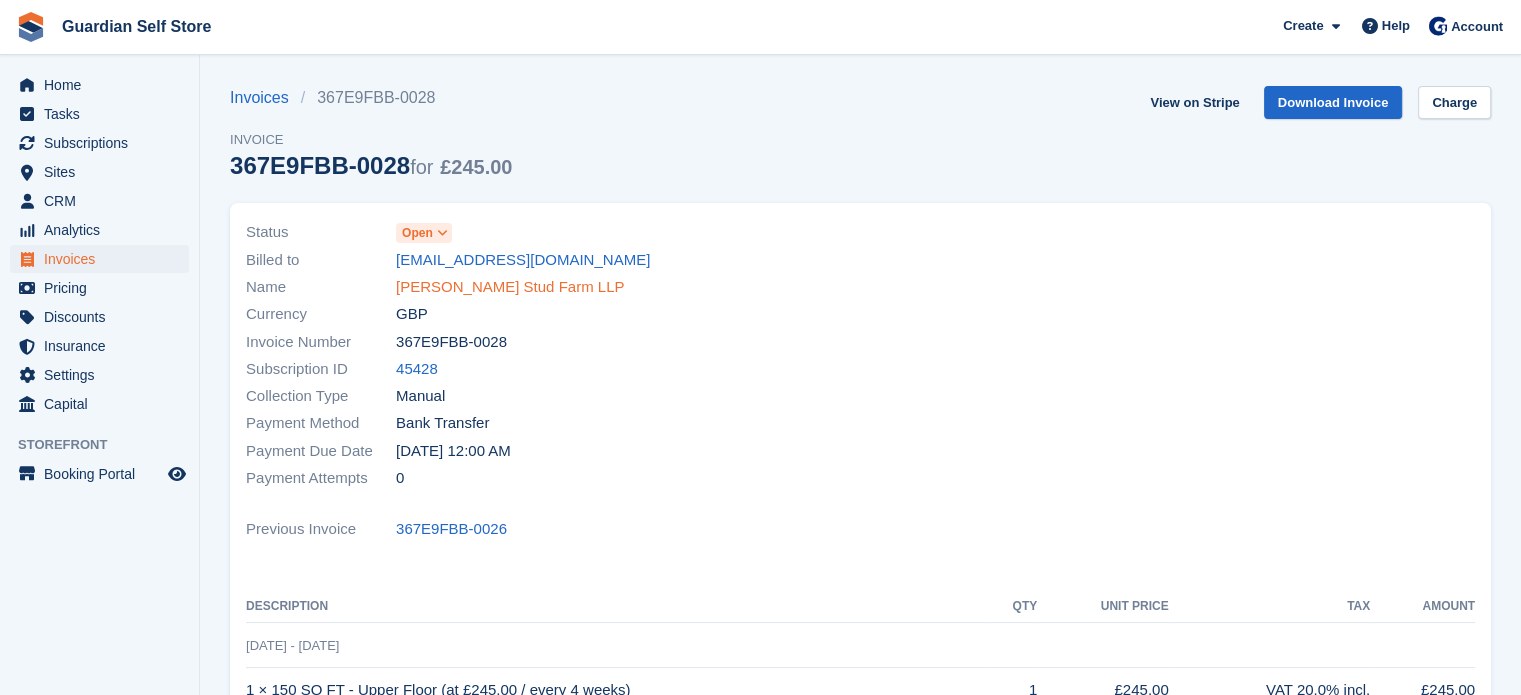 click on "[PERSON_NAME] Stud Farm LLP" at bounding box center [510, 287] 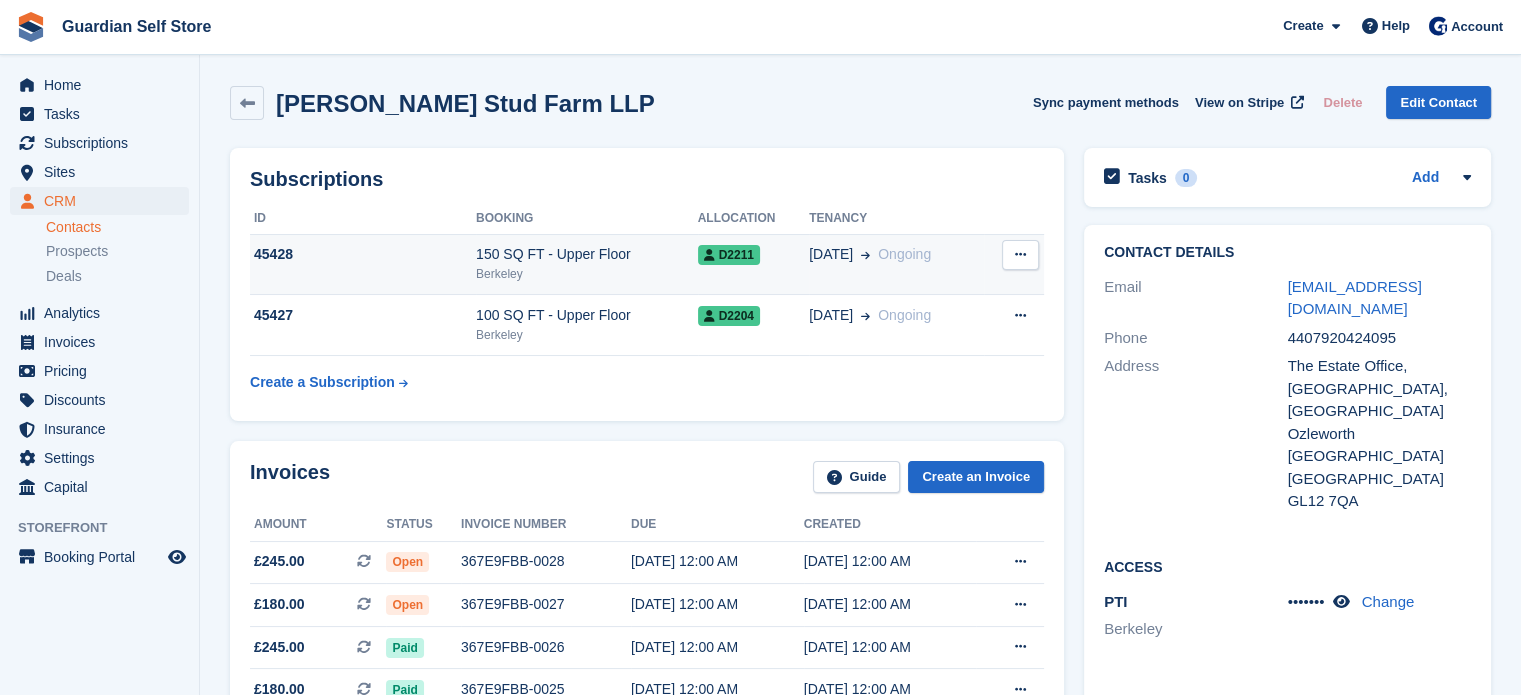 click on "Berkeley" at bounding box center [587, 274] 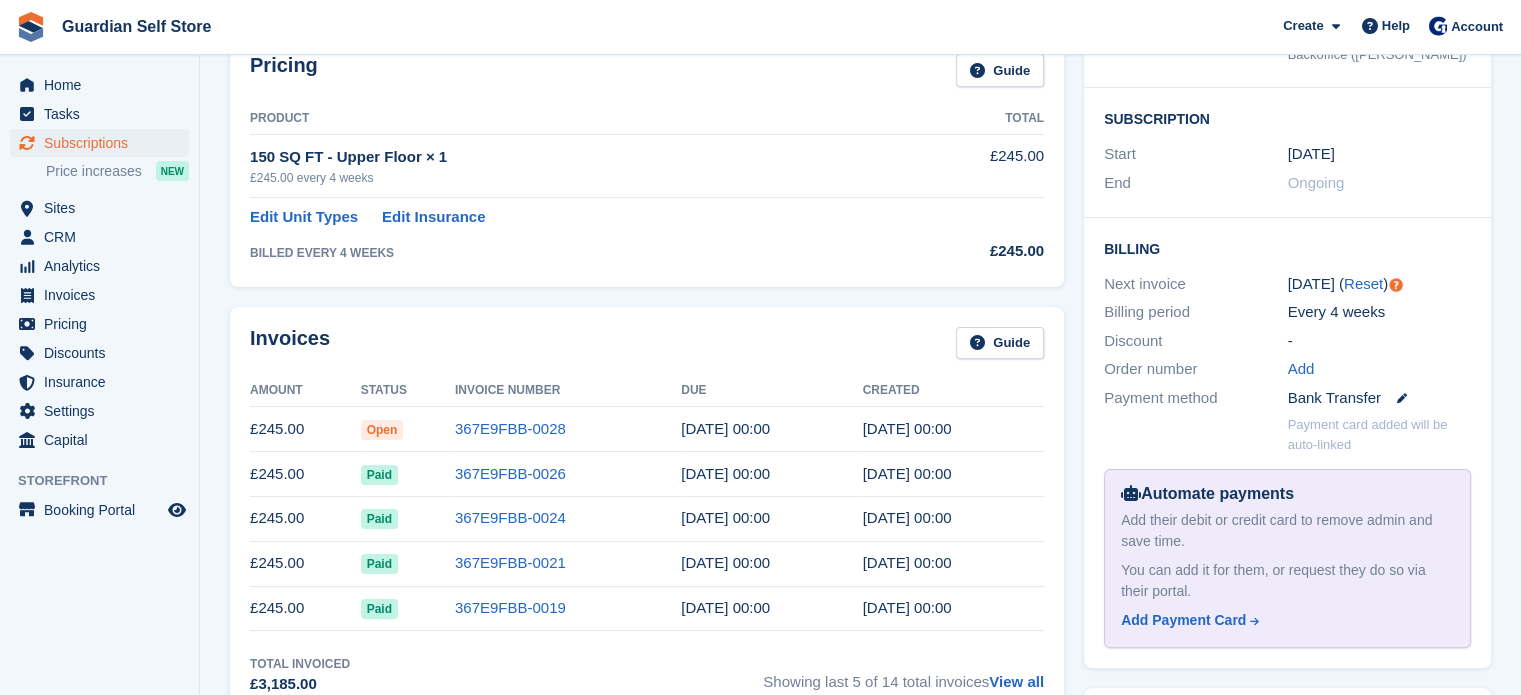 scroll, scrollTop: 0, scrollLeft: 0, axis: both 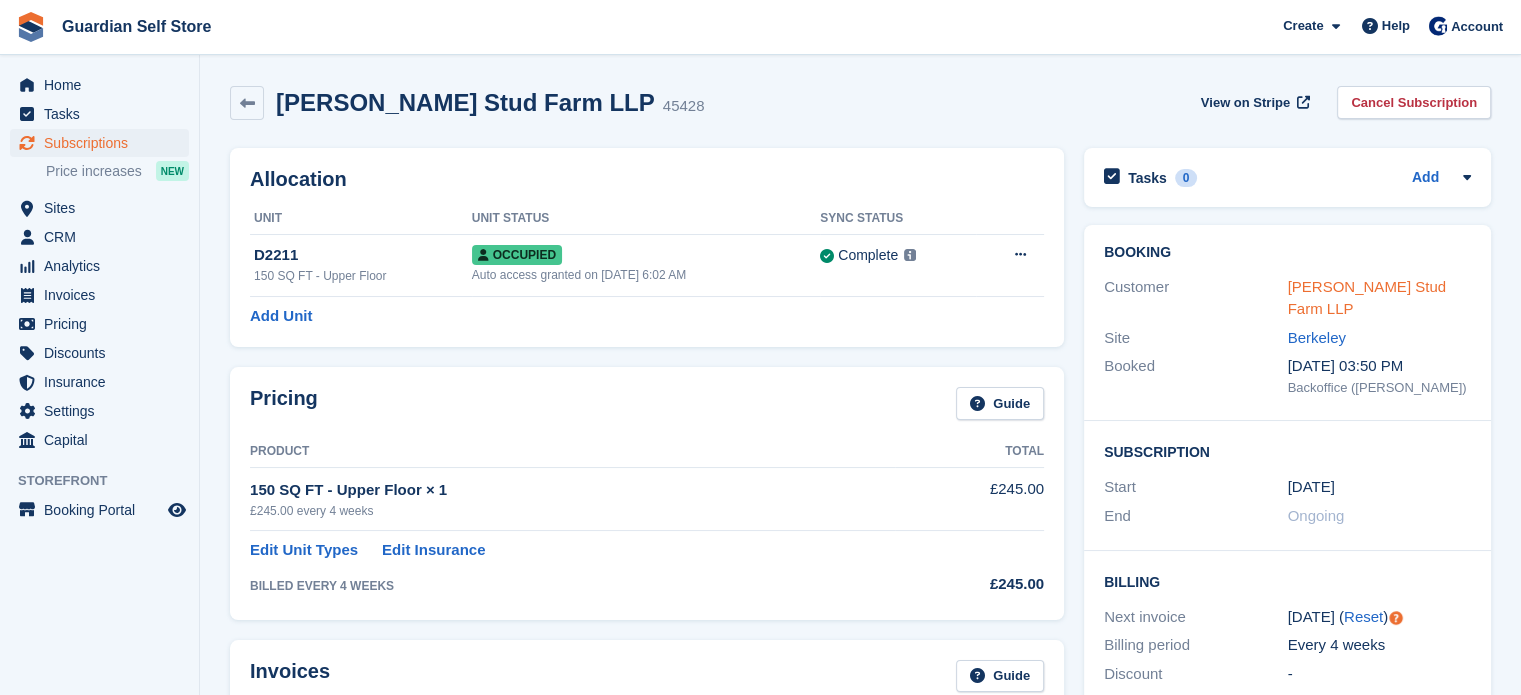 click on "[PERSON_NAME] Stud Farm LLP" at bounding box center (1367, 298) 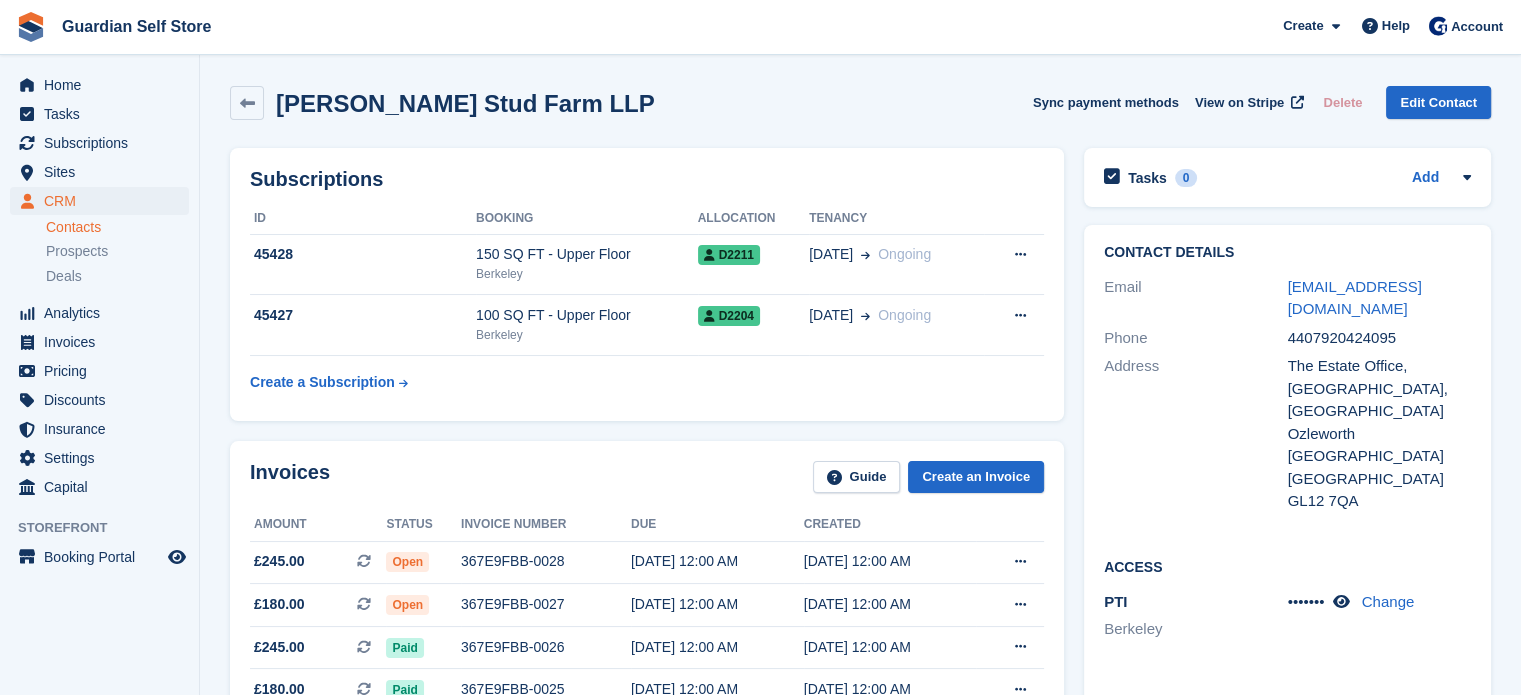 click on "45427" at bounding box center [363, 315] 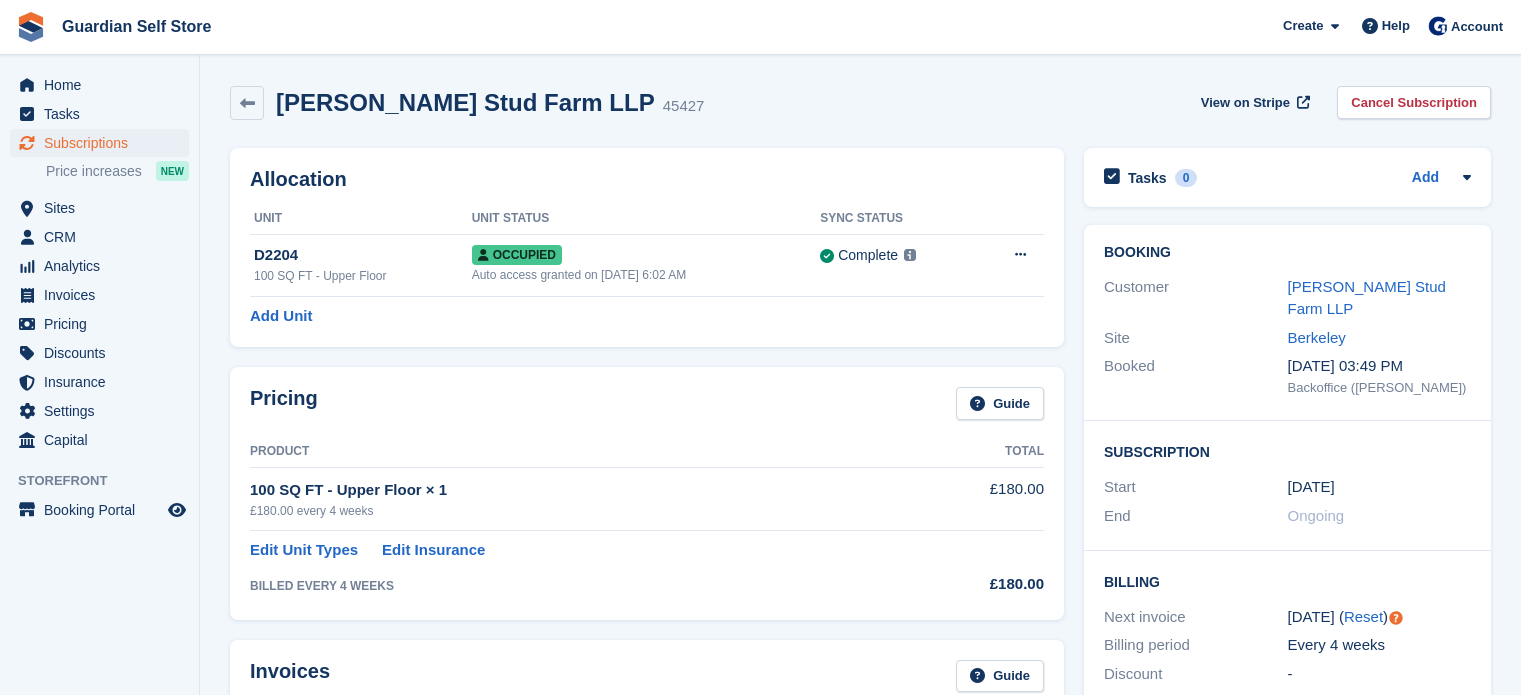 scroll, scrollTop: 0, scrollLeft: 0, axis: both 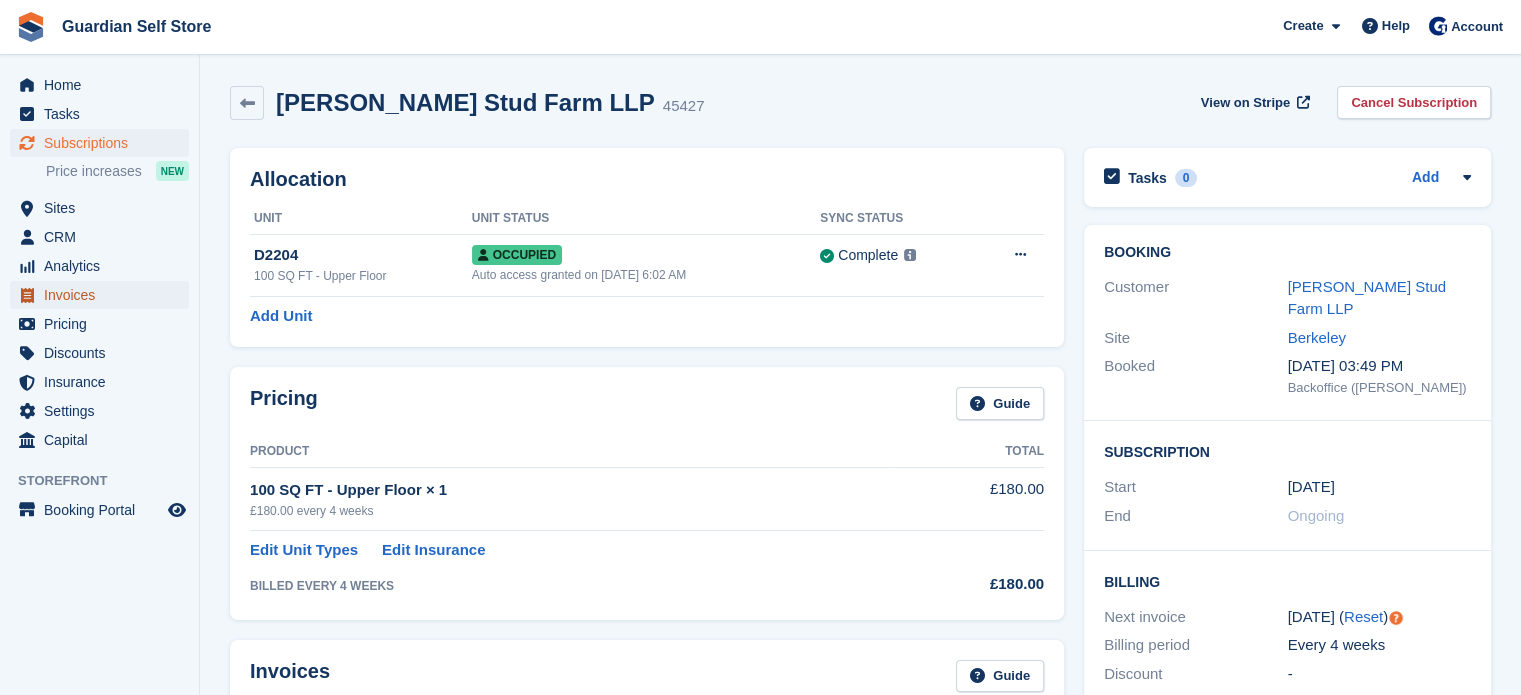 click on "Invoices" at bounding box center (104, 295) 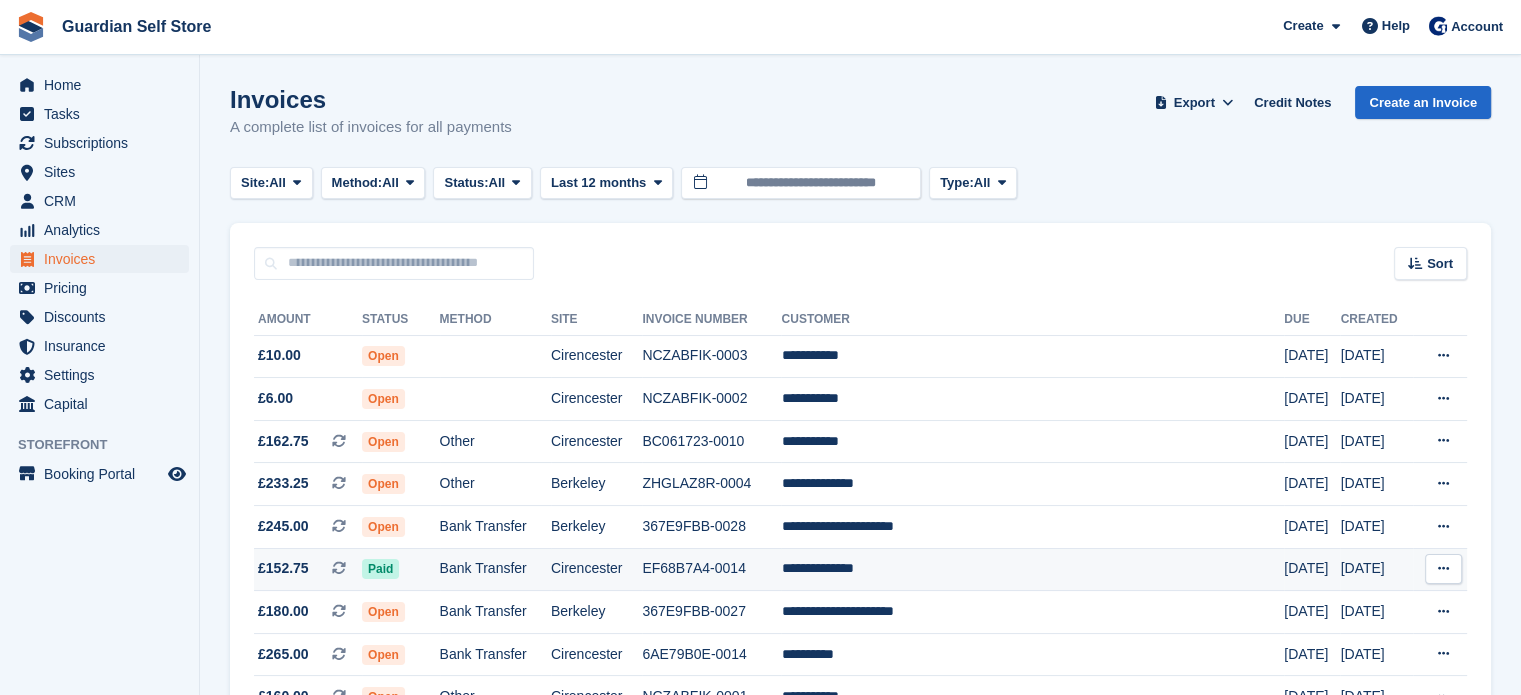 click on "Bank Transfer" at bounding box center (495, 569) 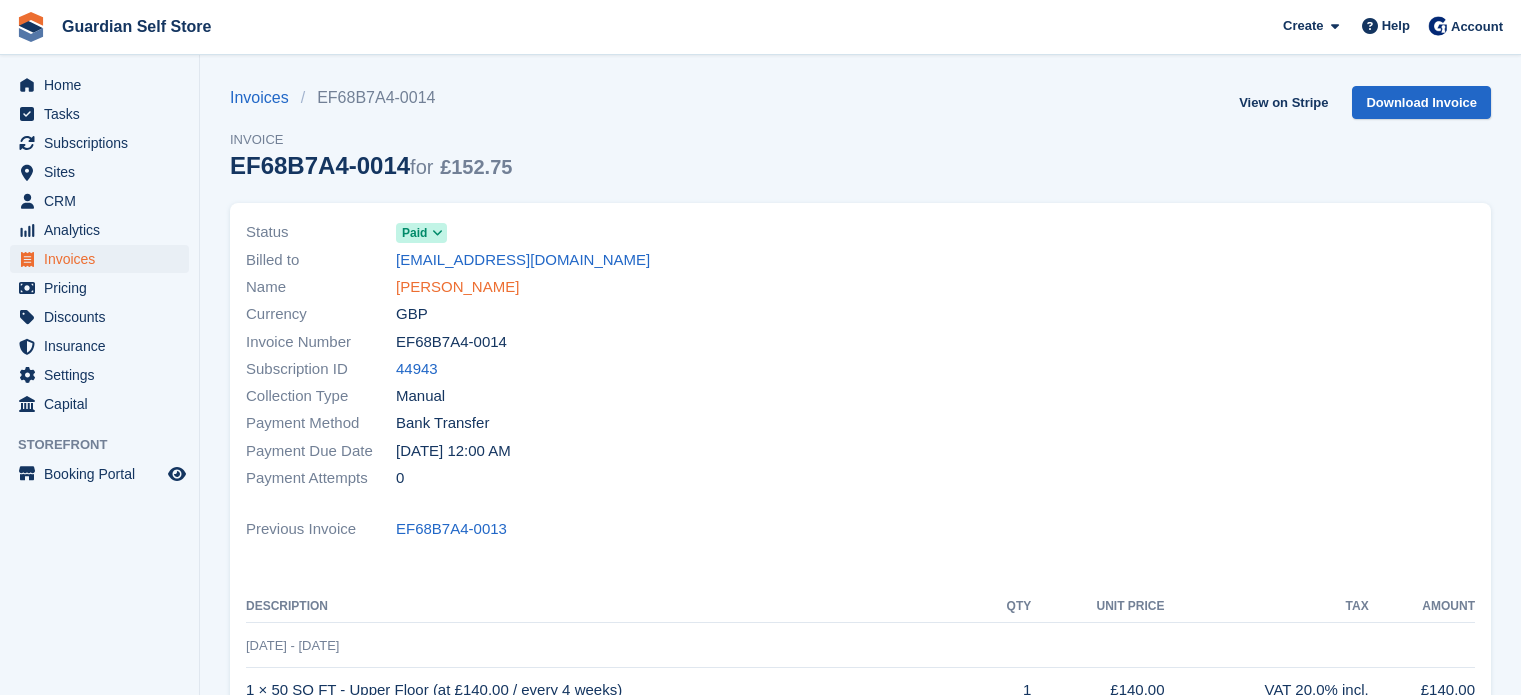 scroll, scrollTop: 0, scrollLeft: 0, axis: both 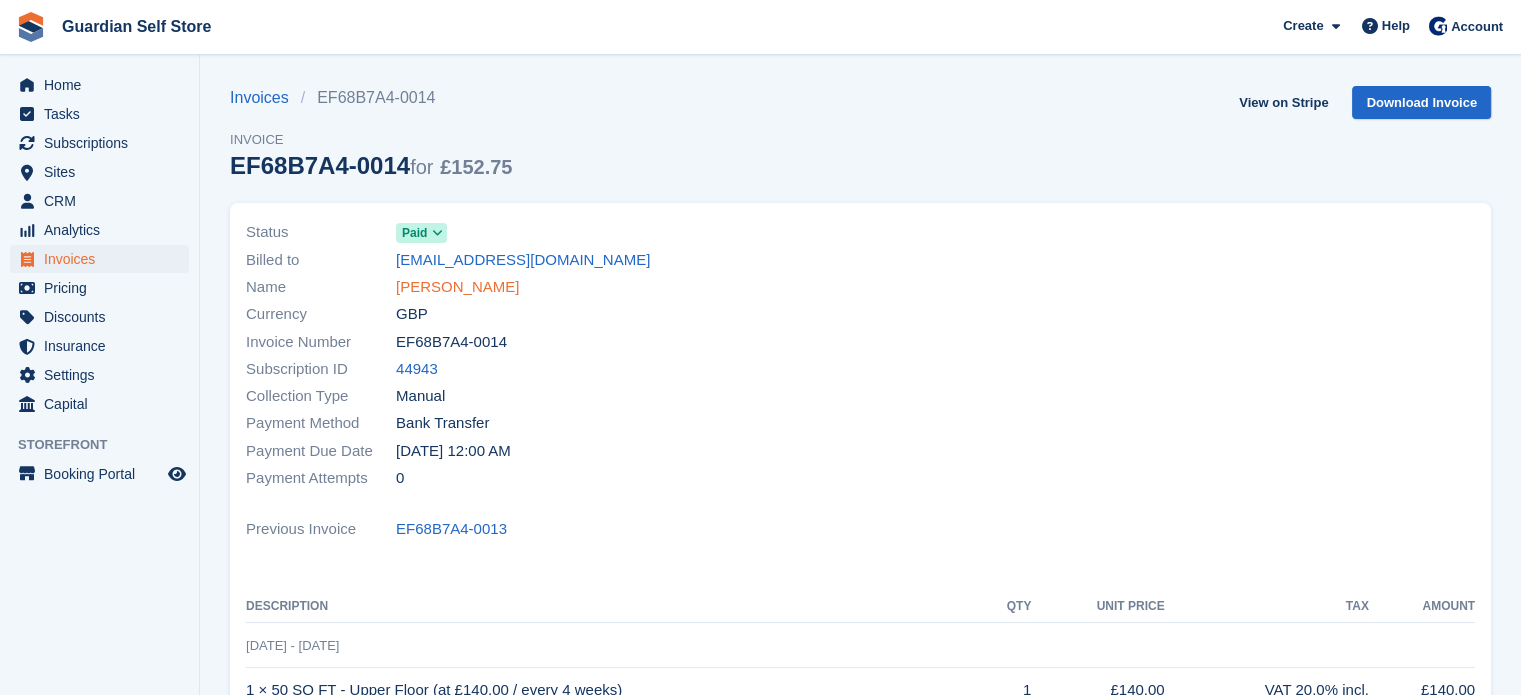 click on "[PERSON_NAME]" at bounding box center (457, 287) 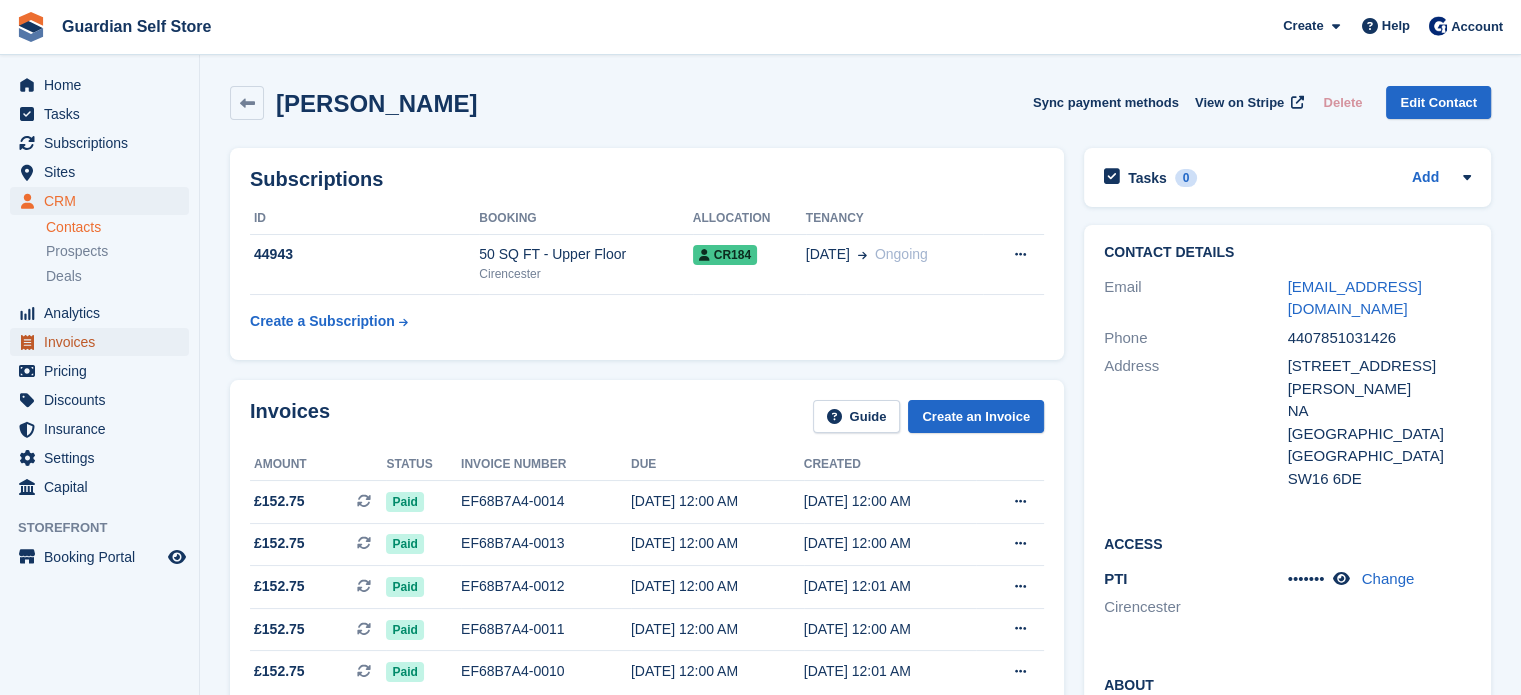 click on "Invoices" at bounding box center [104, 342] 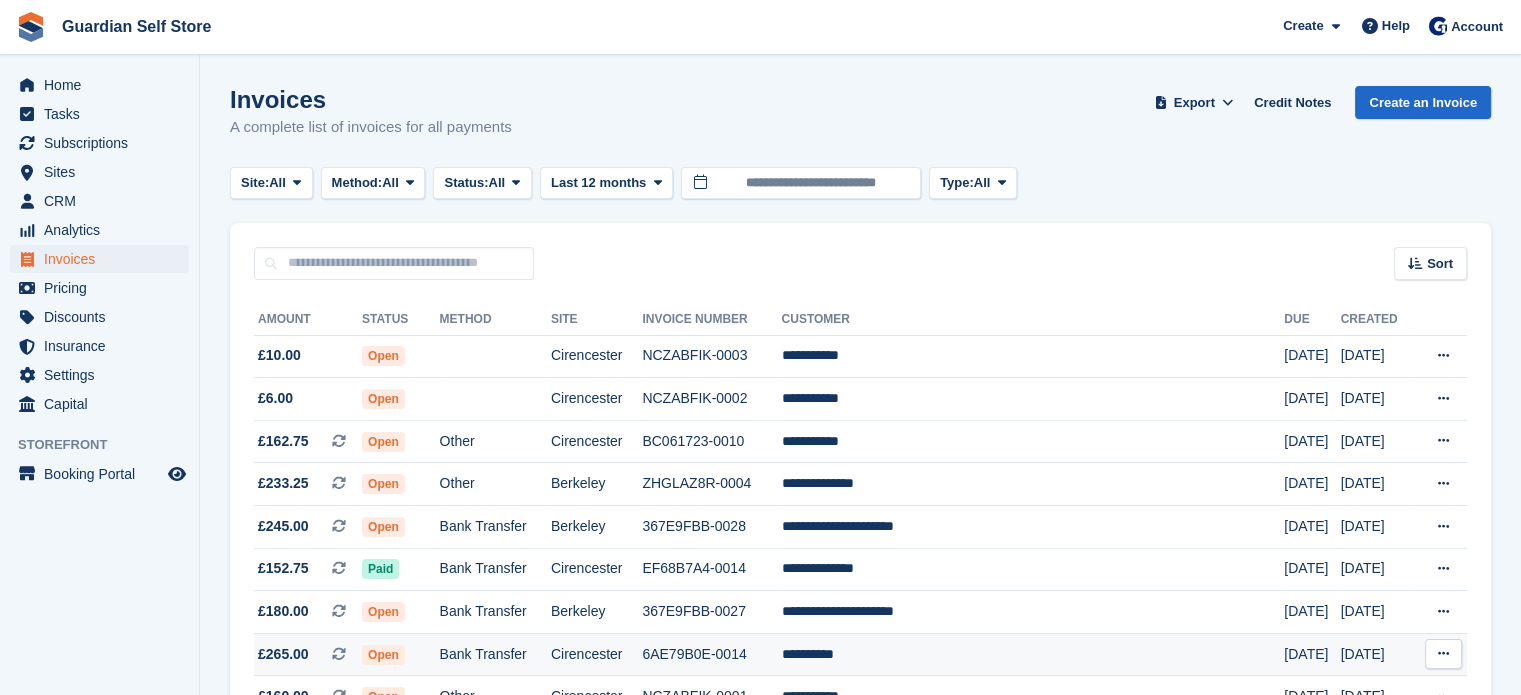 click on "6AE79B0E-0014" at bounding box center [711, 654] 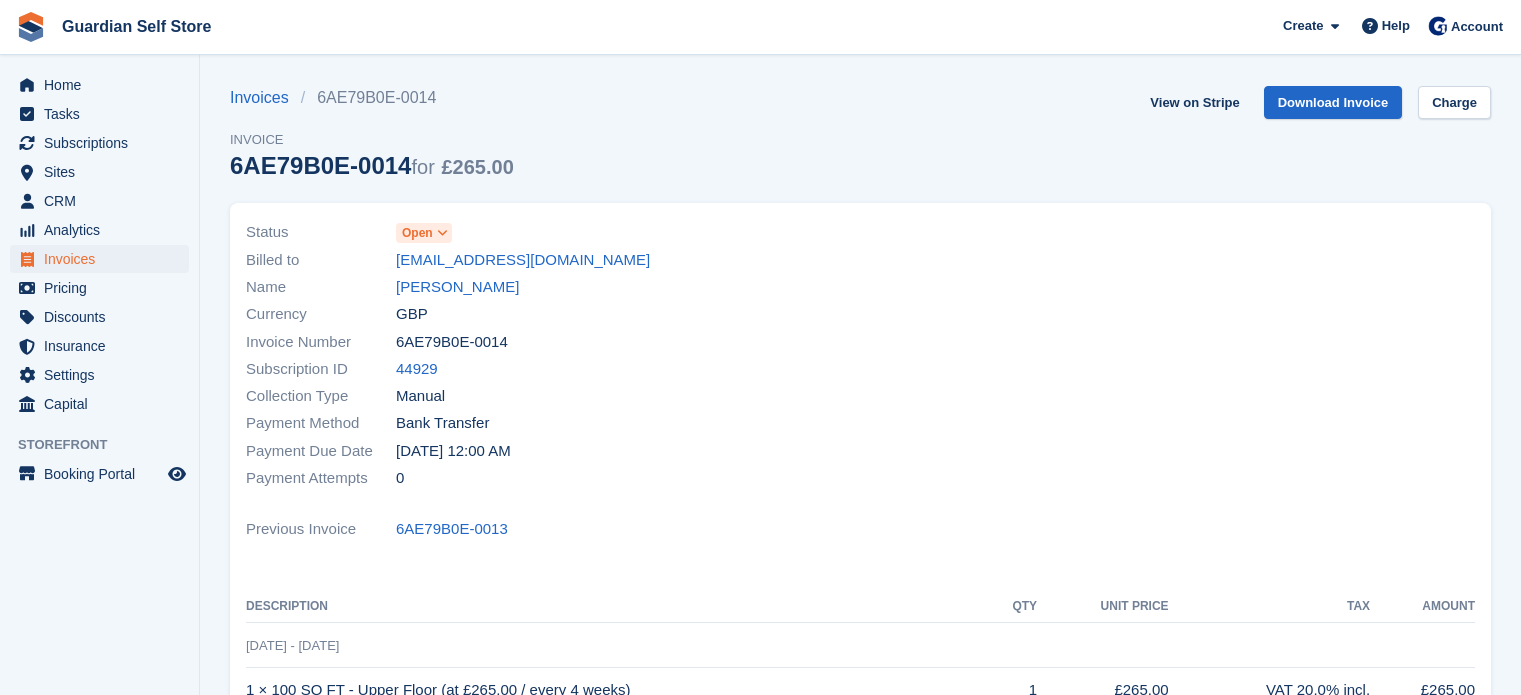 scroll, scrollTop: 0, scrollLeft: 0, axis: both 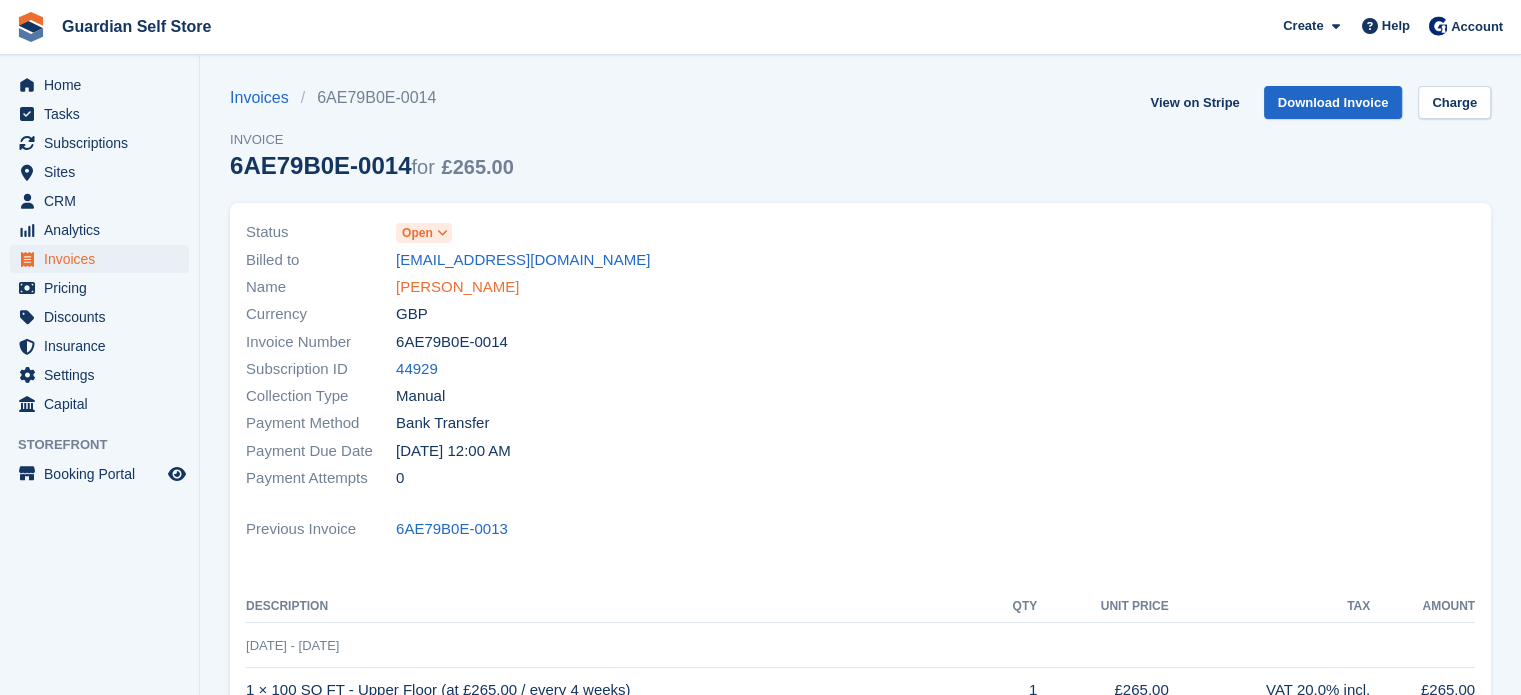 click on "[PERSON_NAME]" at bounding box center (457, 287) 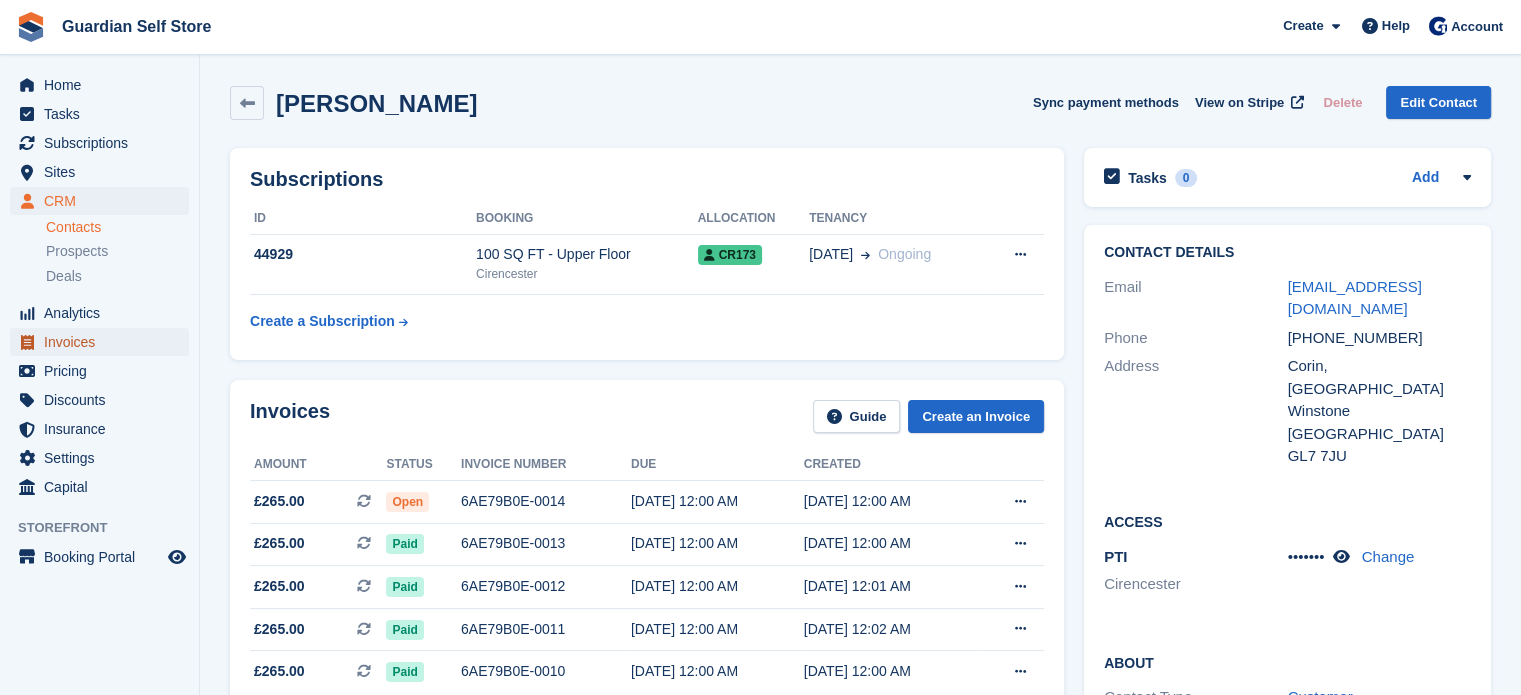 click on "Invoices" at bounding box center [104, 342] 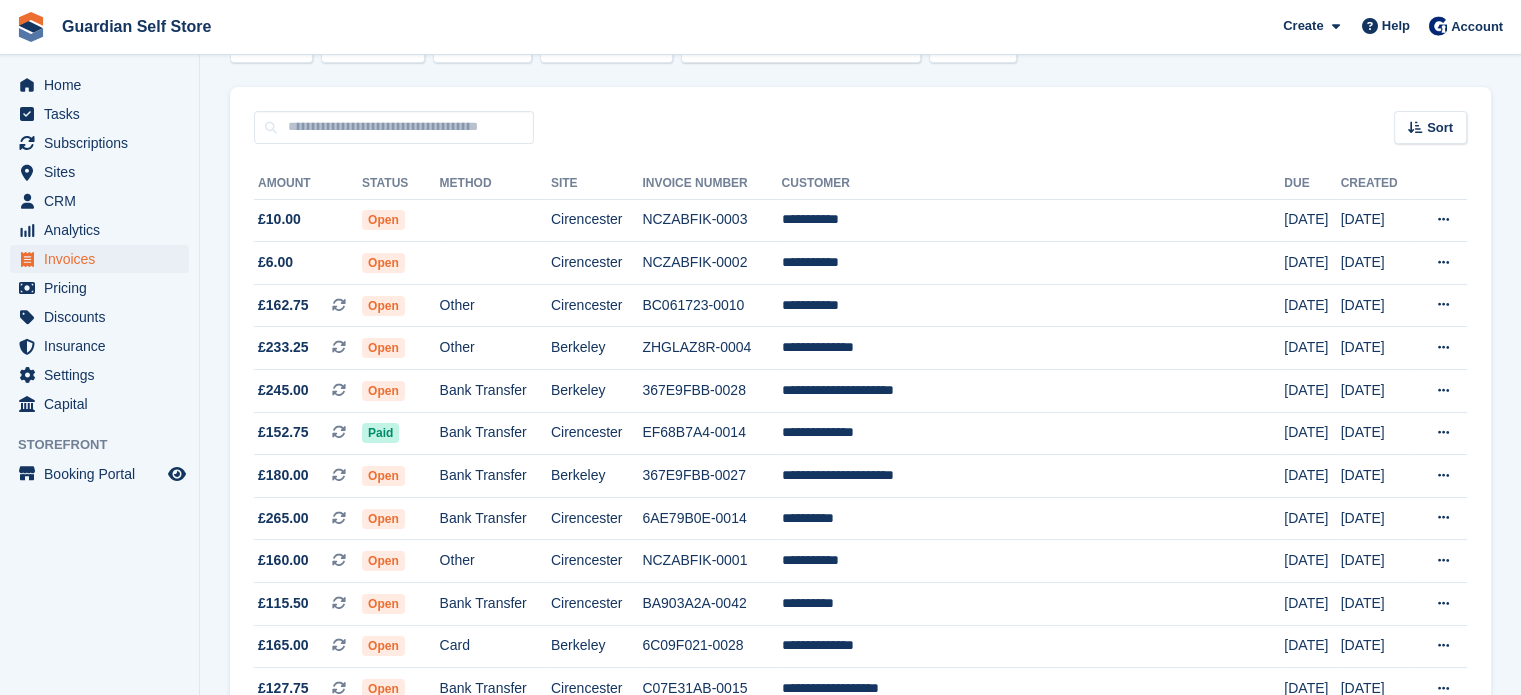 scroll, scrollTop: 166, scrollLeft: 0, axis: vertical 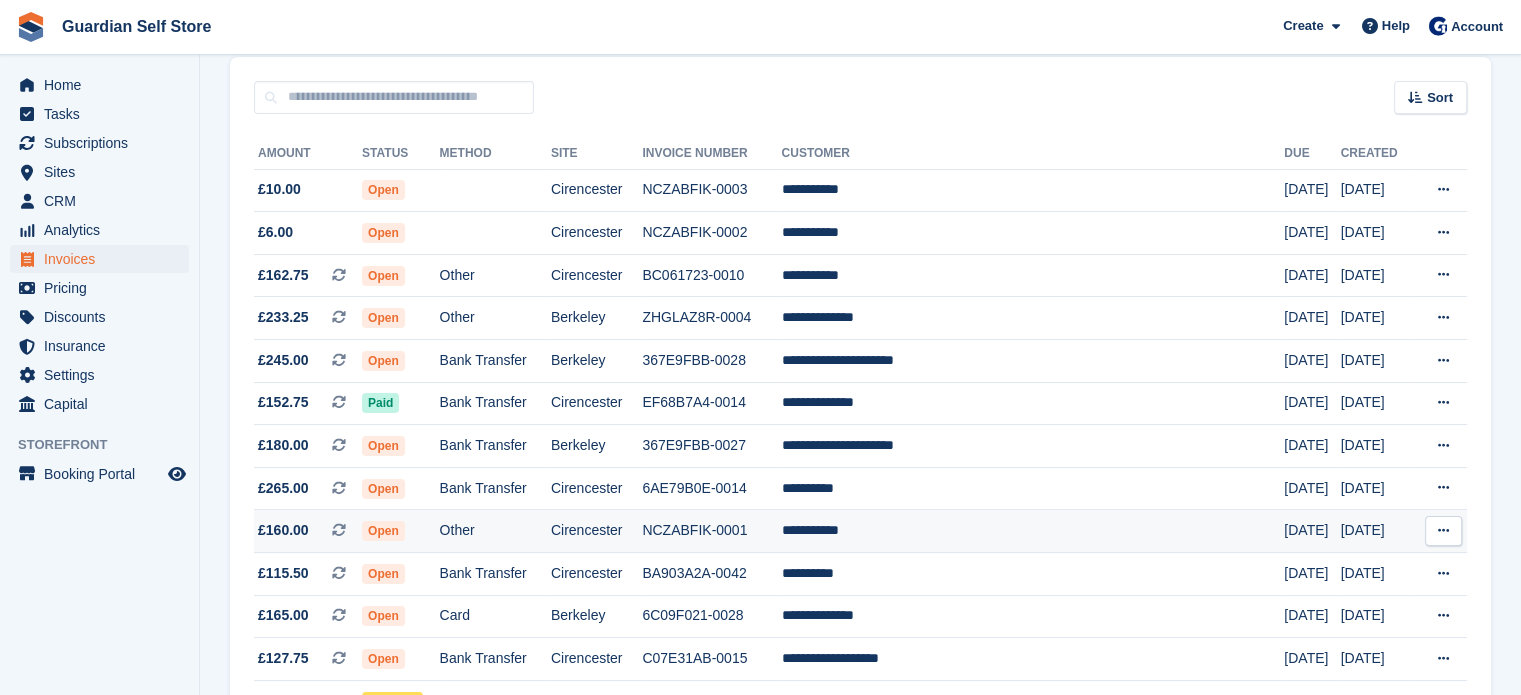 click on "NCZABFIK-0001" at bounding box center [711, 531] 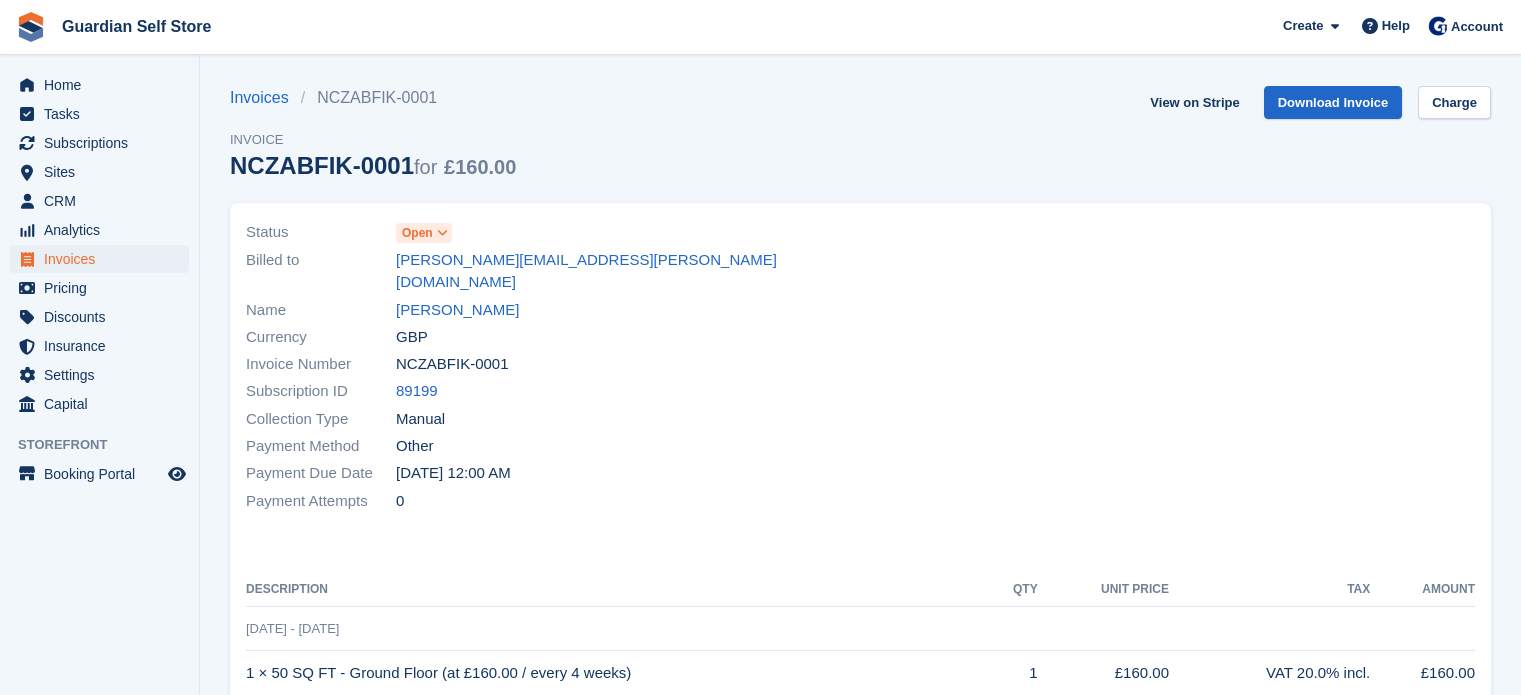 scroll, scrollTop: 0, scrollLeft: 0, axis: both 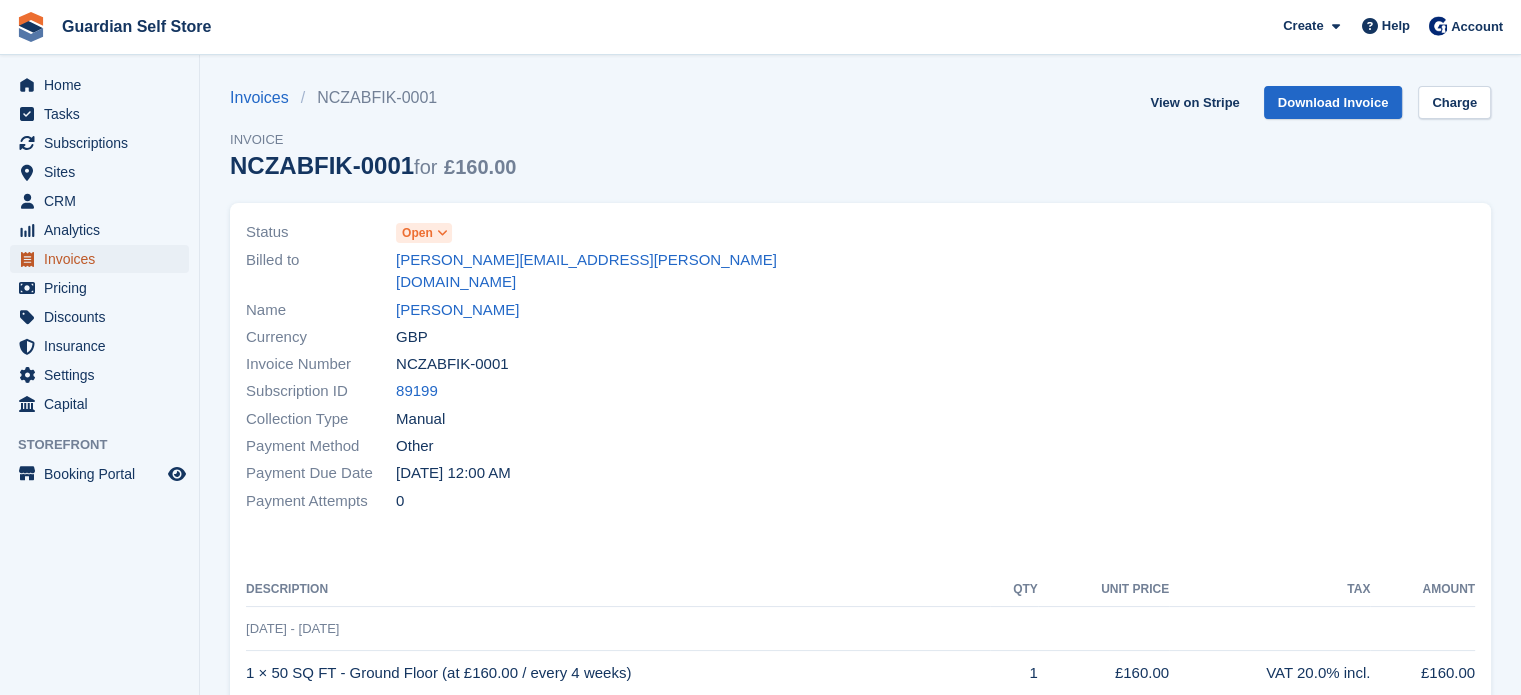 click on "Invoices" at bounding box center [104, 259] 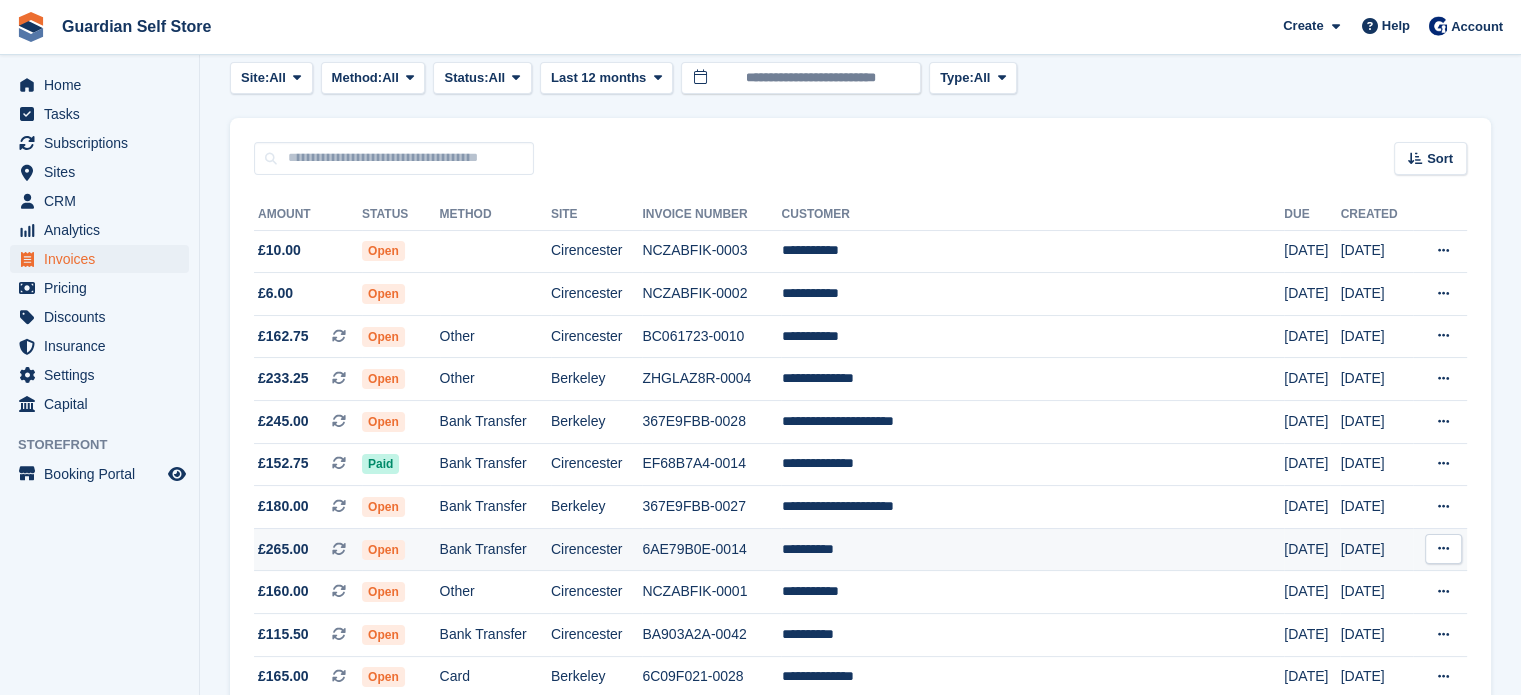 scroll, scrollTop: 166, scrollLeft: 0, axis: vertical 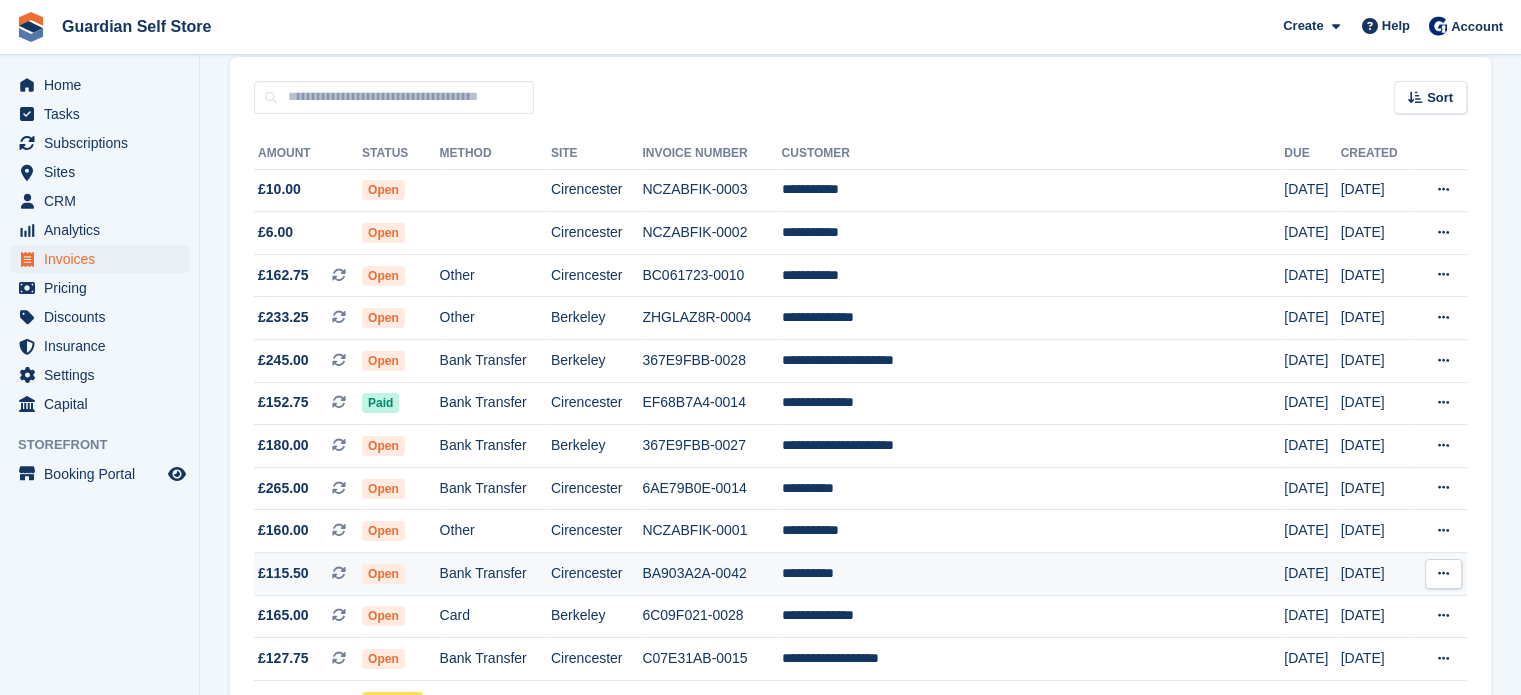 click on "BA903A2A-0042" at bounding box center (711, 574) 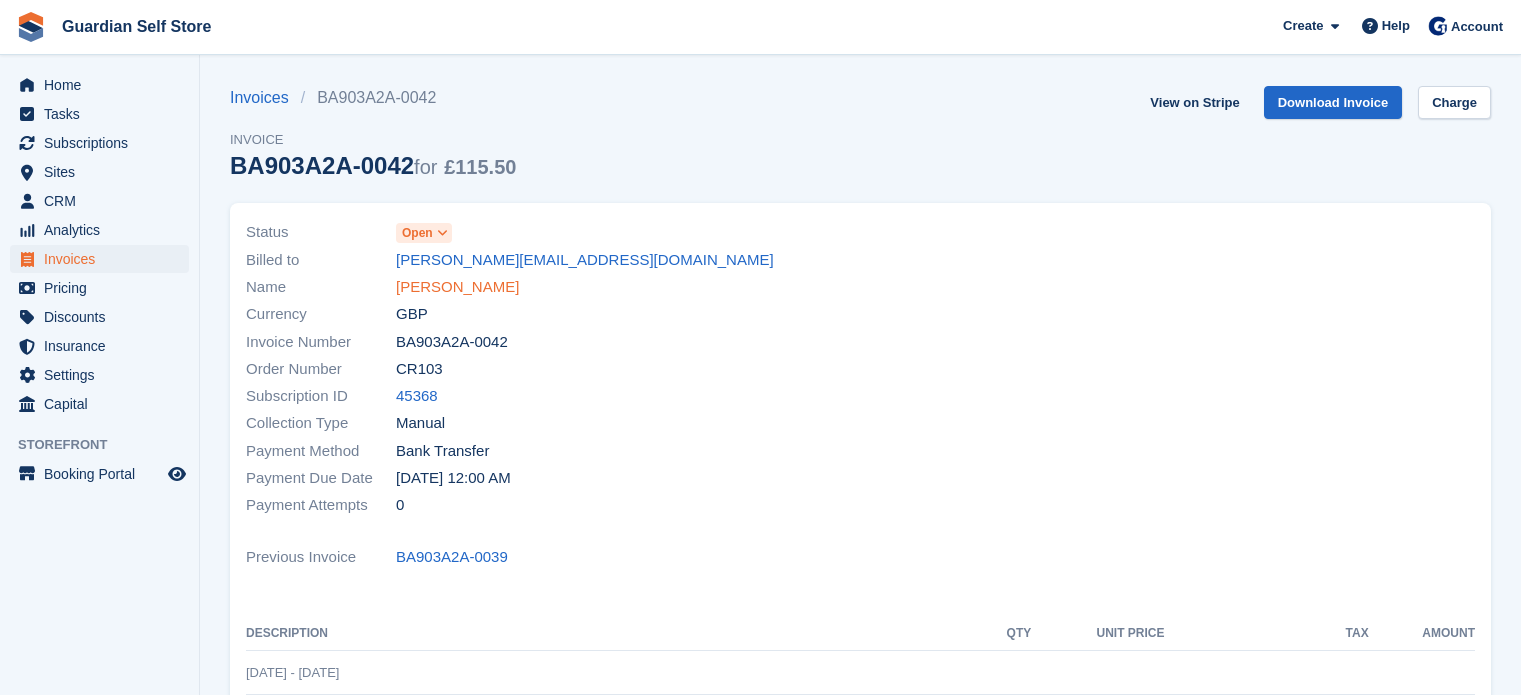 scroll, scrollTop: 0, scrollLeft: 0, axis: both 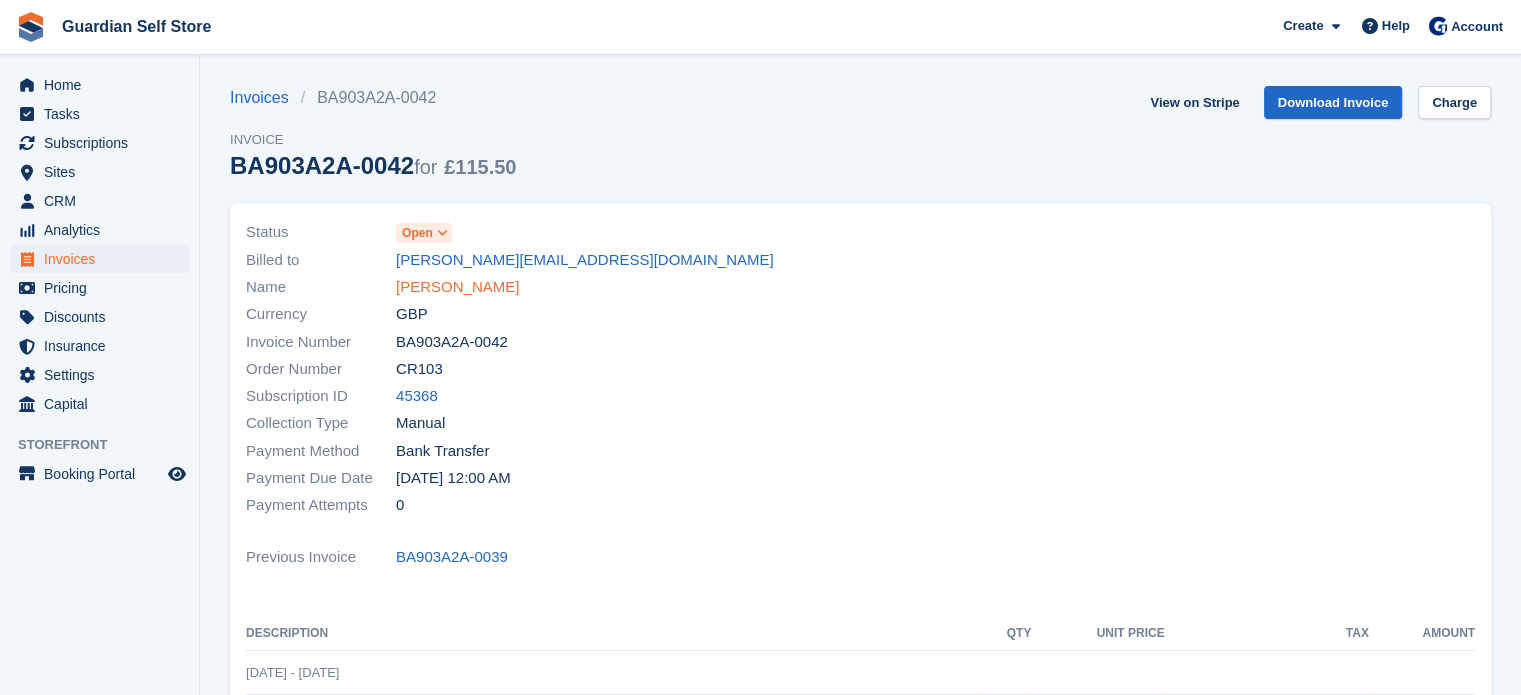 click on "[PERSON_NAME]" at bounding box center (457, 287) 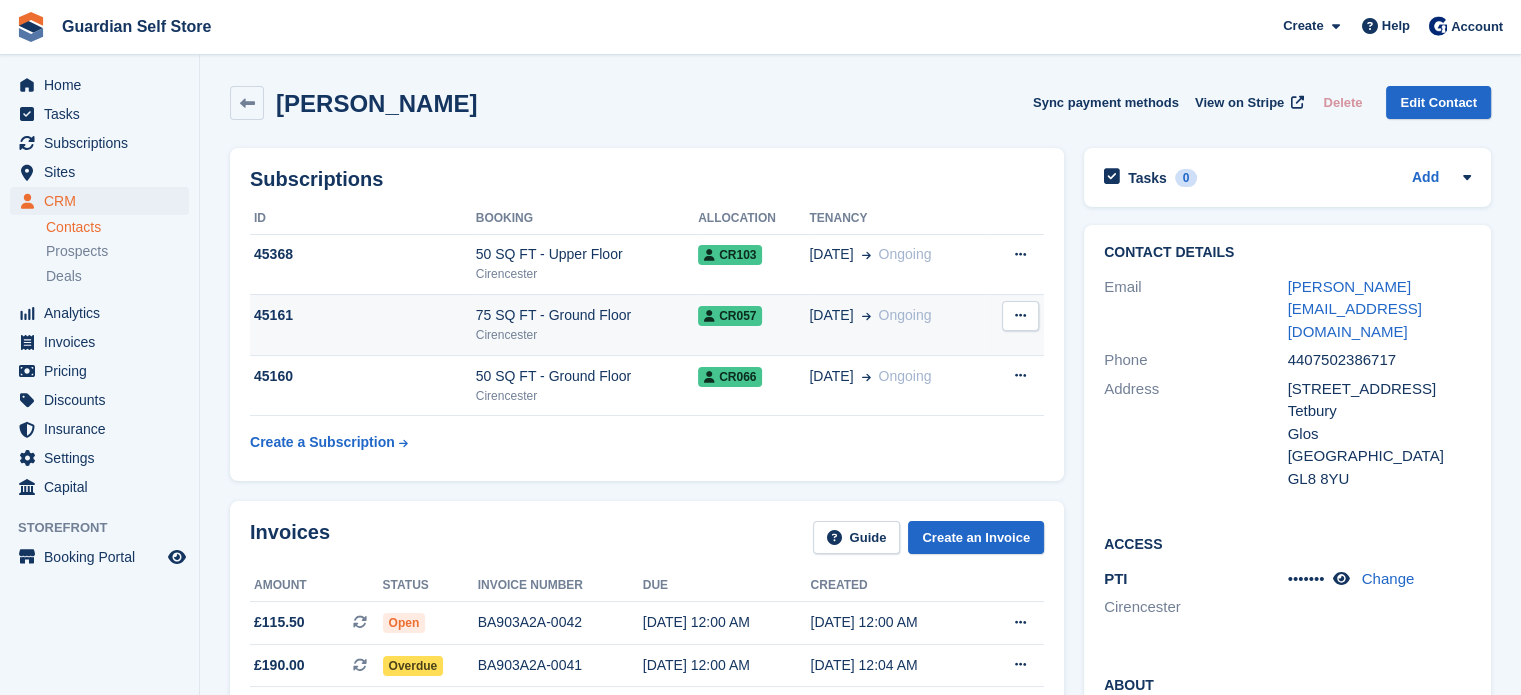 click on "75 SQ FT - Ground Floor" at bounding box center [587, 315] 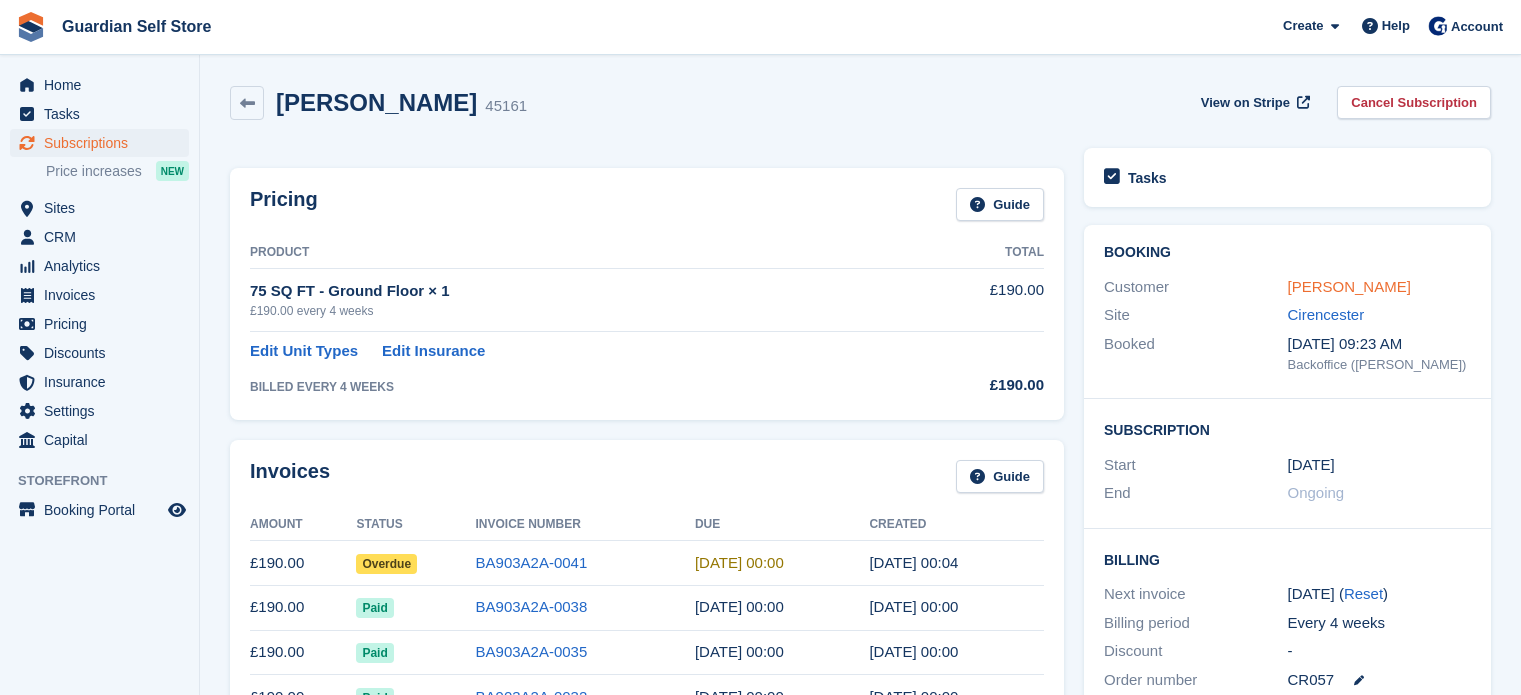 scroll, scrollTop: 0, scrollLeft: 0, axis: both 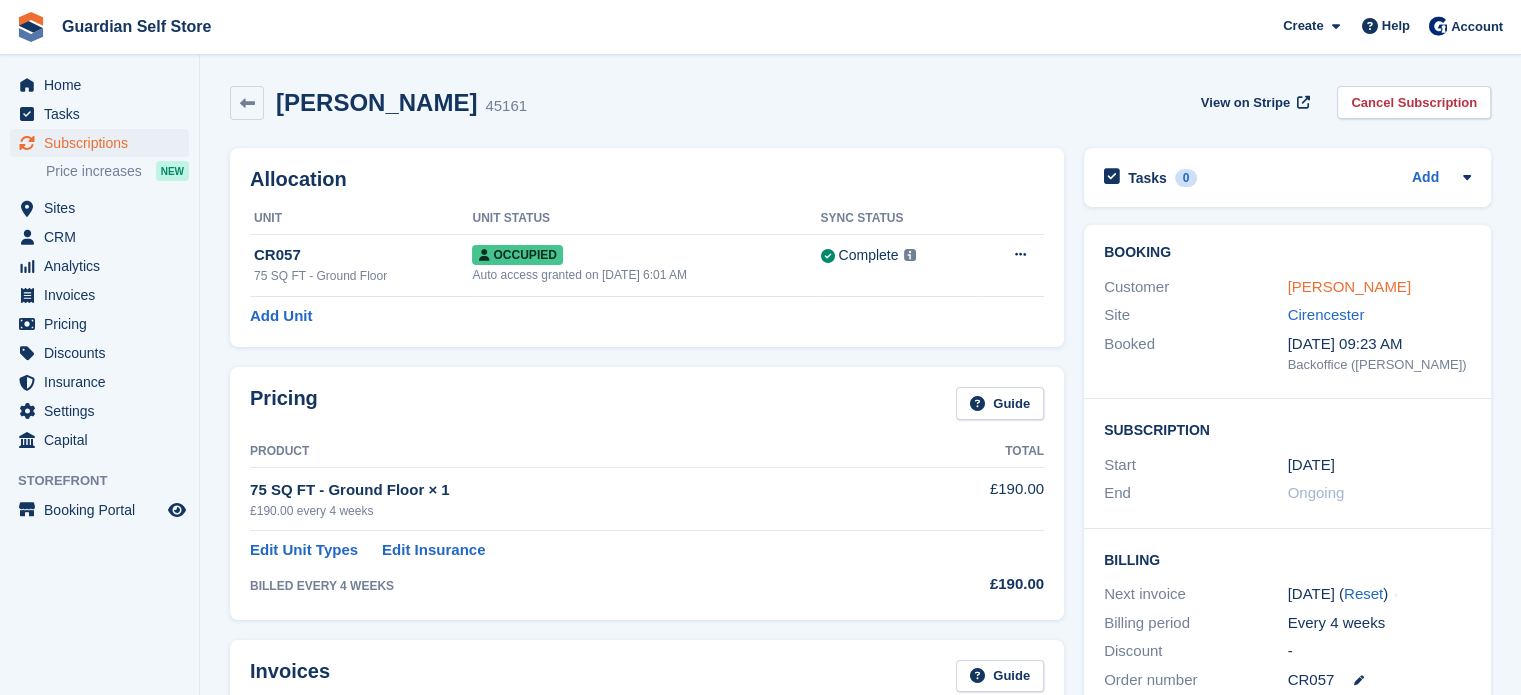 click on "[PERSON_NAME]" at bounding box center (1349, 286) 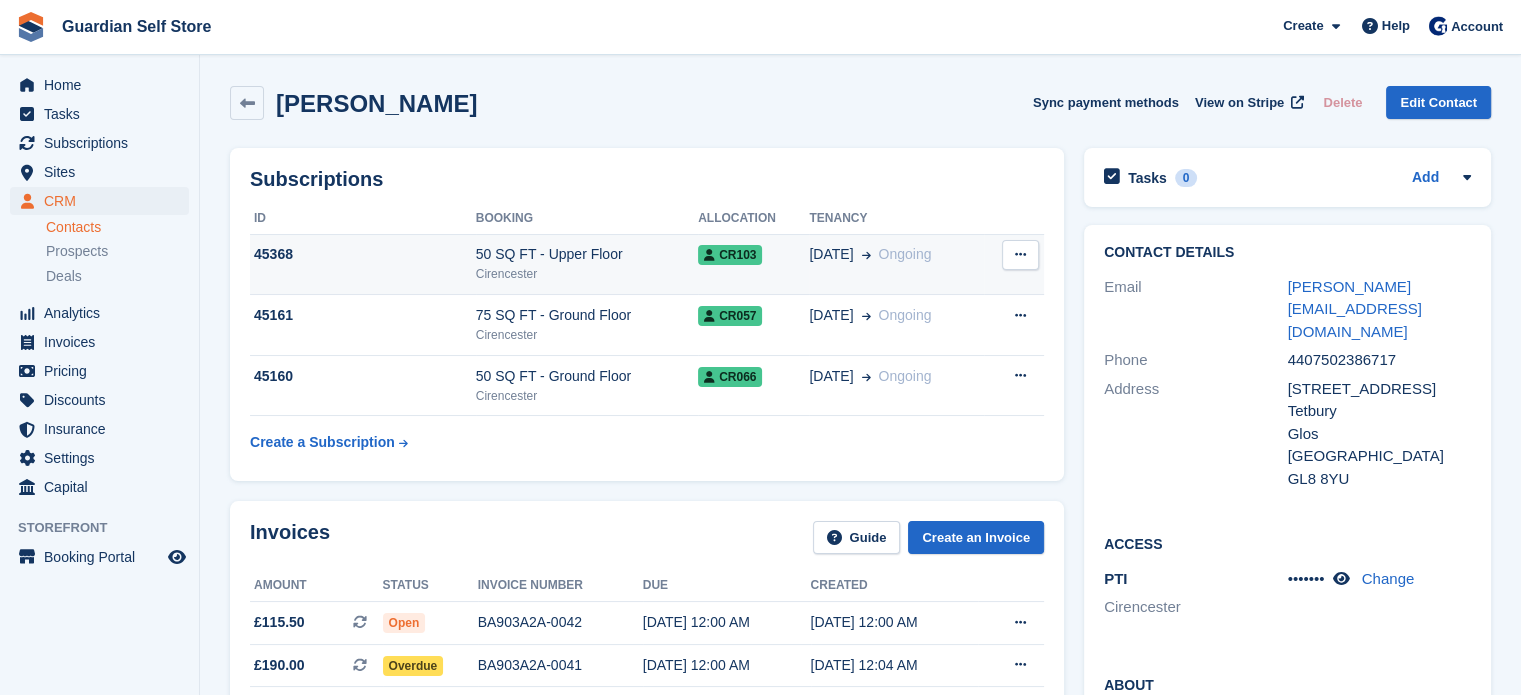 click on "Cirencester" at bounding box center (587, 274) 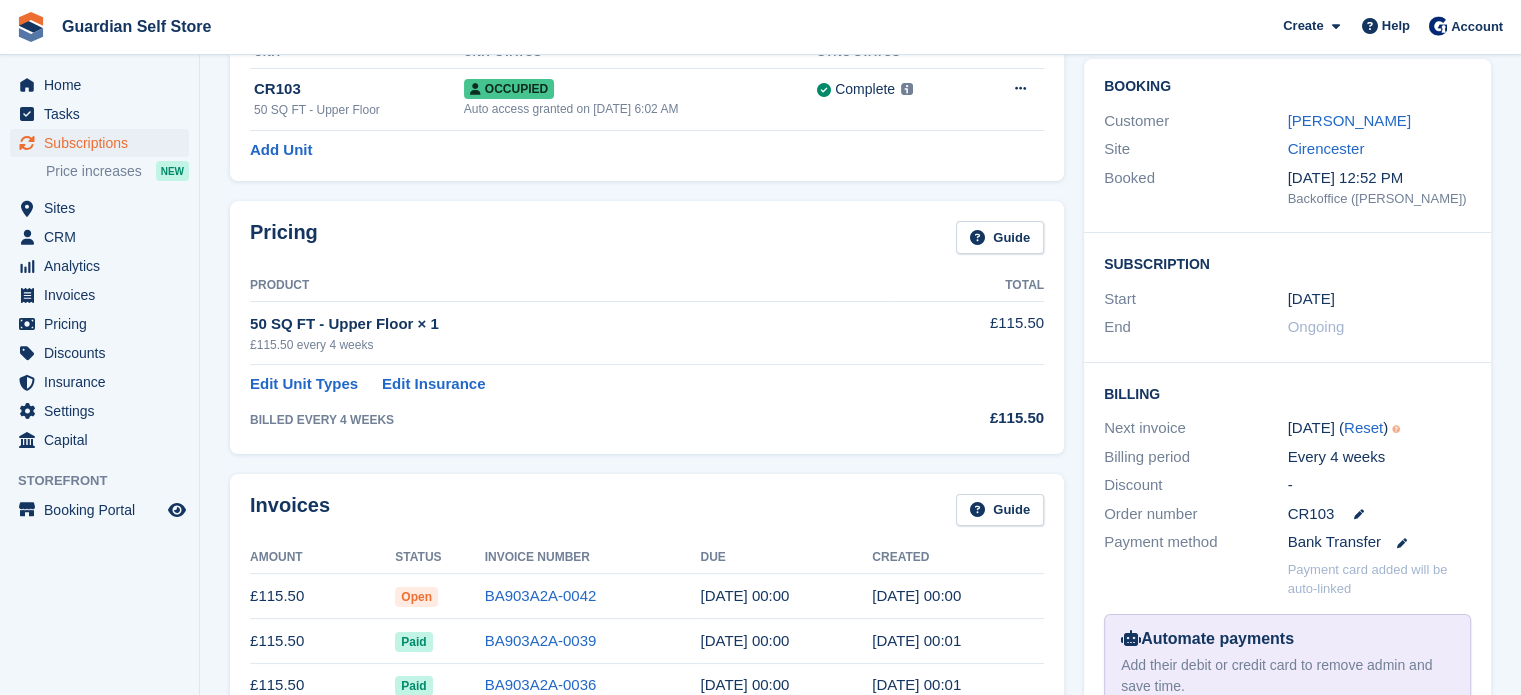 scroll, scrollTop: 0, scrollLeft: 0, axis: both 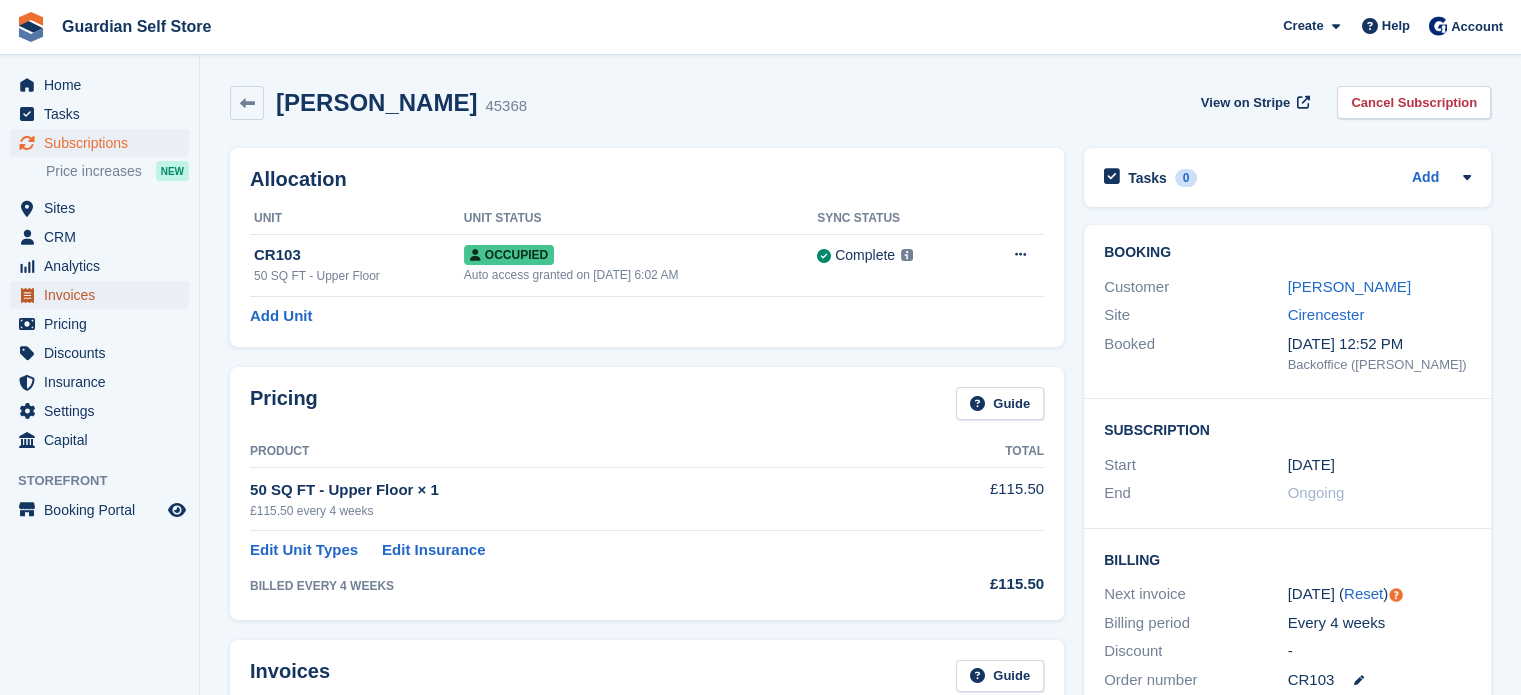 click on "Invoices" at bounding box center (104, 295) 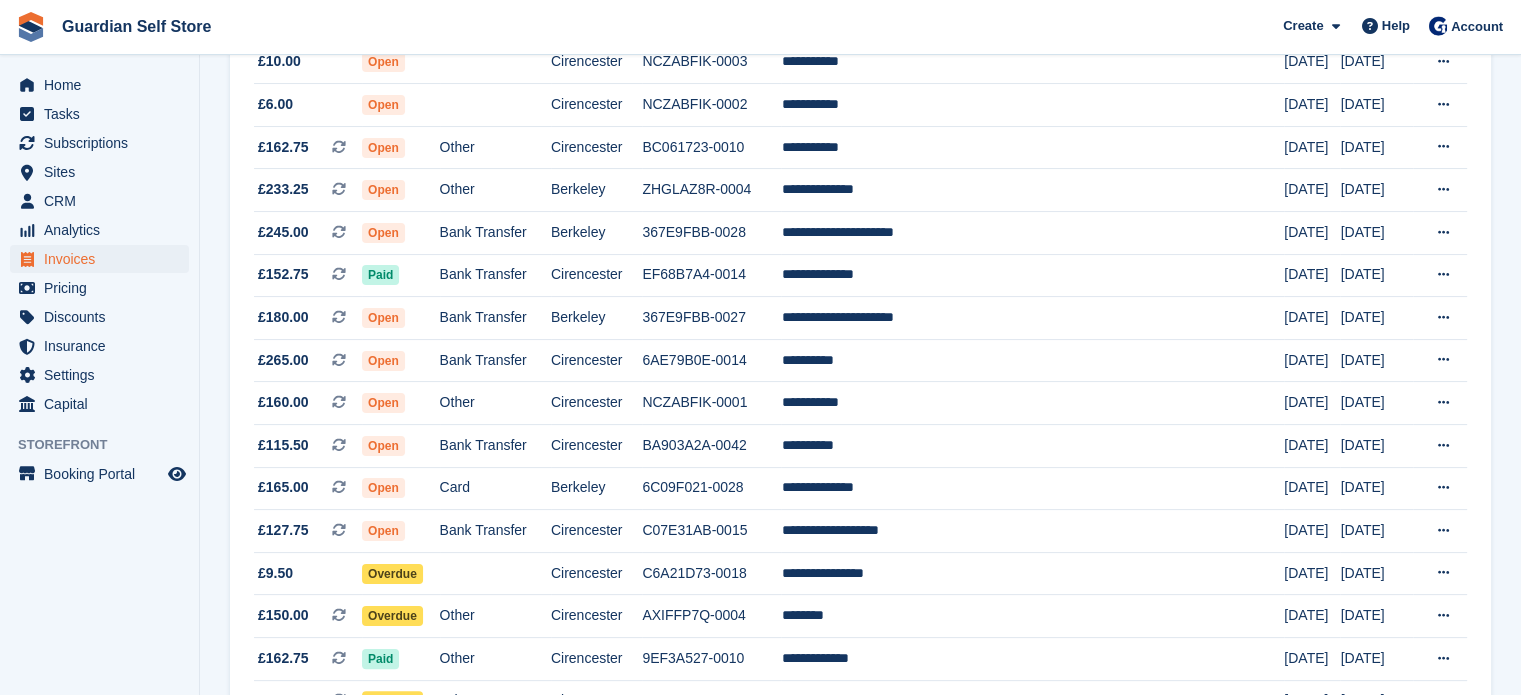 scroll, scrollTop: 333, scrollLeft: 0, axis: vertical 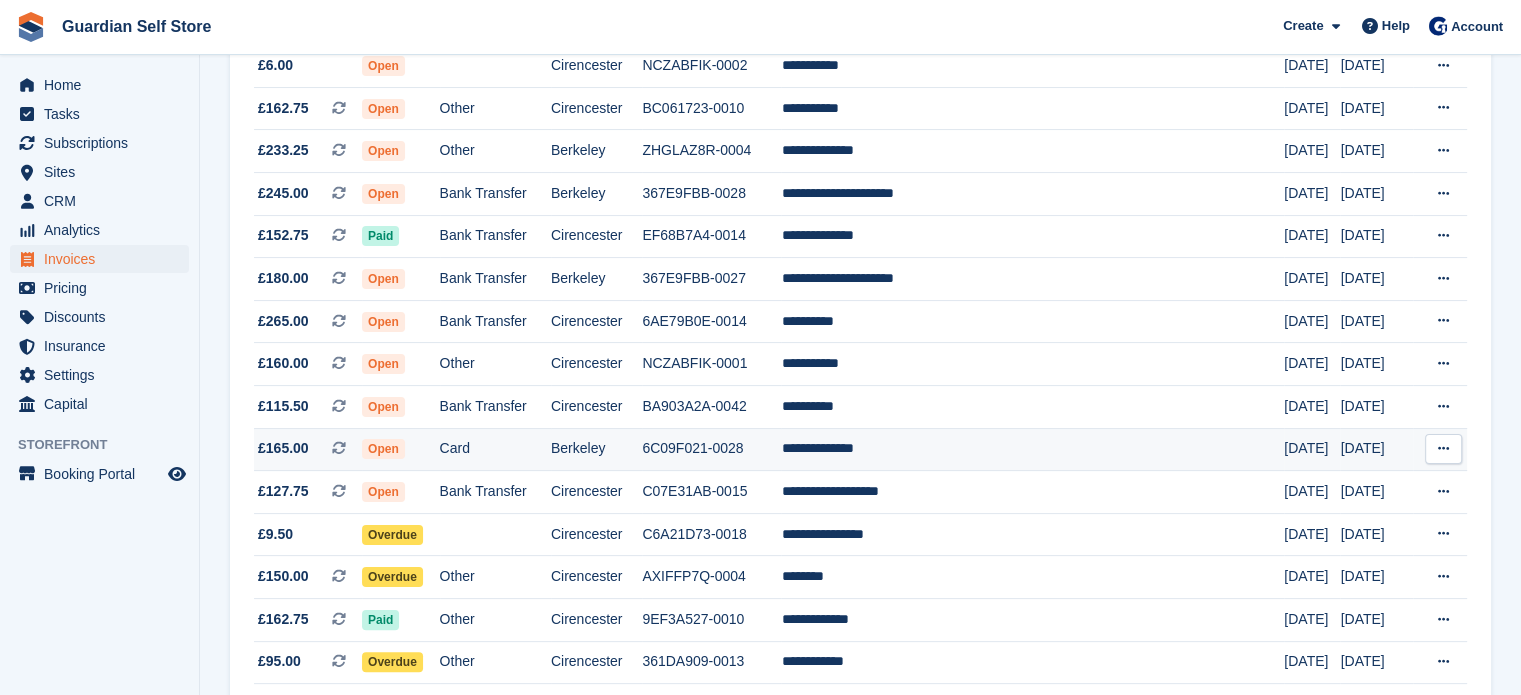 click on "6C09F021-0028" at bounding box center [711, 449] 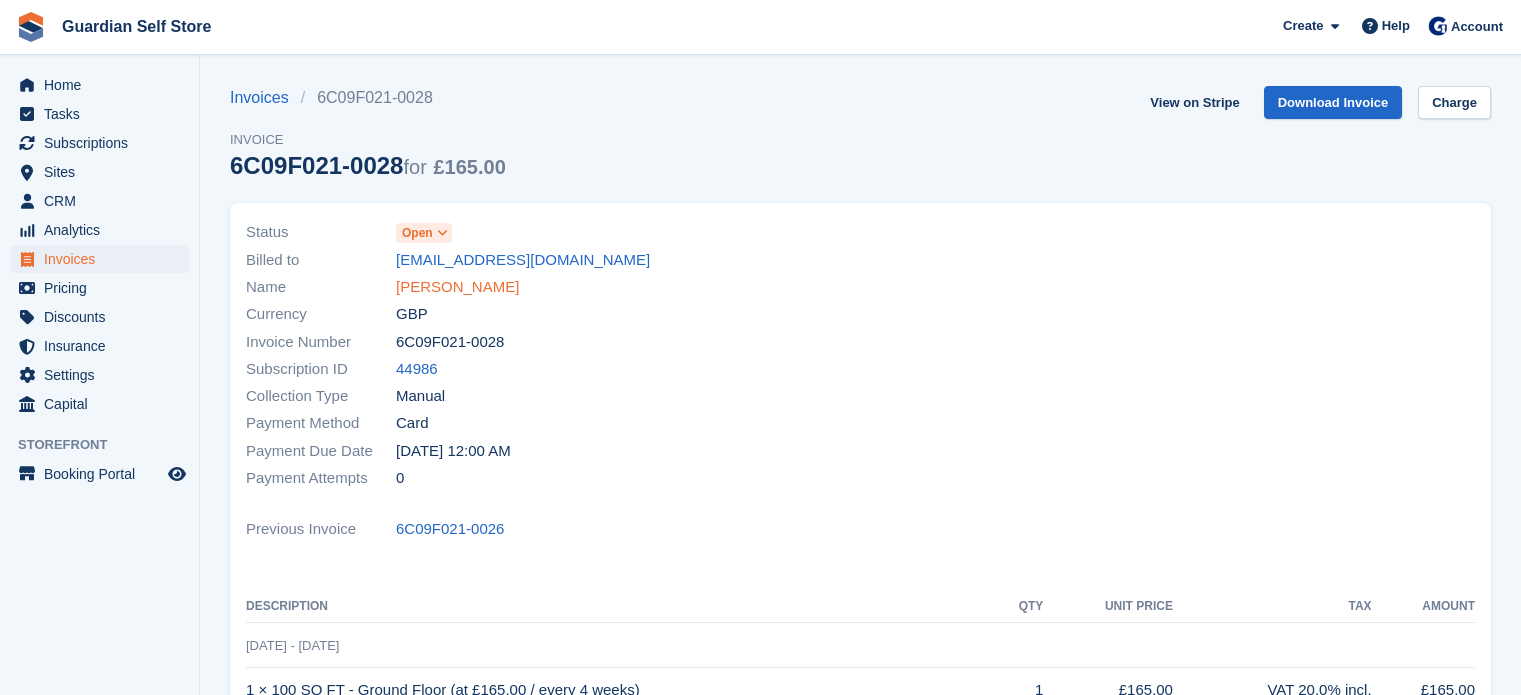 scroll, scrollTop: 0, scrollLeft: 0, axis: both 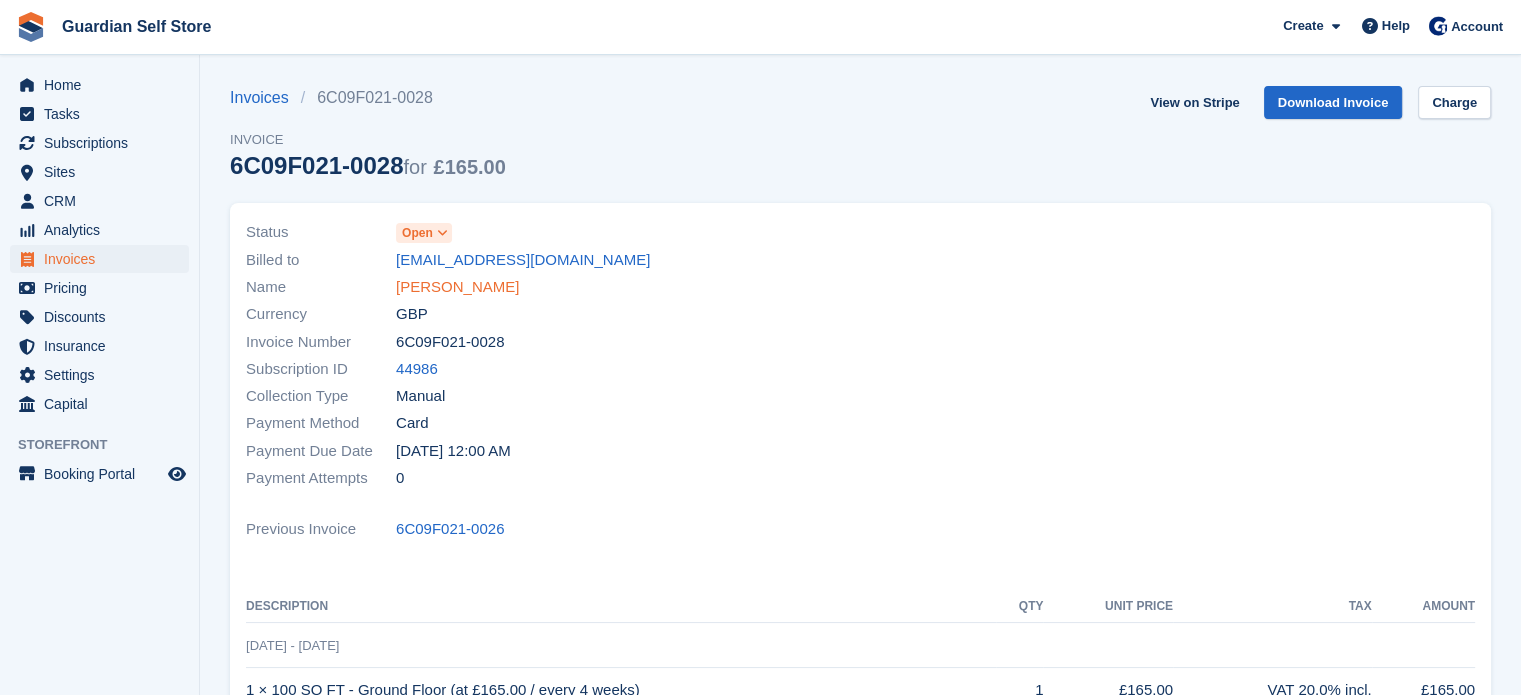 click on "Peter Hodgkins" at bounding box center [457, 287] 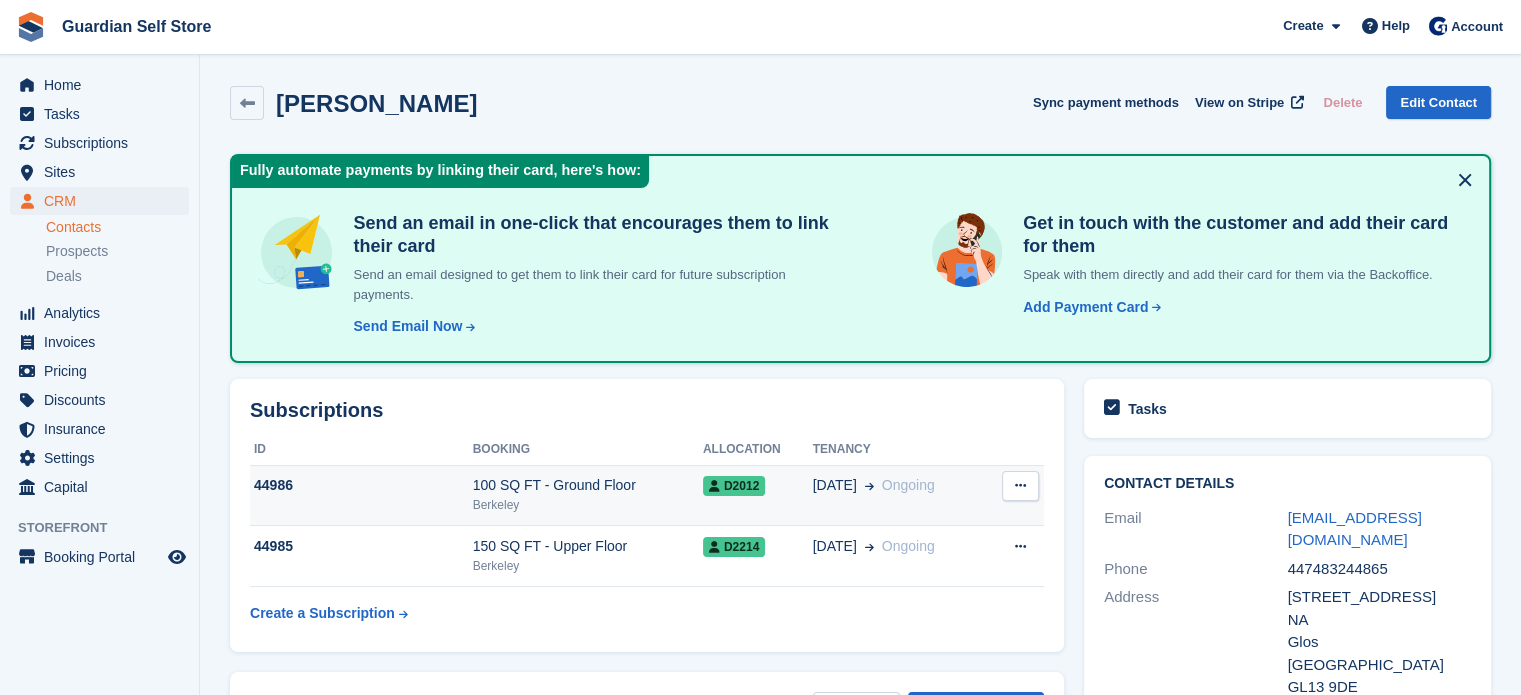 click on "100 SQ FT - Ground Floor" at bounding box center (588, 485) 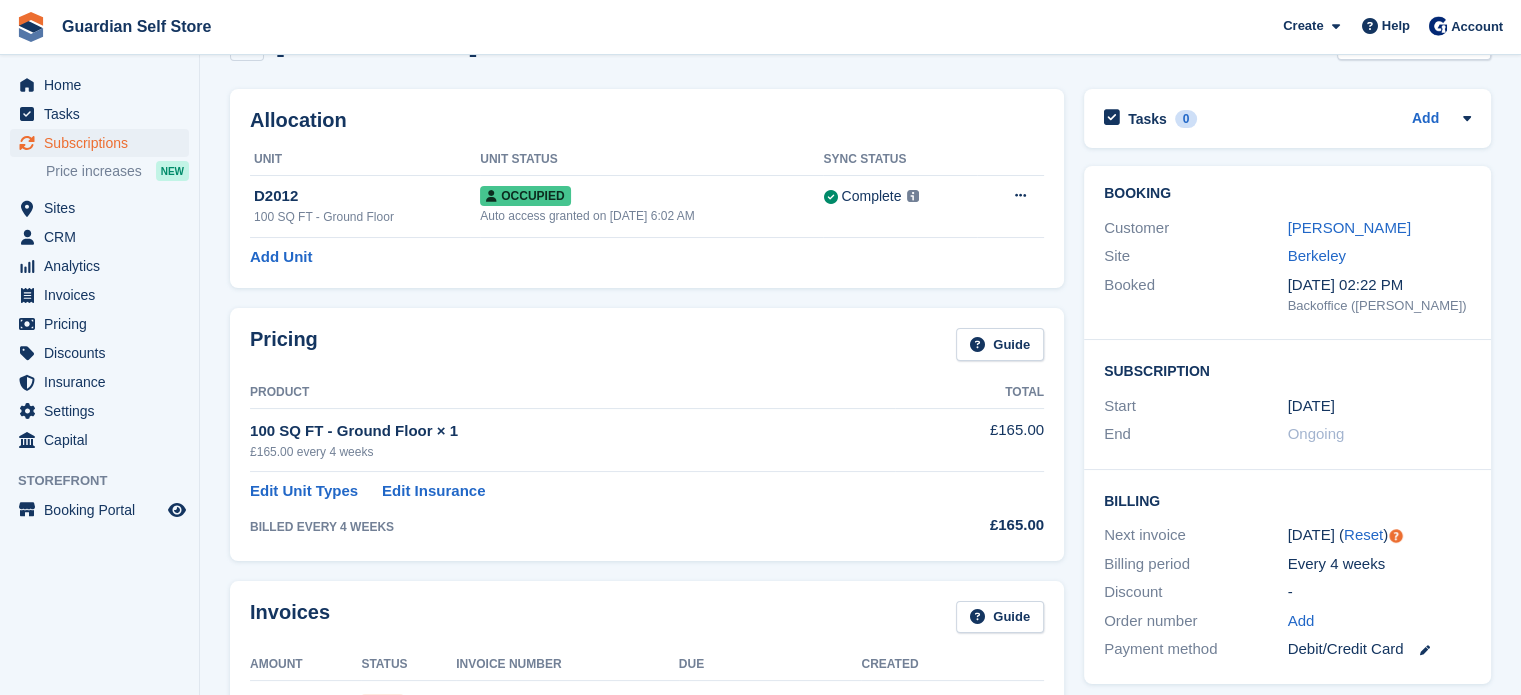 scroll, scrollTop: 0, scrollLeft: 0, axis: both 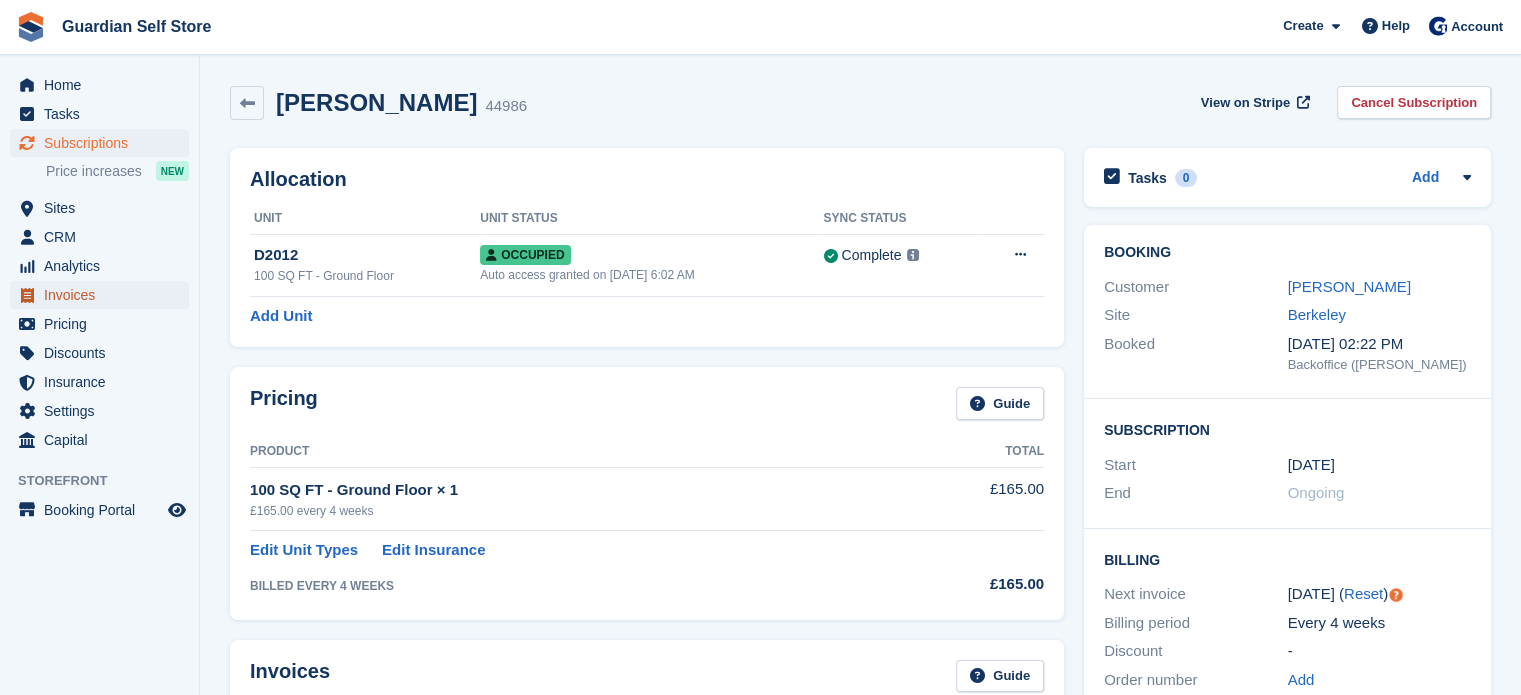 click on "Invoices" at bounding box center [104, 295] 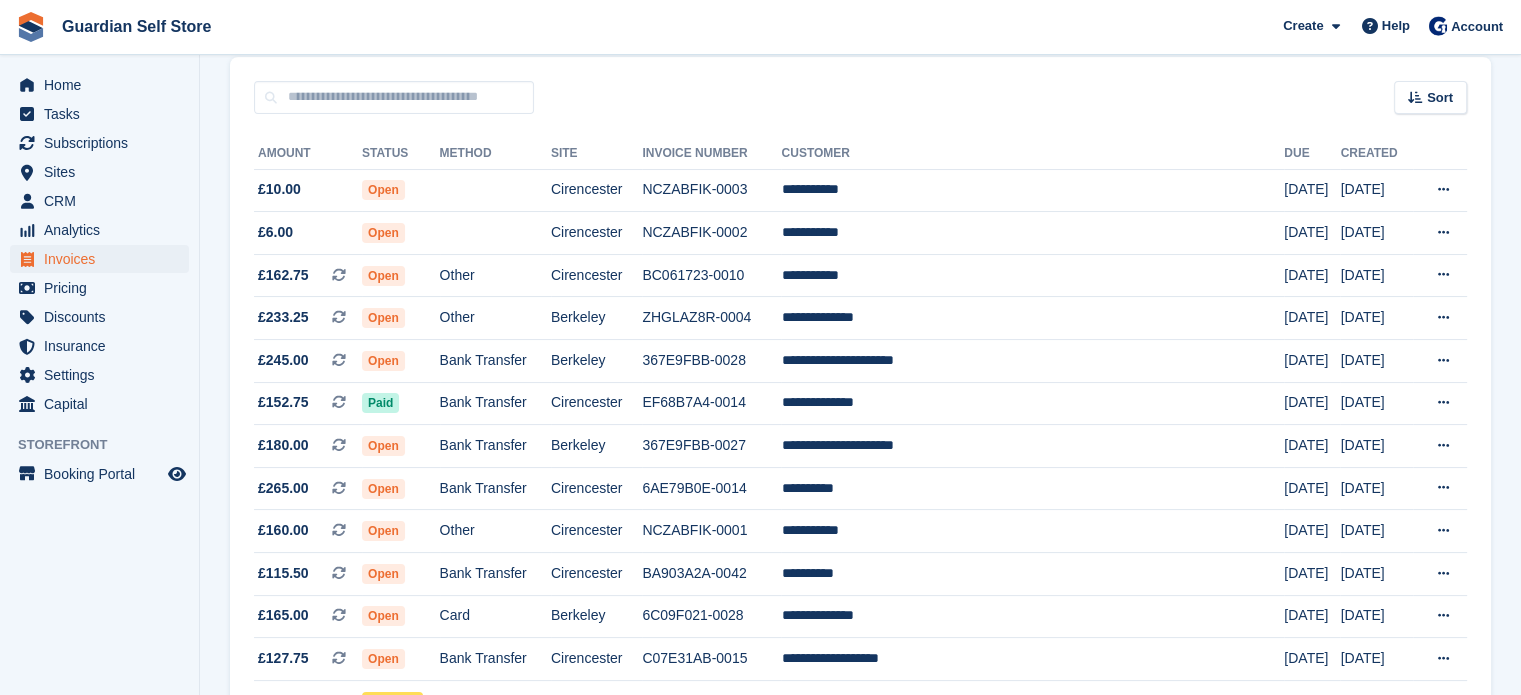 scroll, scrollTop: 333, scrollLeft: 0, axis: vertical 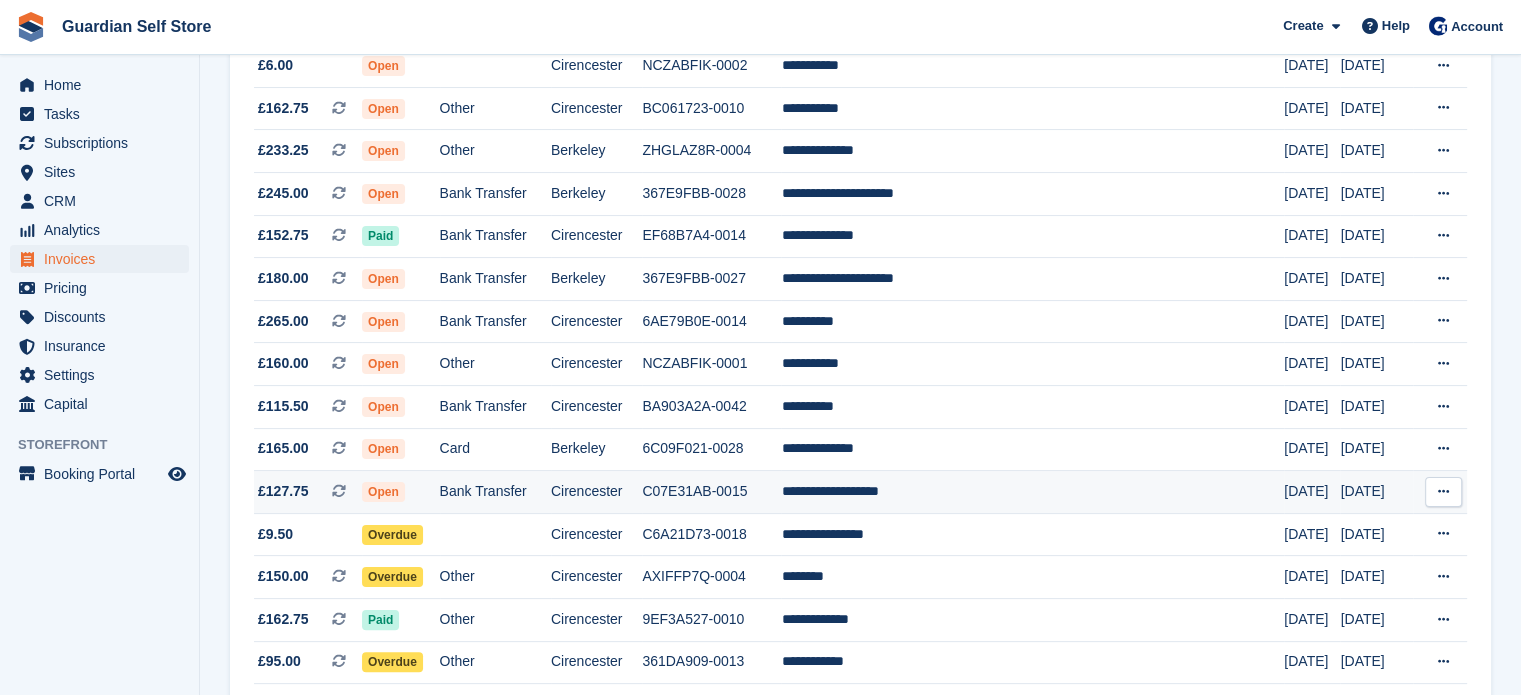 click on "C07E31AB-0015" at bounding box center [711, 492] 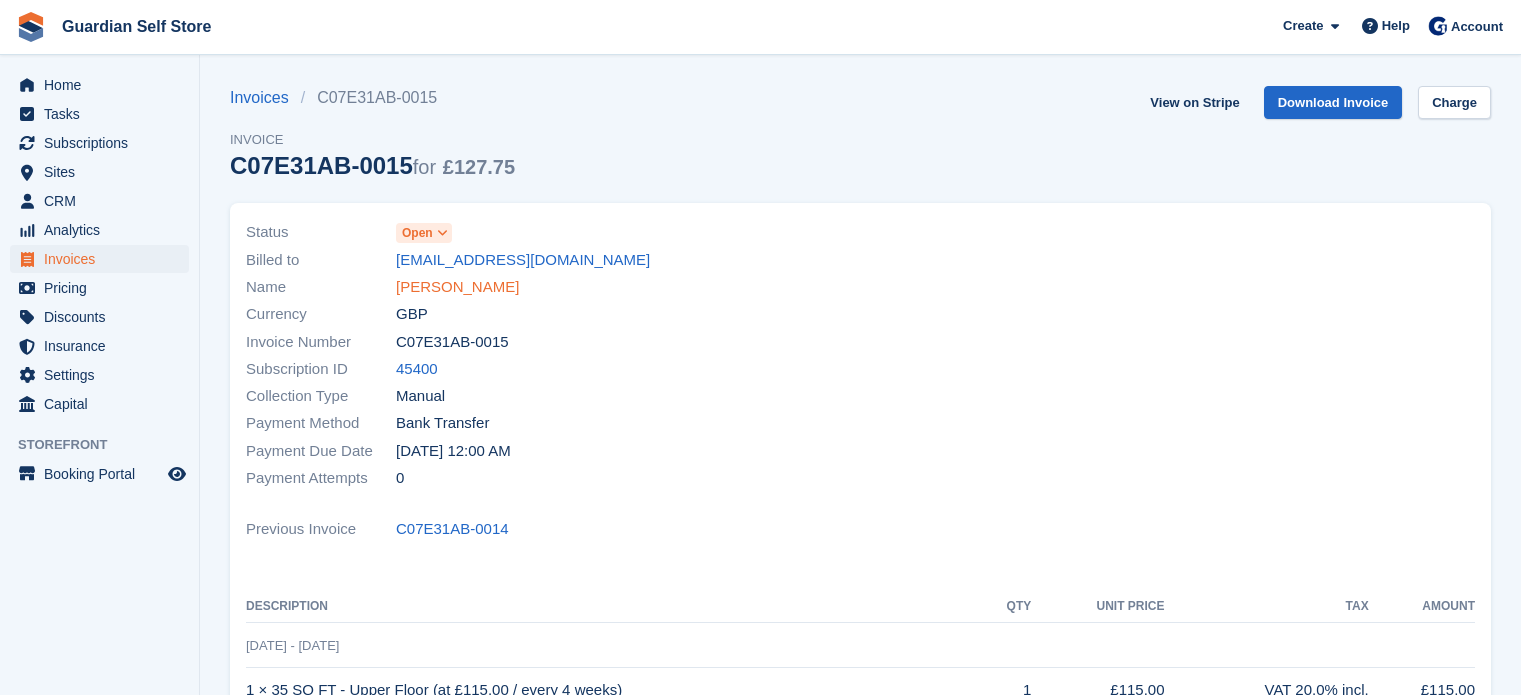 scroll, scrollTop: 0, scrollLeft: 0, axis: both 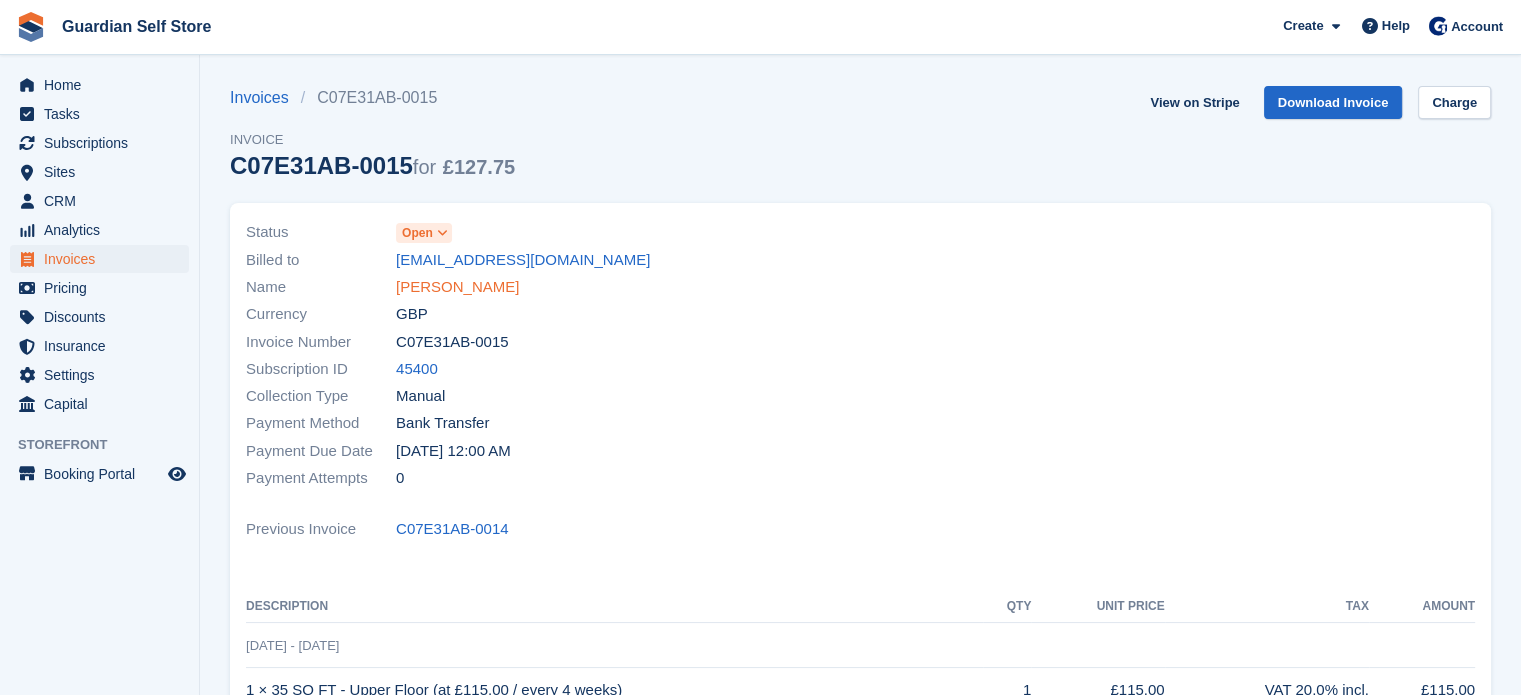 click on "[PERSON_NAME]" at bounding box center (457, 287) 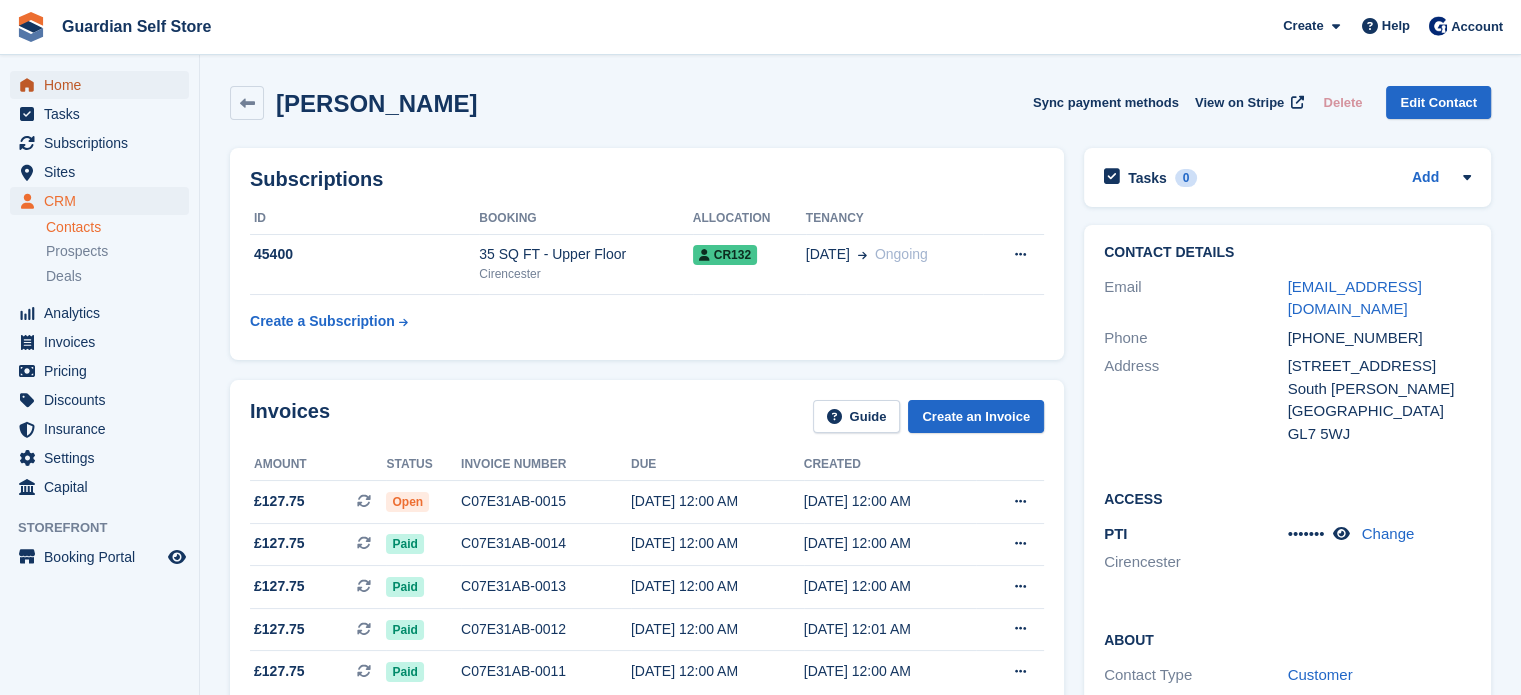 click on "Home" at bounding box center (104, 85) 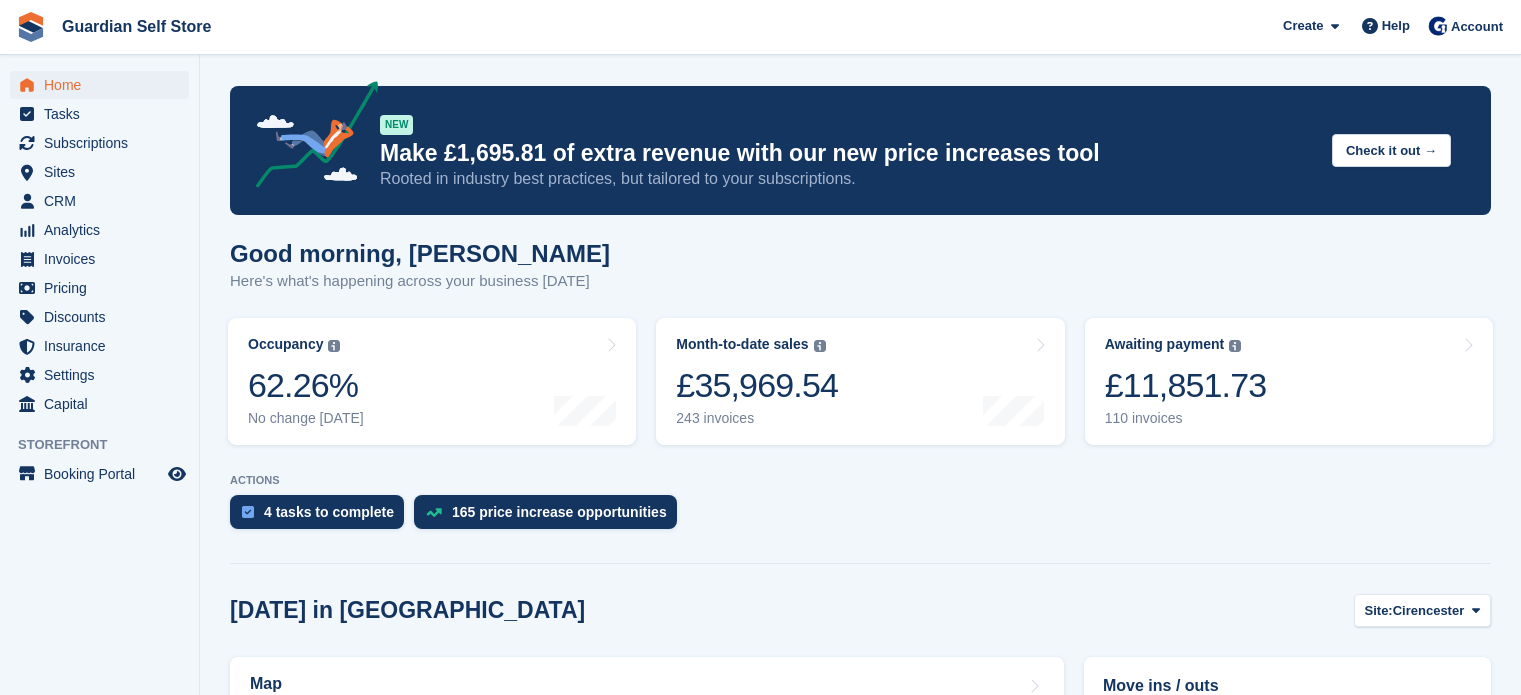 scroll, scrollTop: 0, scrollLeft: 0, axis: both 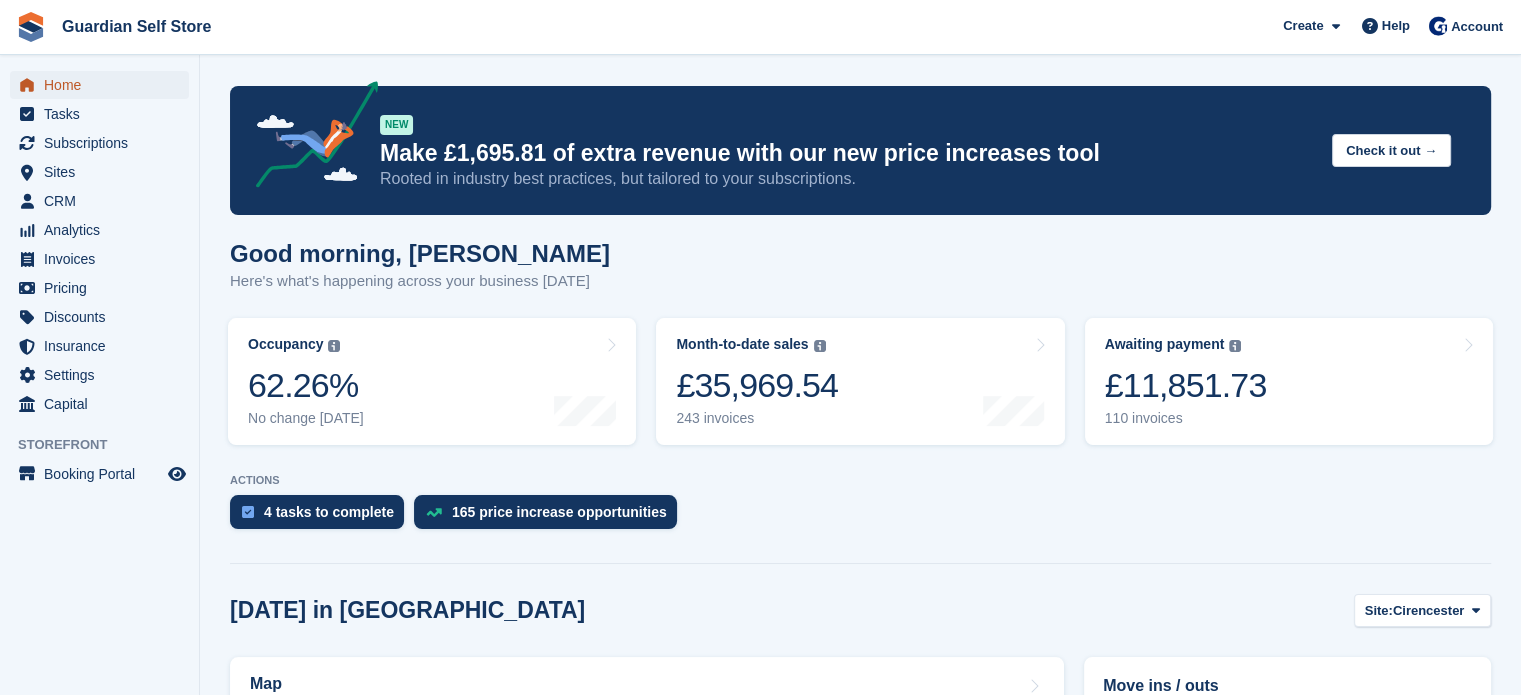 click on "Home" at bounding box center [104, 85] 